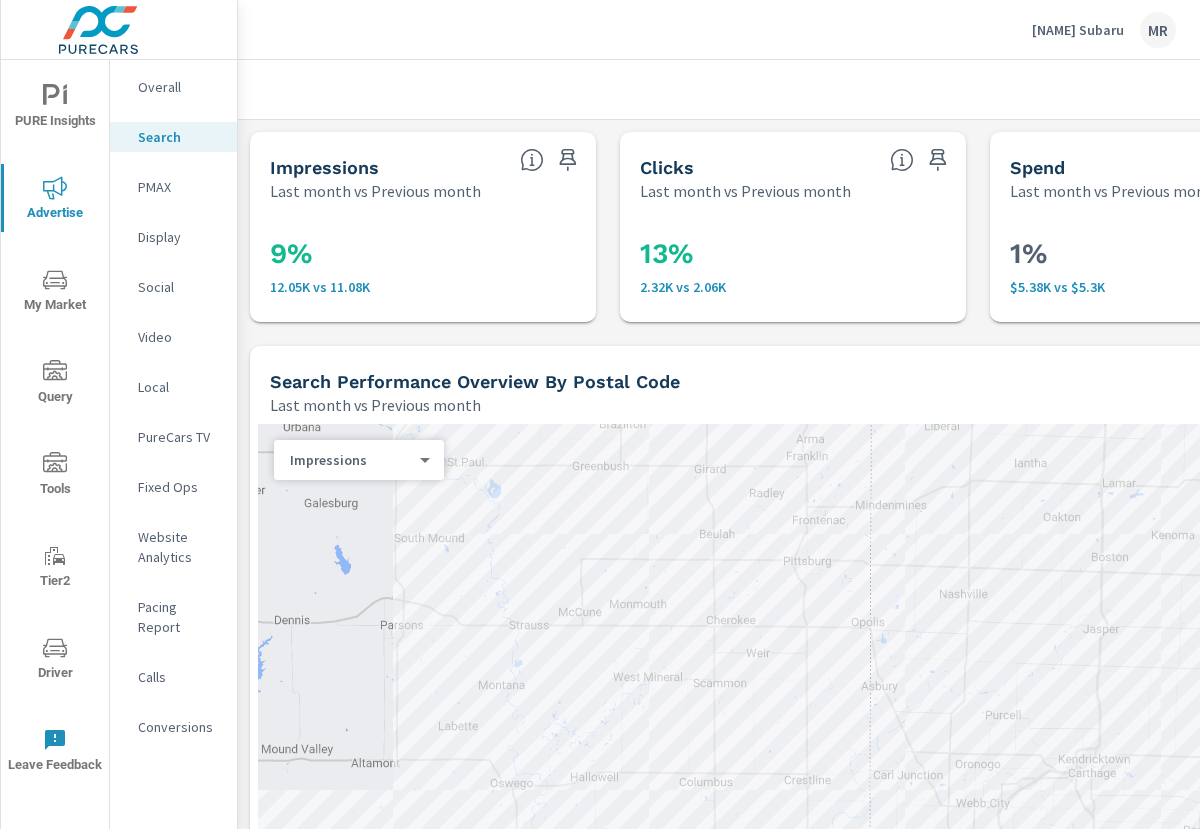 scroll, scrollTop: 0, scrollLeft: 0, axis: both 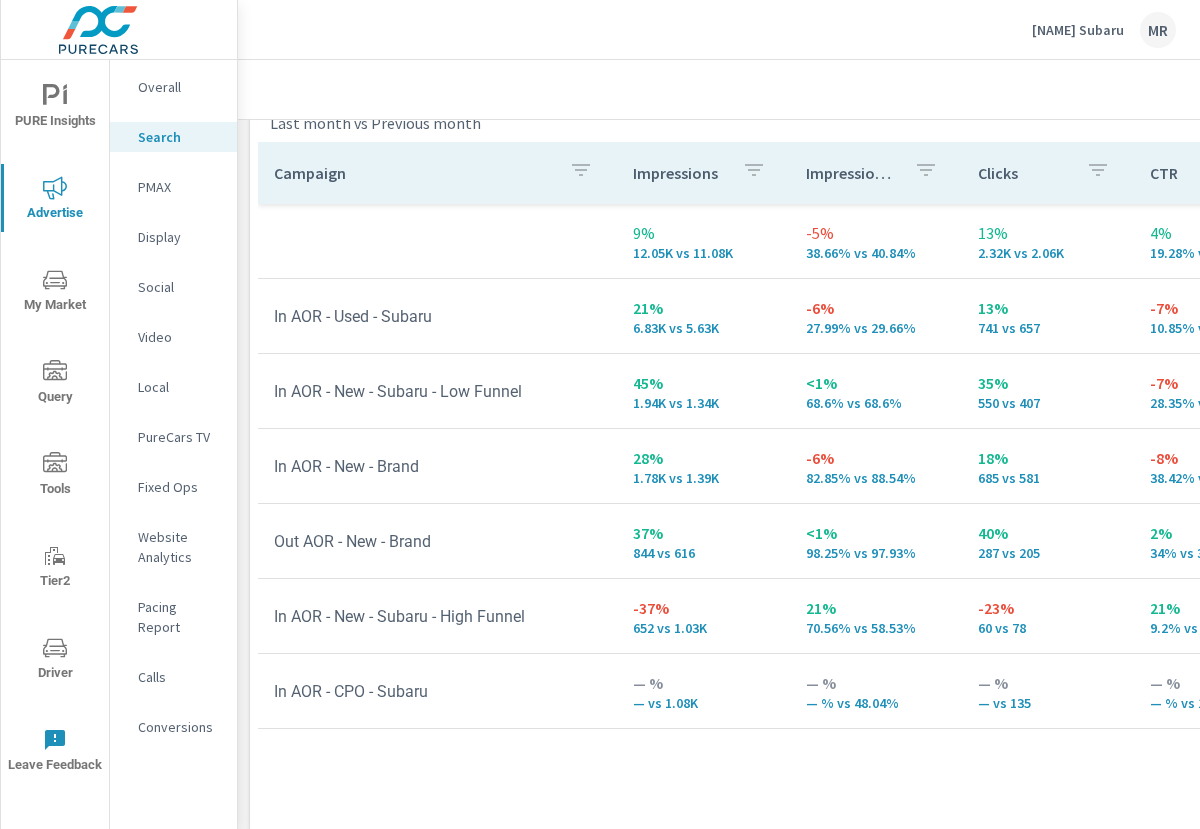 click on "[NAME] Subaru" at bounding box center (1078, 30) 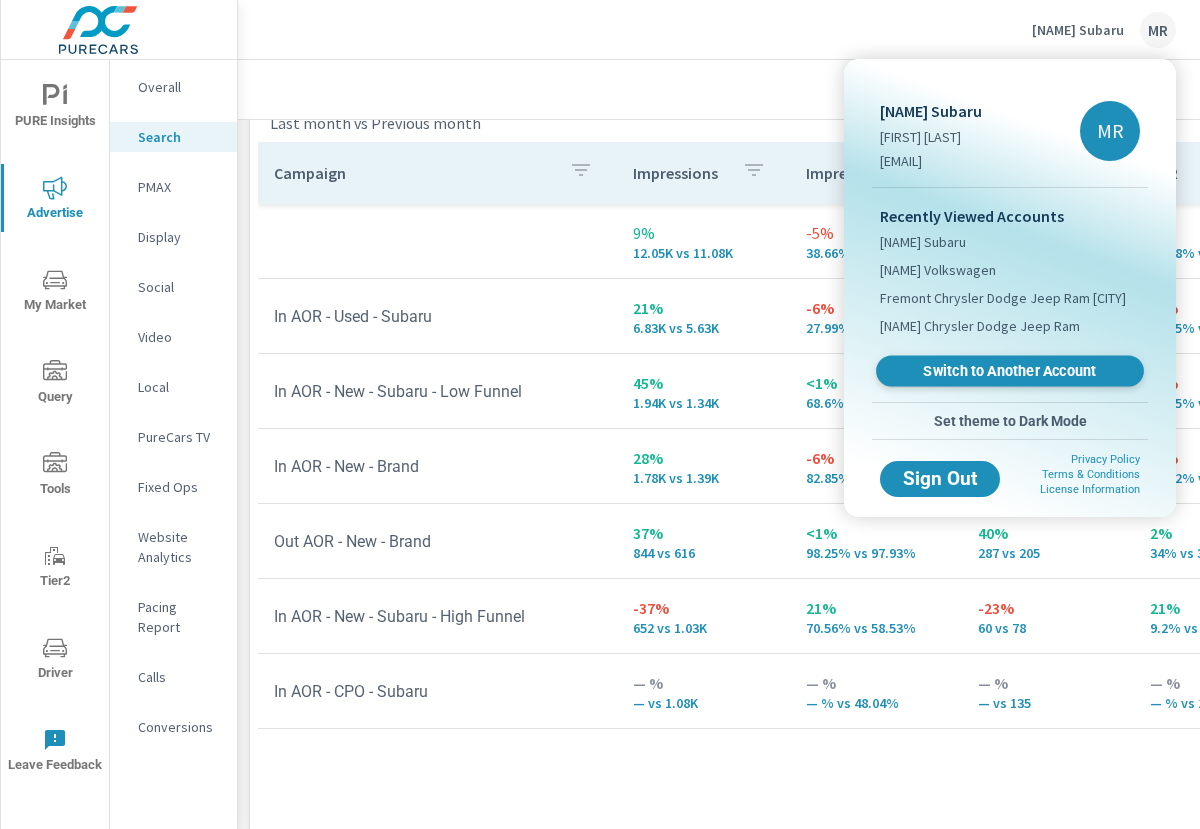 click on "Switch to Another Account" at bounding box center (1009, 371) 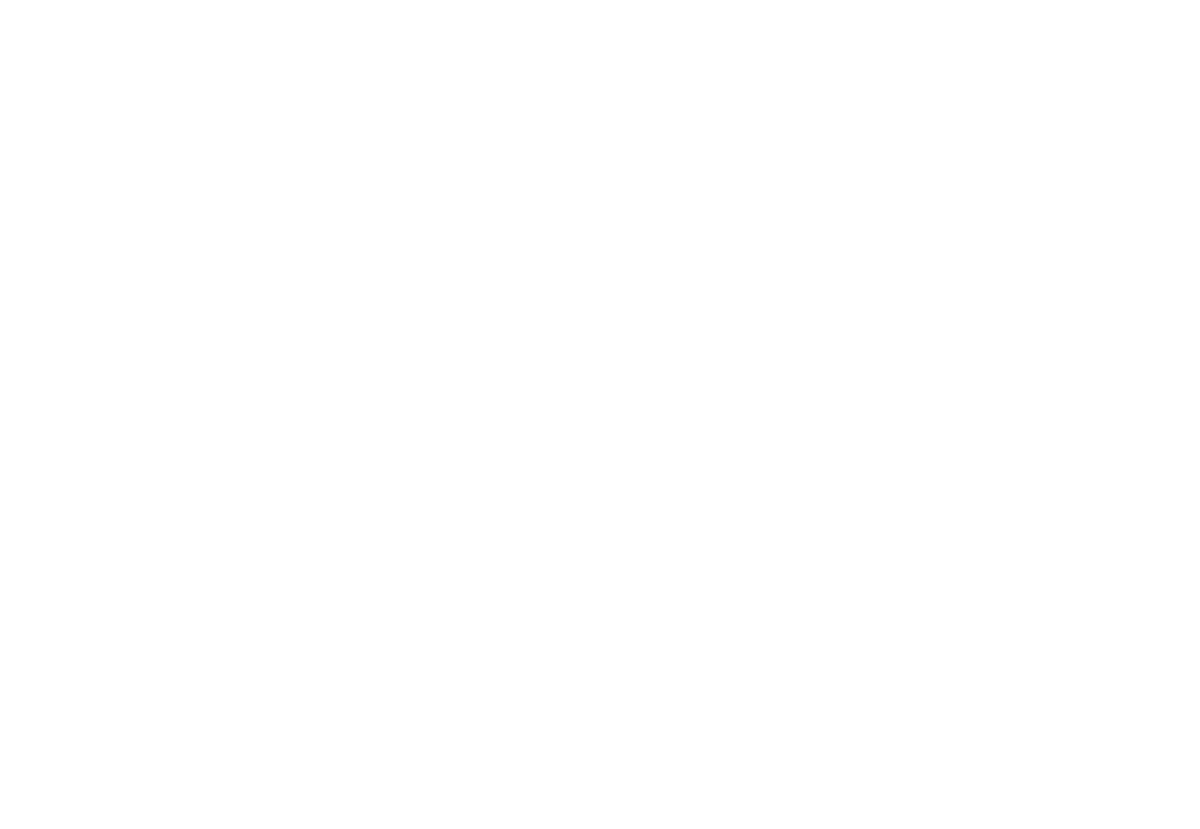scroll, scrollTop: 0, scrollLeft: 0, axis: both 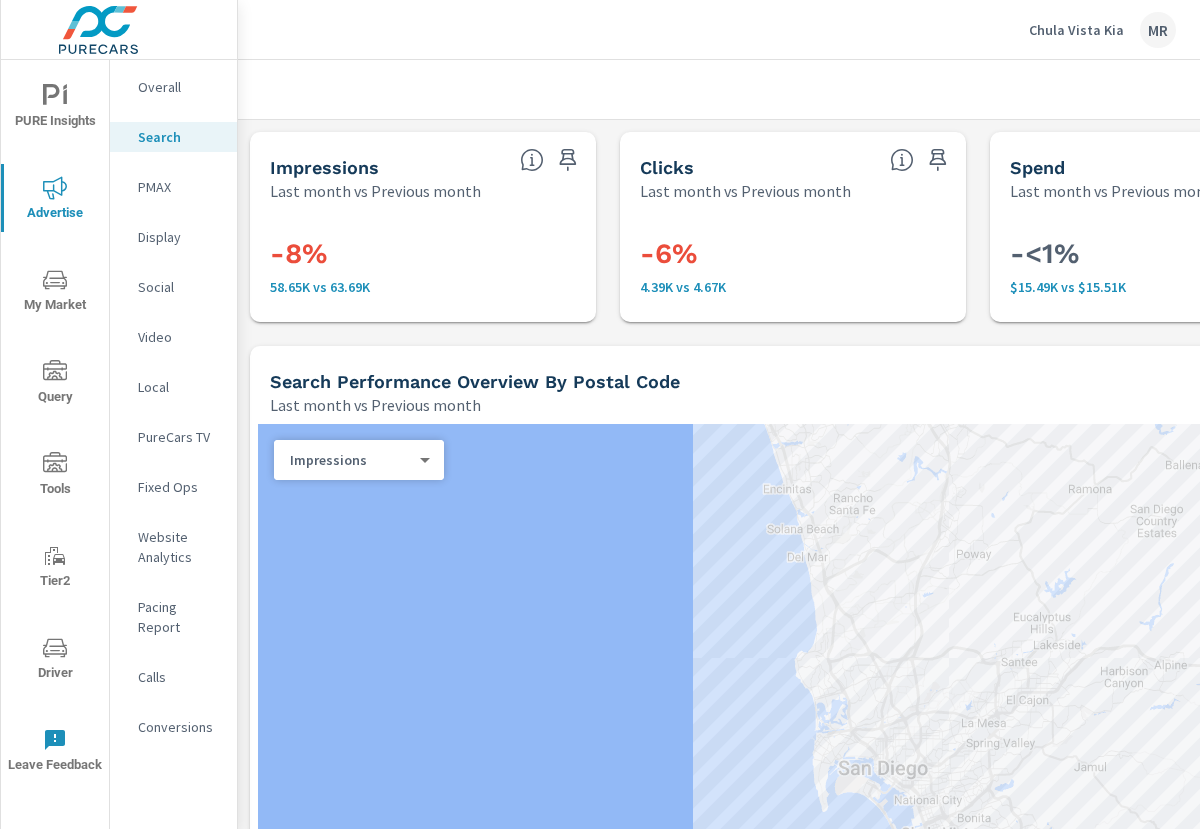 click on "Social" at bounding box center [173, 287] 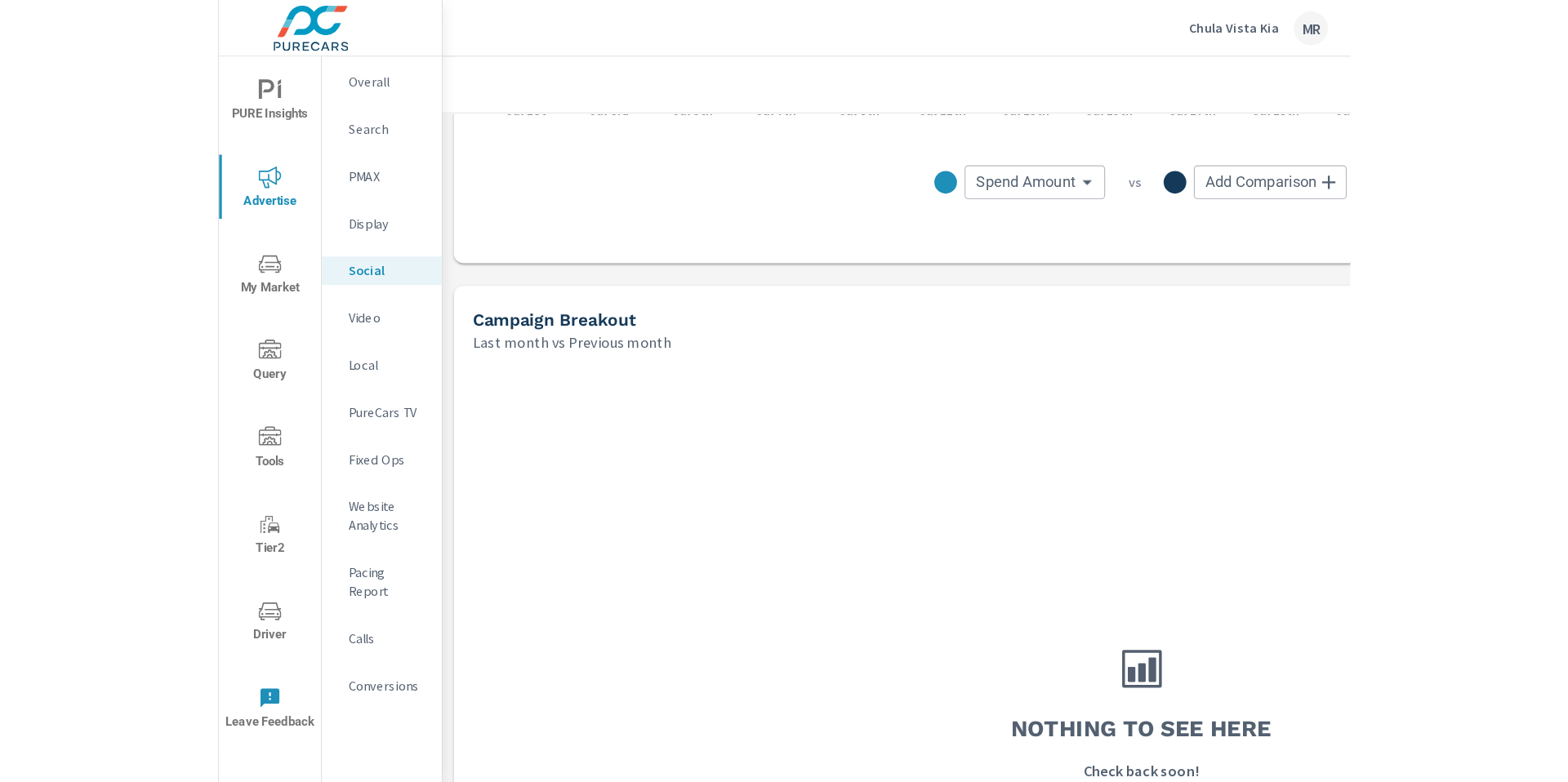 scroll, scrollTop: 558, scrollLeft: 0, axis: vertical 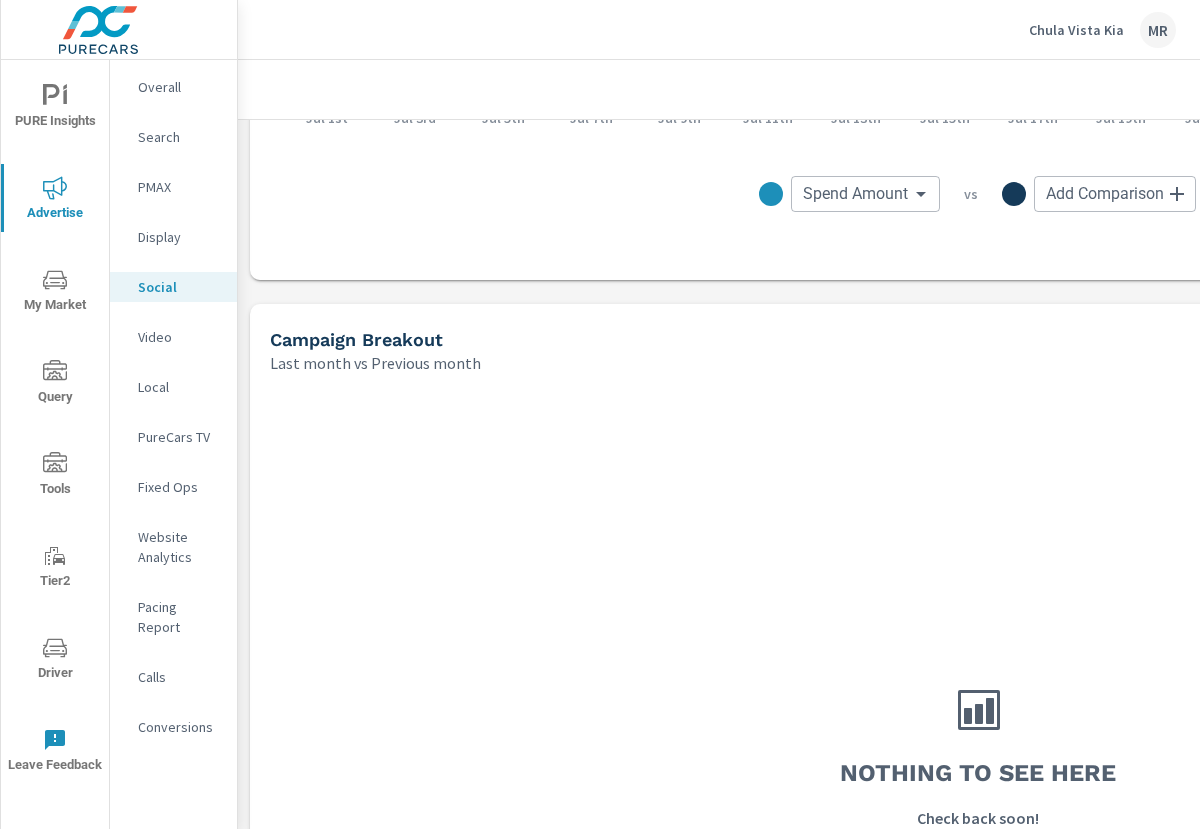click on "Overall" at bounding box center [179, 87] 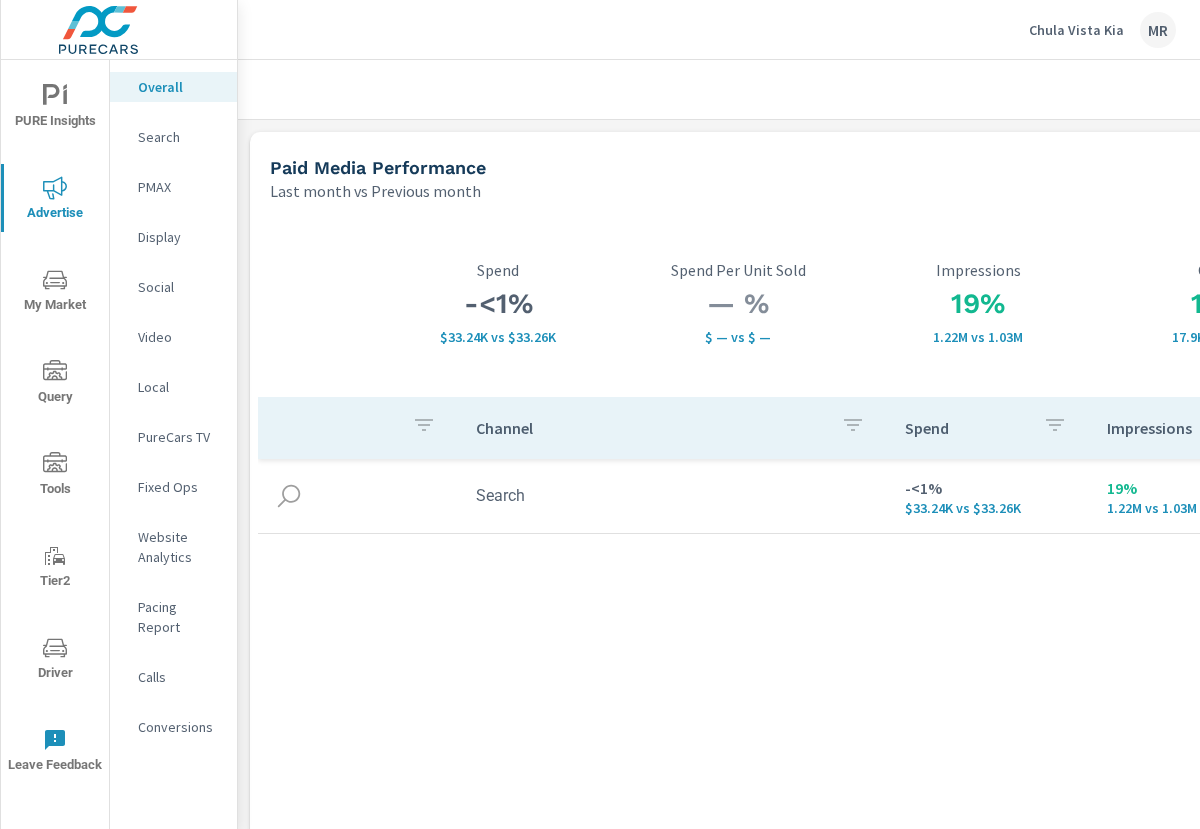 click at bounding box center [978, 89] 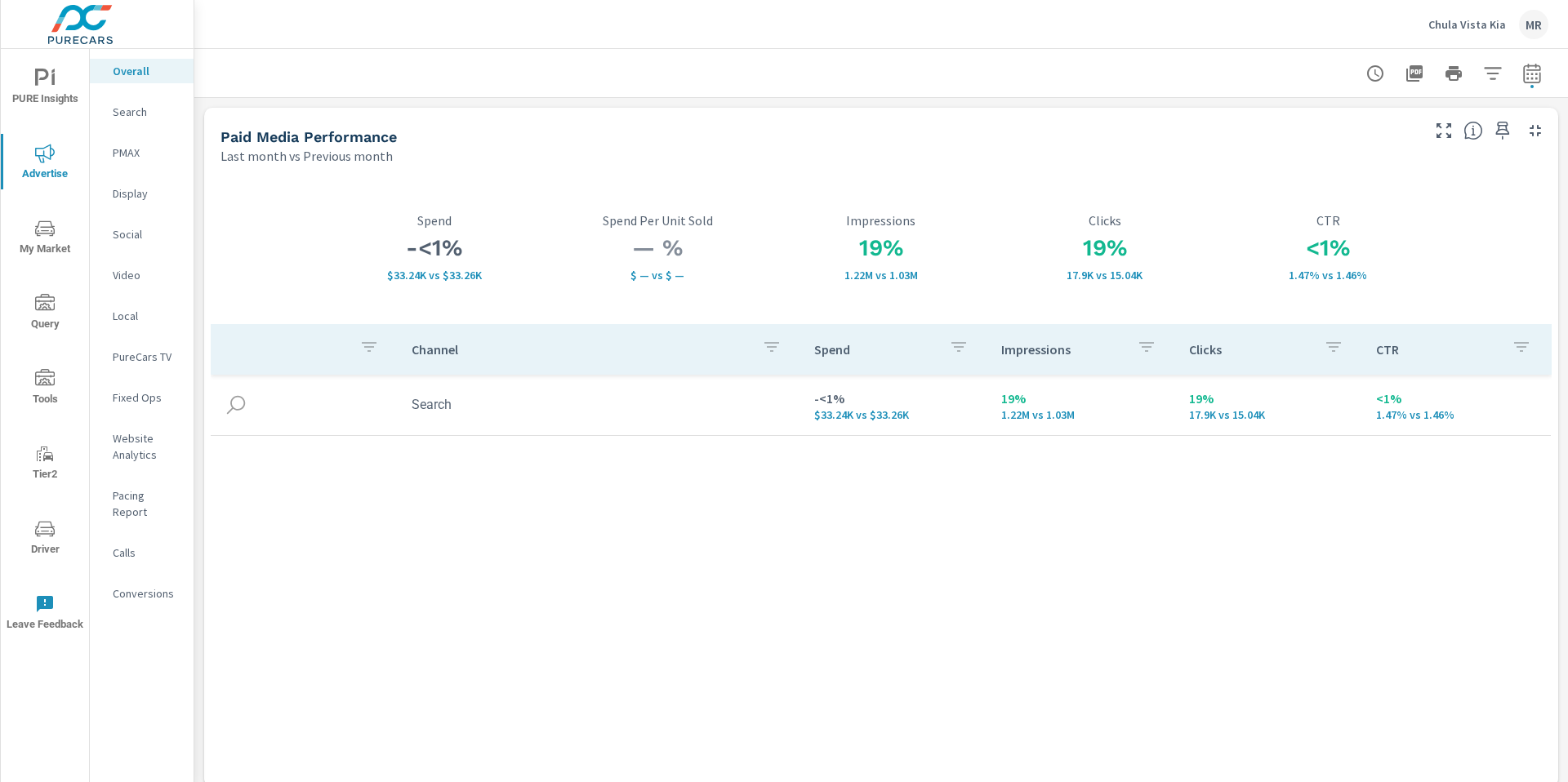 click on "Channel Spend Impressions Clicks CTR Search -<1% $33.24K vs $33.26K 19% 1.22M vs 1.03M 19% 17.9K vs 15.04K <1% 1.47% vs 1.46%" at bounding box center (881, 540) 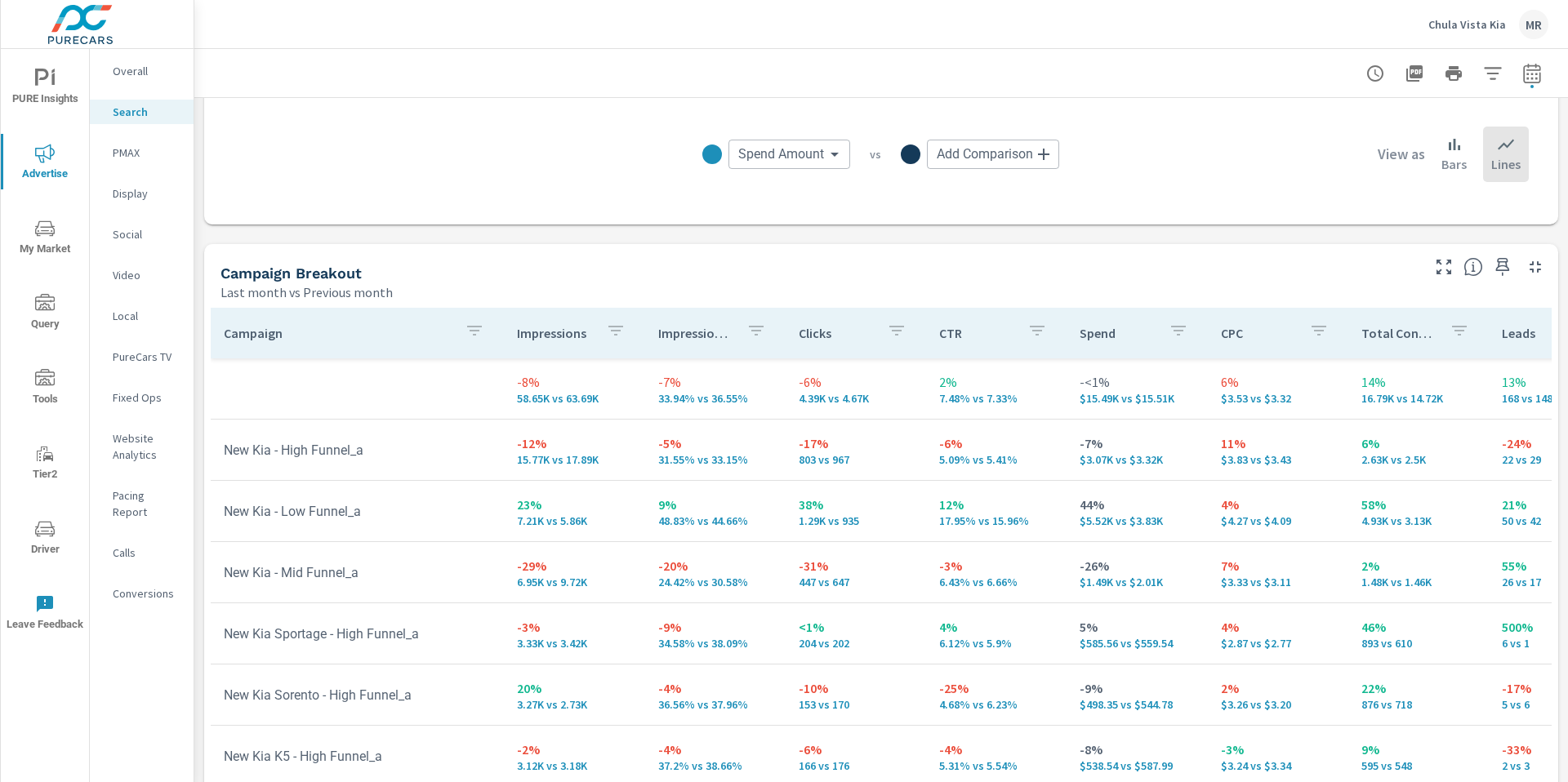 scroll, scrollTop: 1418, scrollLeft: 0, axis: vertical 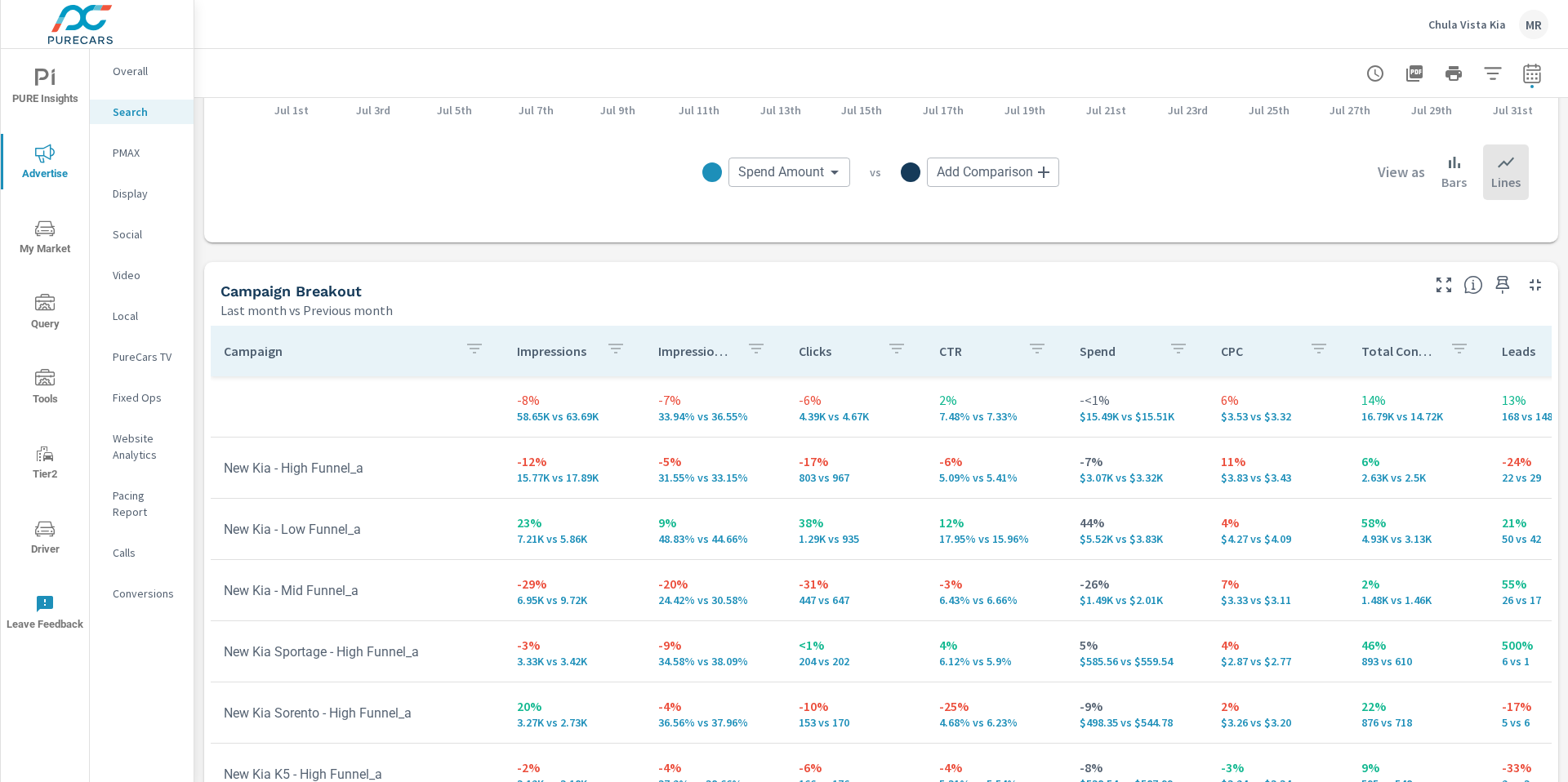 click on "Last month vs Previous month" at bounding box center [819, 310] 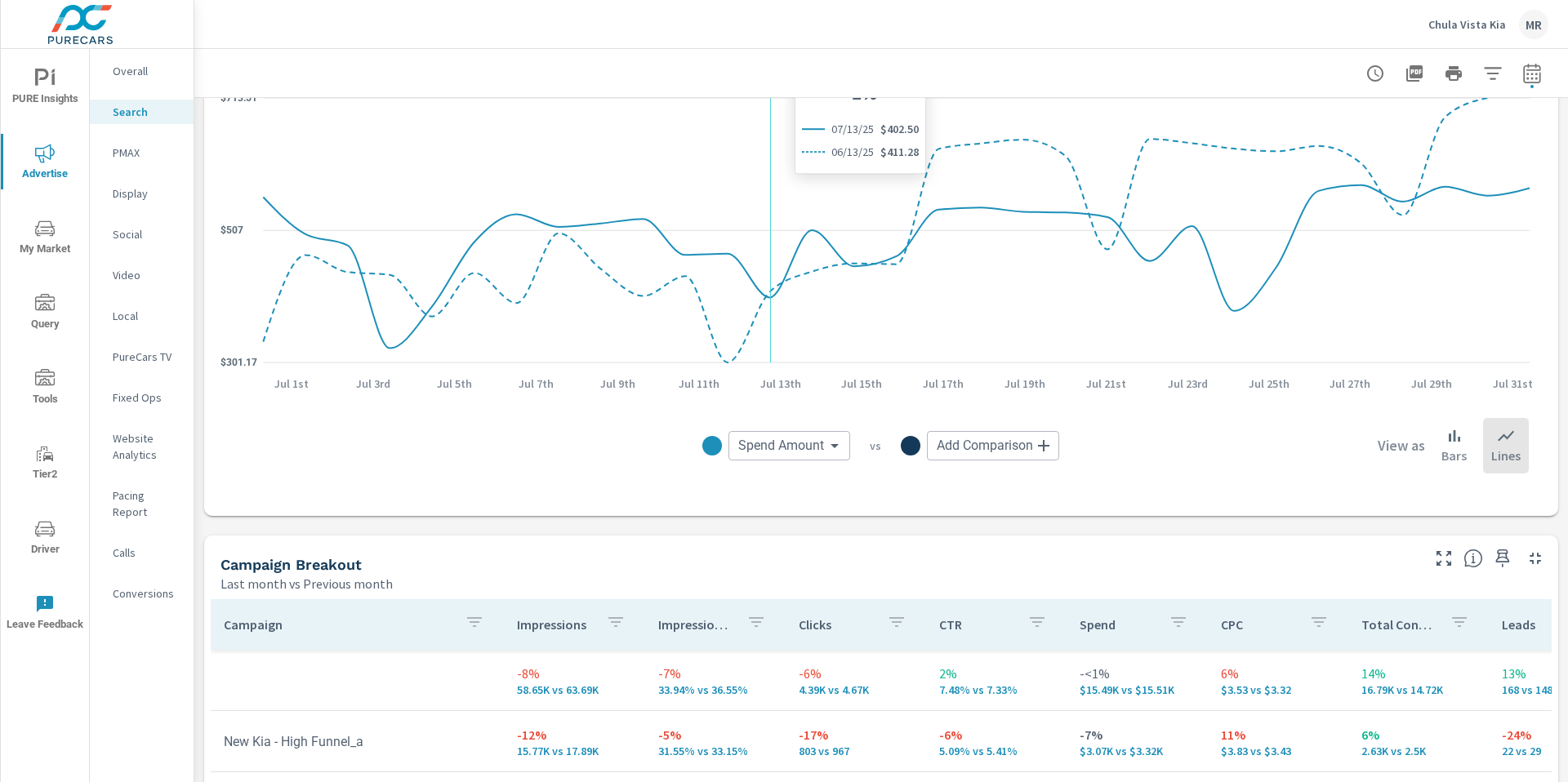 scroll, scrollTop: 1117, scrollLeft: 0, axis: vertical 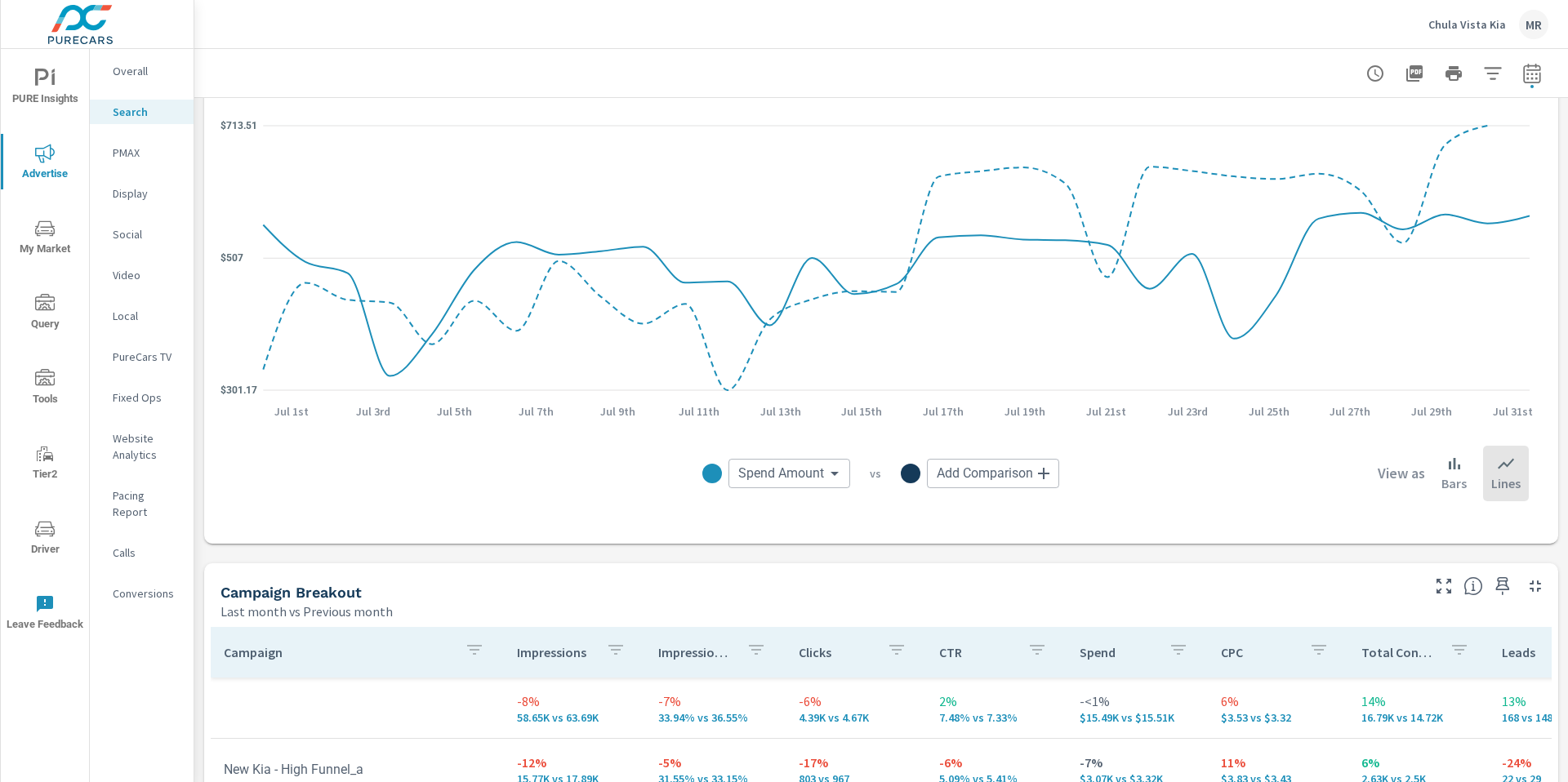 click on "Impressions Last month vs Previous month -8% 58.65K vs 63.69K Clicks Last month vs Previous month -6% 4.39K vs 4.67K Spend Last month vs Previous month -<1% $15.49K vs $15.51K Spend Per Unit Sold Last month vs Previous month — % $ — vs $ — Search Performance Overview By Postal Code Last month vs Previous month ← Move left → Move right ↑ Move up ↓ Move down + Zoom in - Zoom out Home Jump left by 75% End Jump right by 75% Page Up Jump up by 75% Page Down Jump down by 75% Keyboard shortcuts Map Data Map data ©2025 Google, INEGI Map data ©2025 Google, INEGI 10 km  Click to toggle between metric and imperial units Terms Report a map error Most ( 6,542 ) Least ( 1 ) Impressions 0 ​ Reporting Metrics & Data Last month vs Previous month $301.17    $507    $713.51    Jul 1st Jul 3rd Jul 5th Jul 7th Jul 9th Jul 11th Jul 13th Jul 15th Jul 17th Jul 19th Jul 21st Jul 23rd Jul 25th Jul 27th Jul 29th Jul 31st Spend Amount Spend Amount ​ vs Add Comparison ​ View as Bars Lines Campaign Breakout" at bounding box center [881, 117] 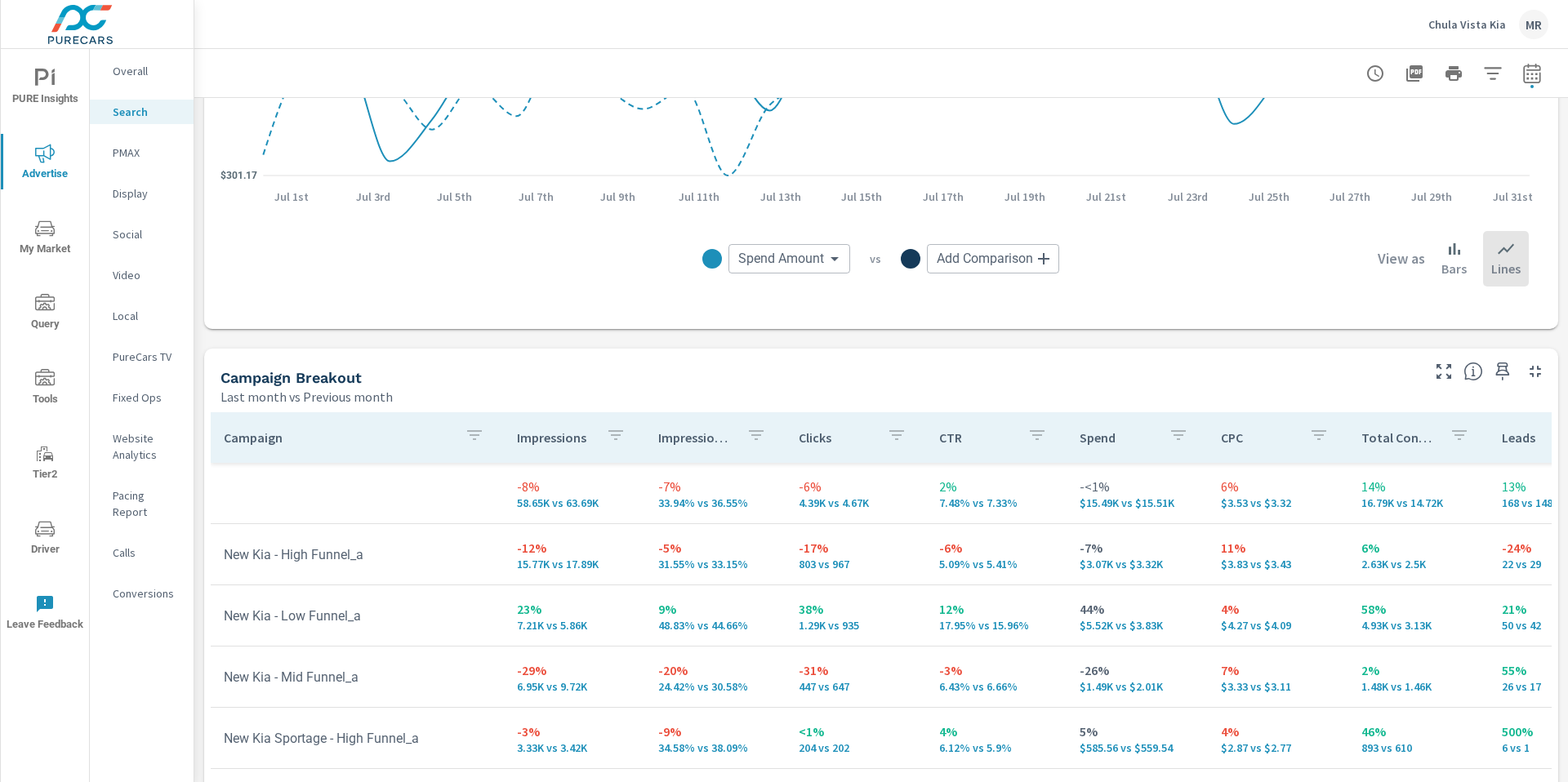 scroll, scrollTop: 1344, scrollLeft: 0, axis: vertical 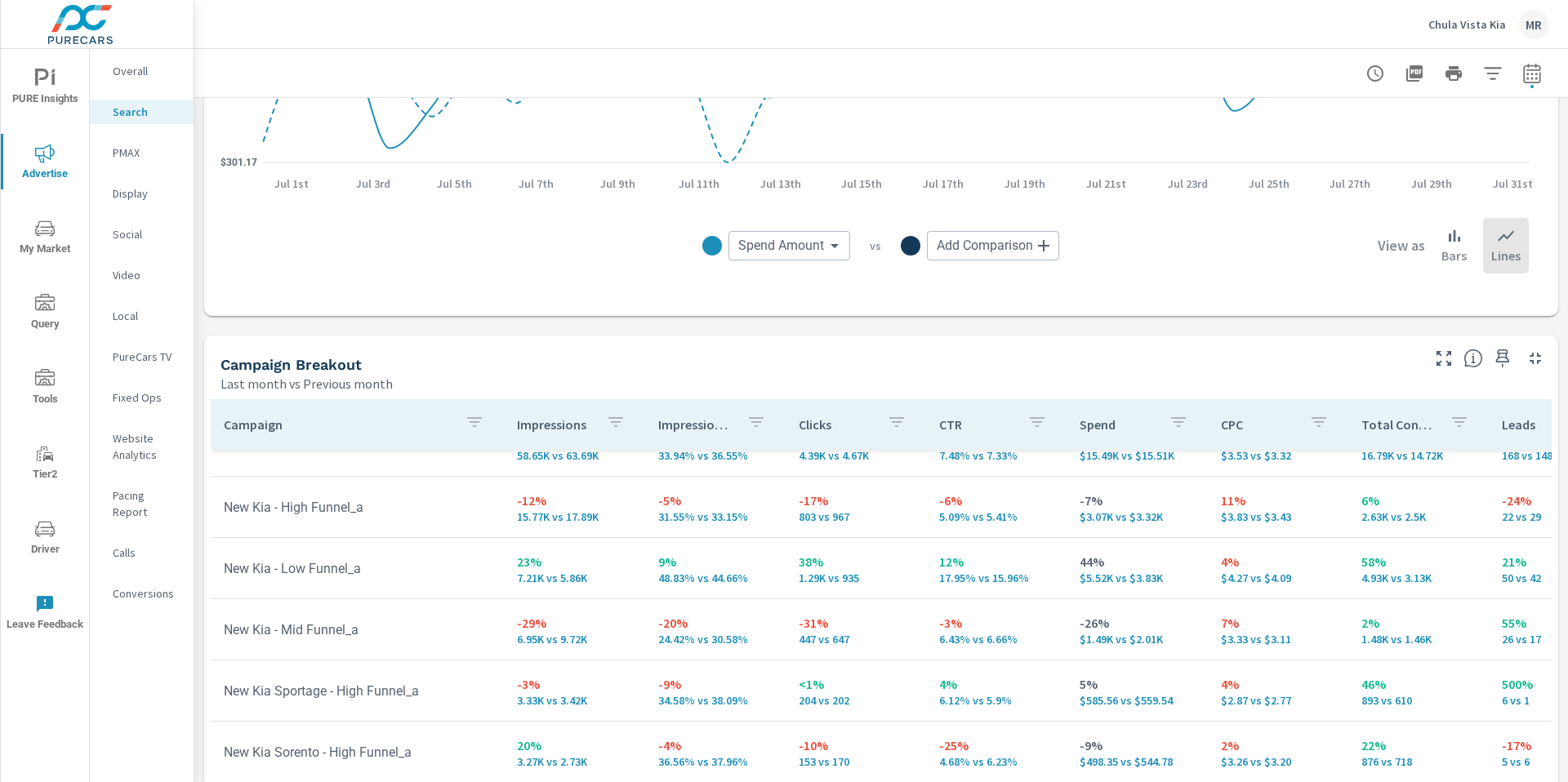 click on "-29%" at bounding box center [574, 623] 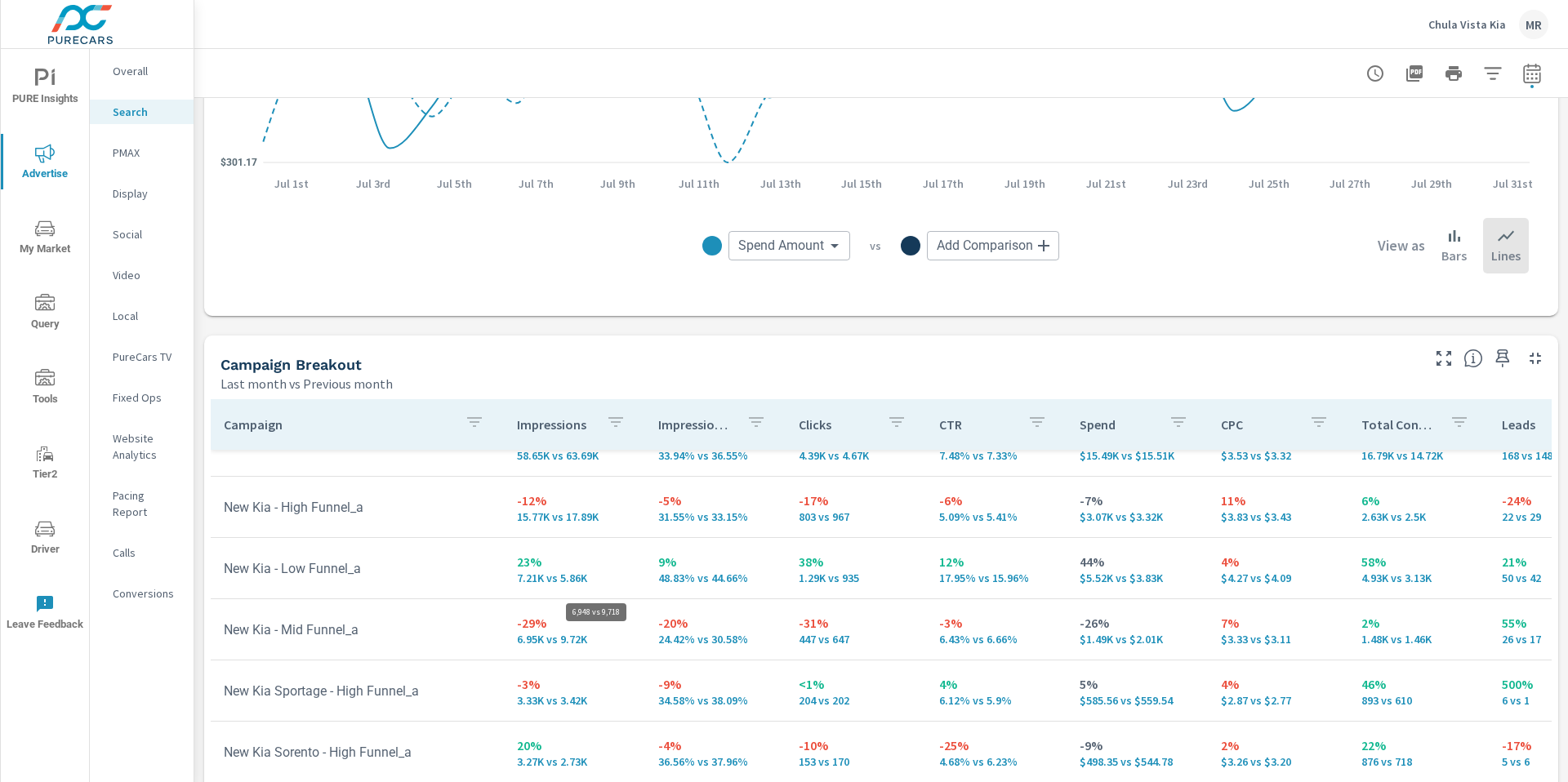 scroll, scrollTop: 31, scrollLeft: 0, axis: vertical 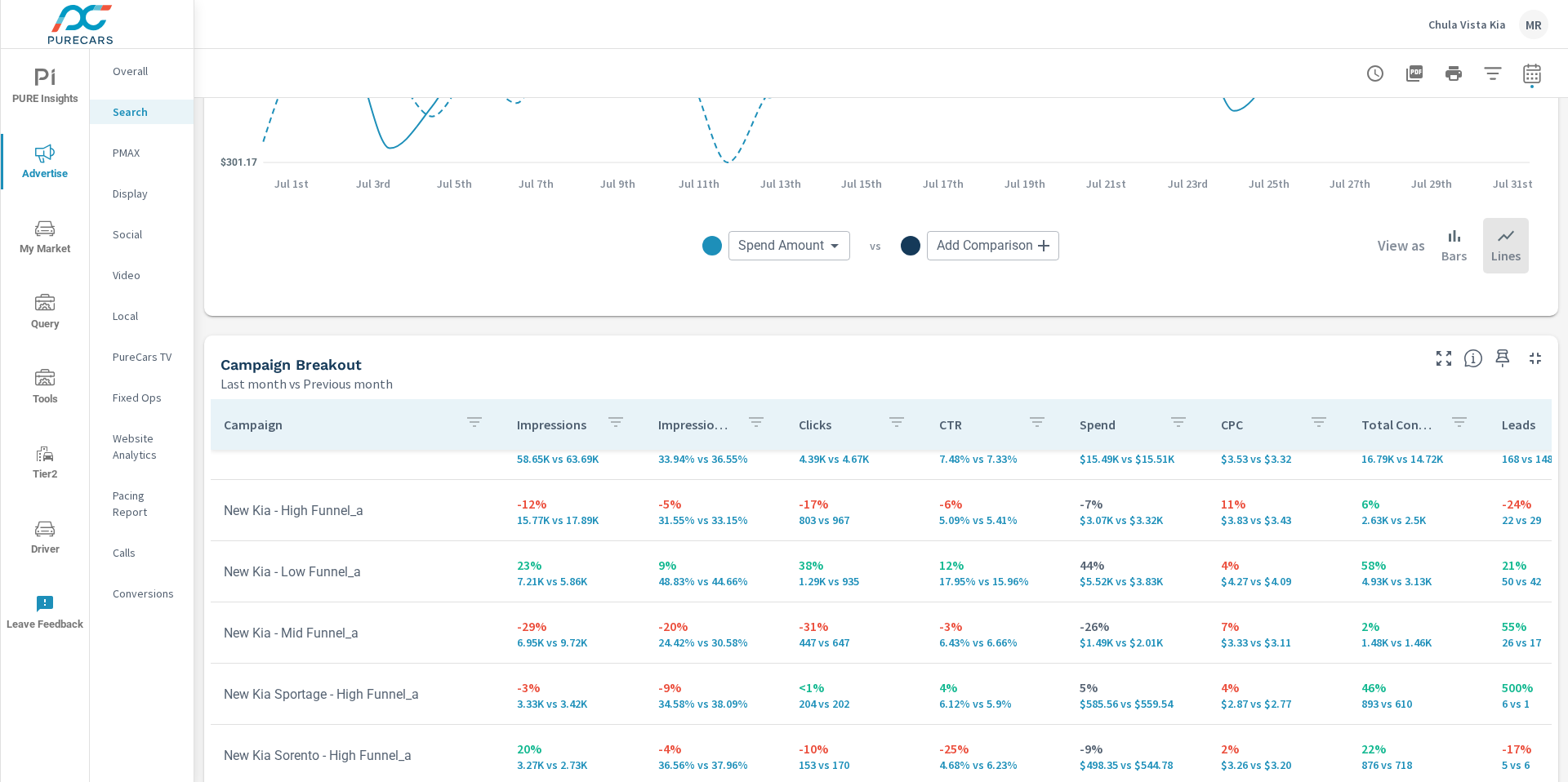 click on "24.42% vs 30.58%" at bounding box center [715, 642] 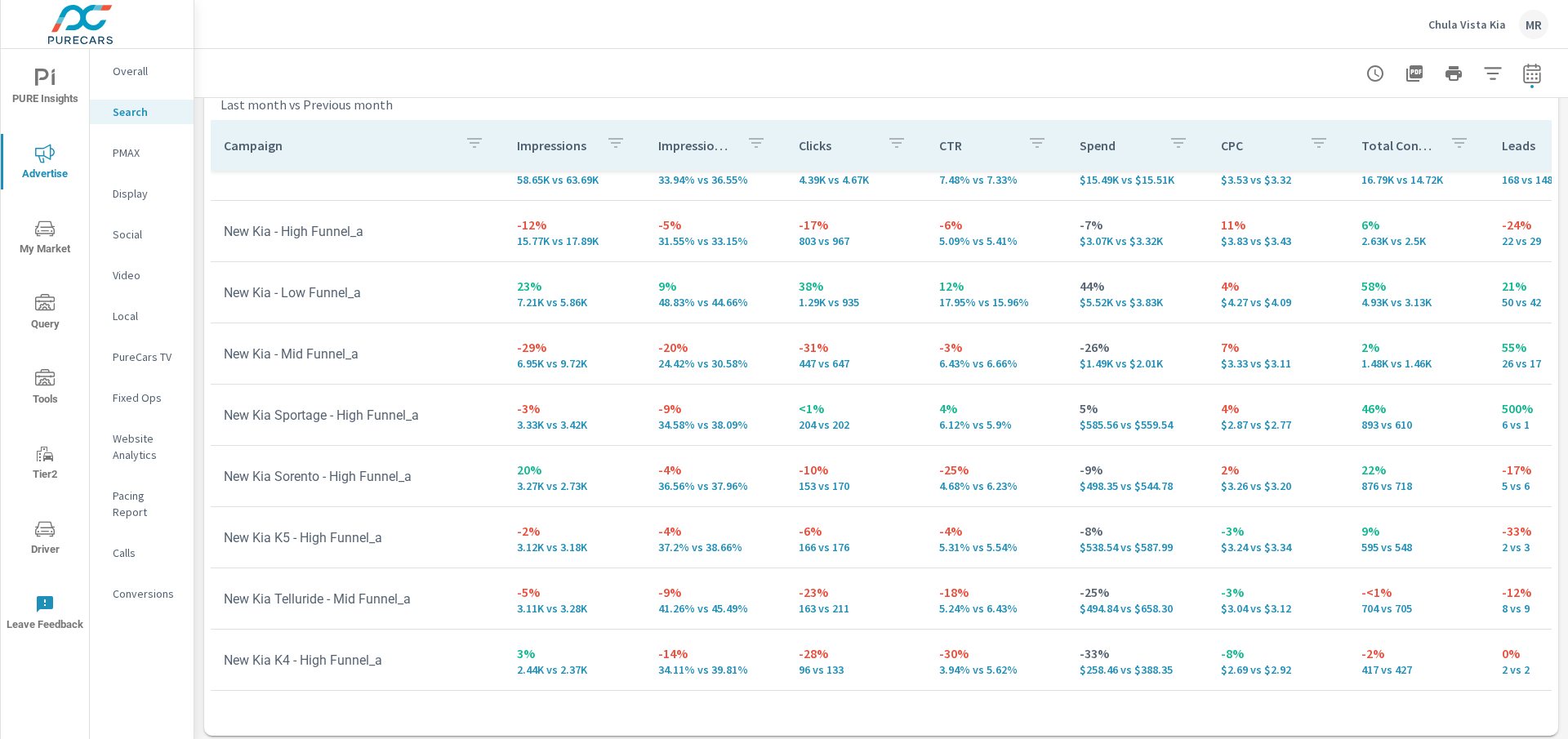 scroll, scrollTop: 1631, scrollLeft: 0, axis: vertical 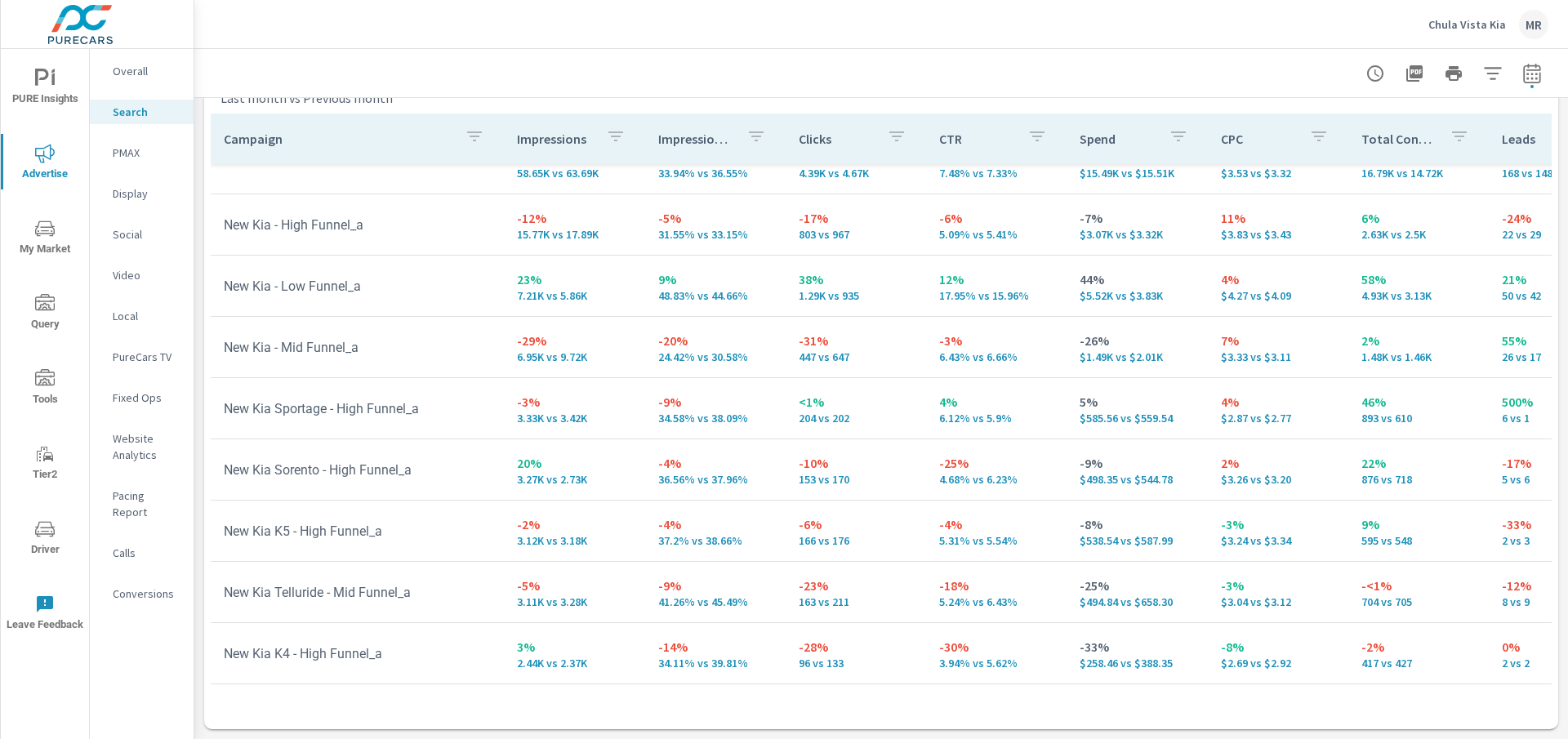 drag, startPoint x: 407, startPoint y: 348, endPoint x: 395, endPoint y: 310, distance: 39.84972 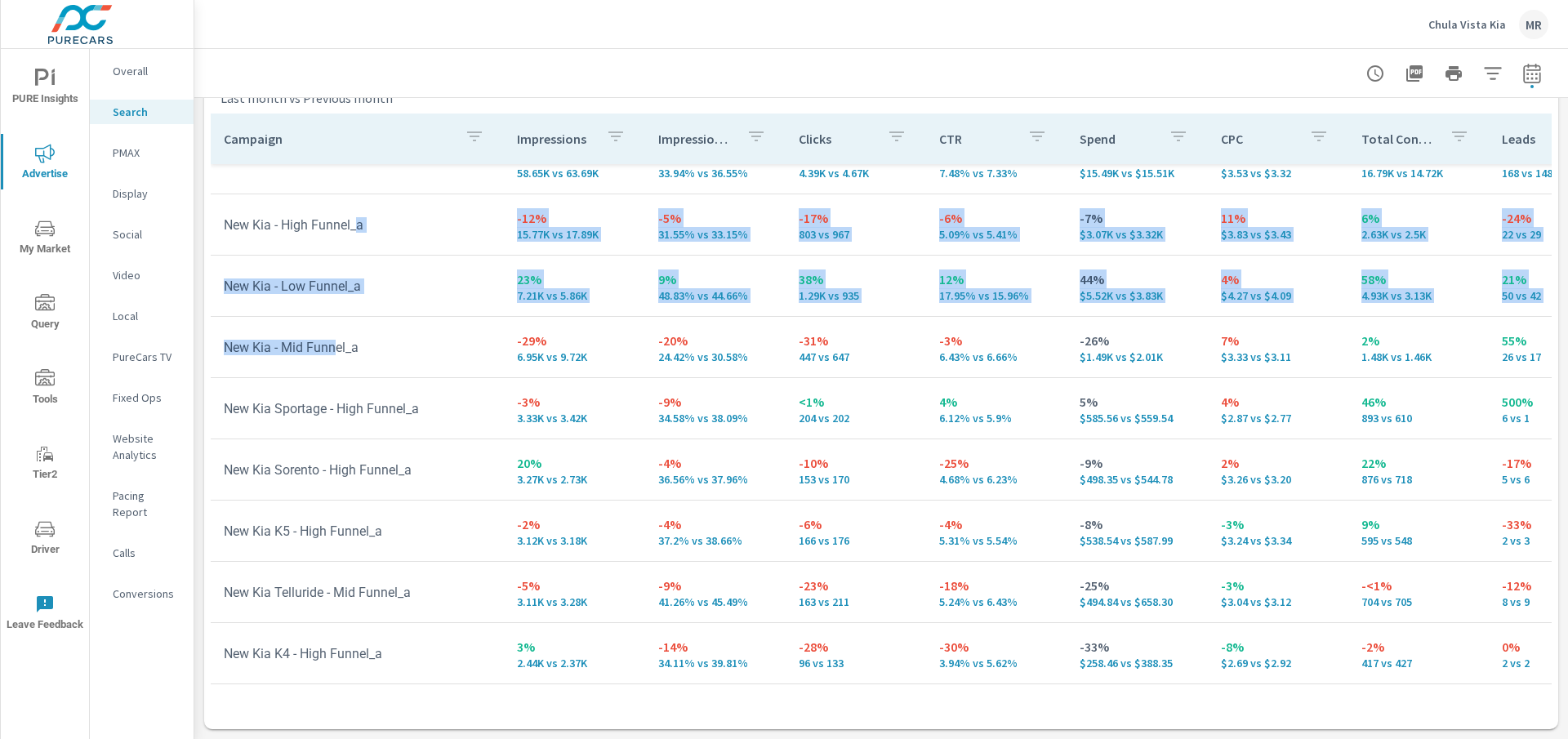 drag, startPoint x: 356, startPoint y: 234, endPoint x: 336, endPoint y: 345, distance: 112.78741 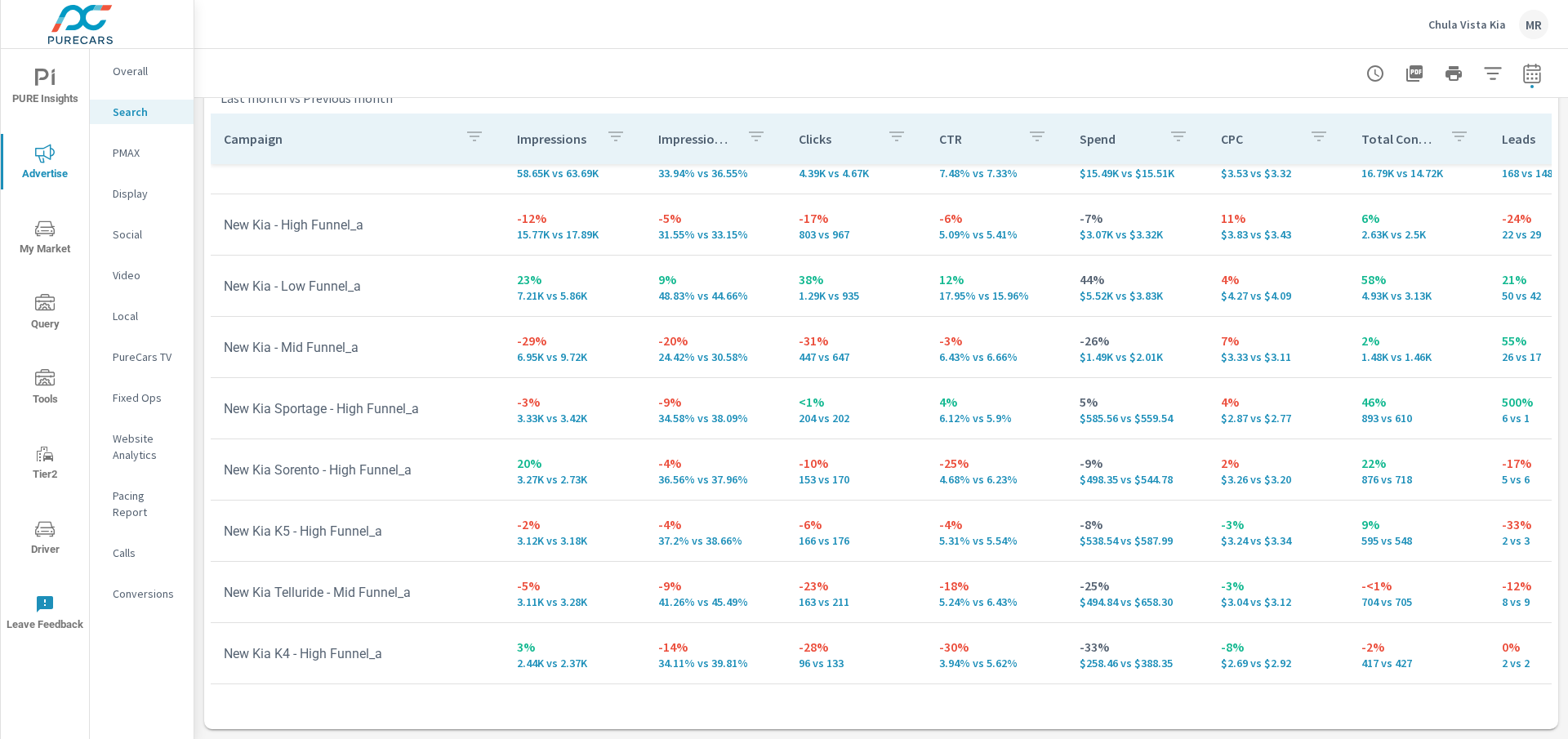 click on "New Kia - High Funnel_a" at bounding box center (357, 225) 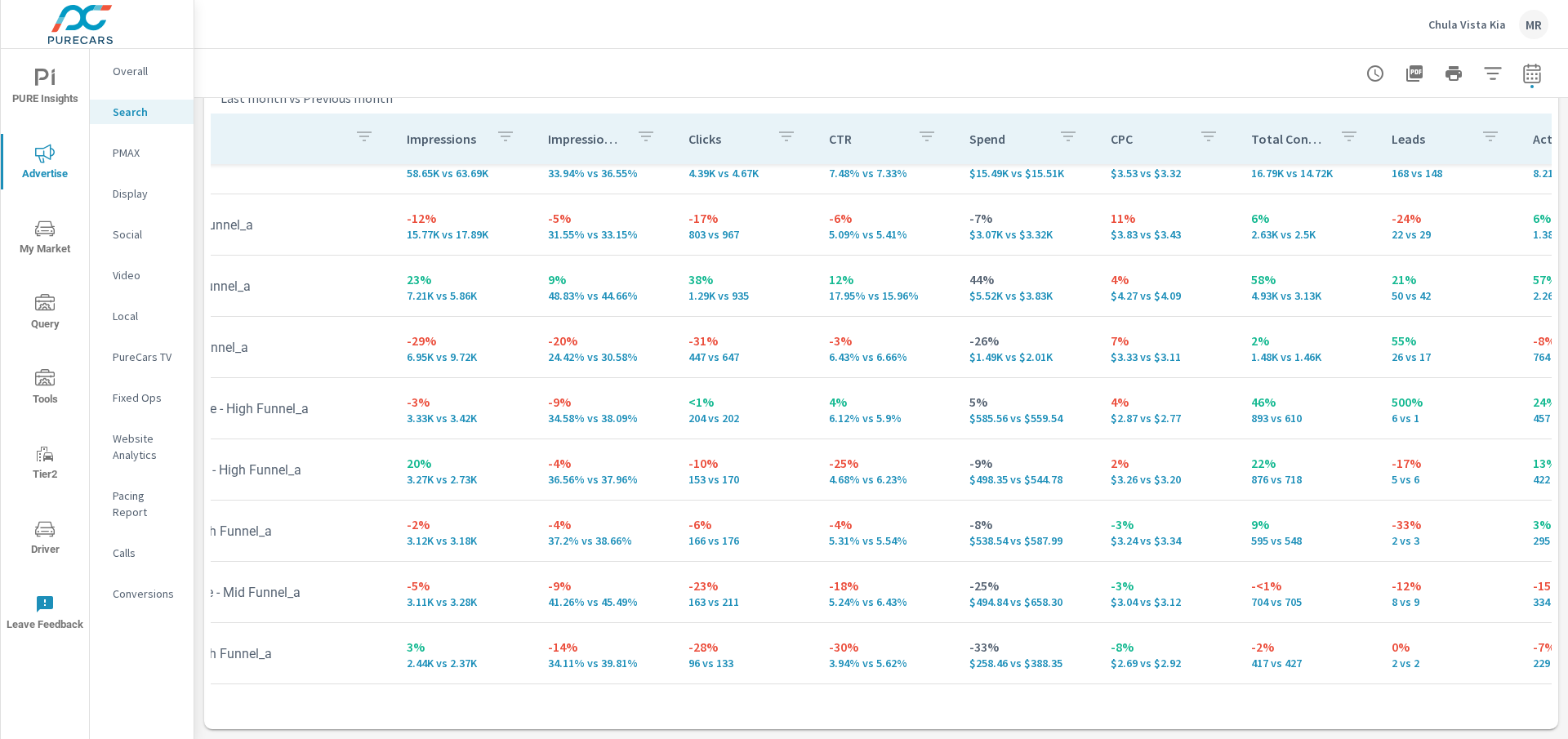 scroll, scrollTop: 31, scrollLeft: 119, axis: both 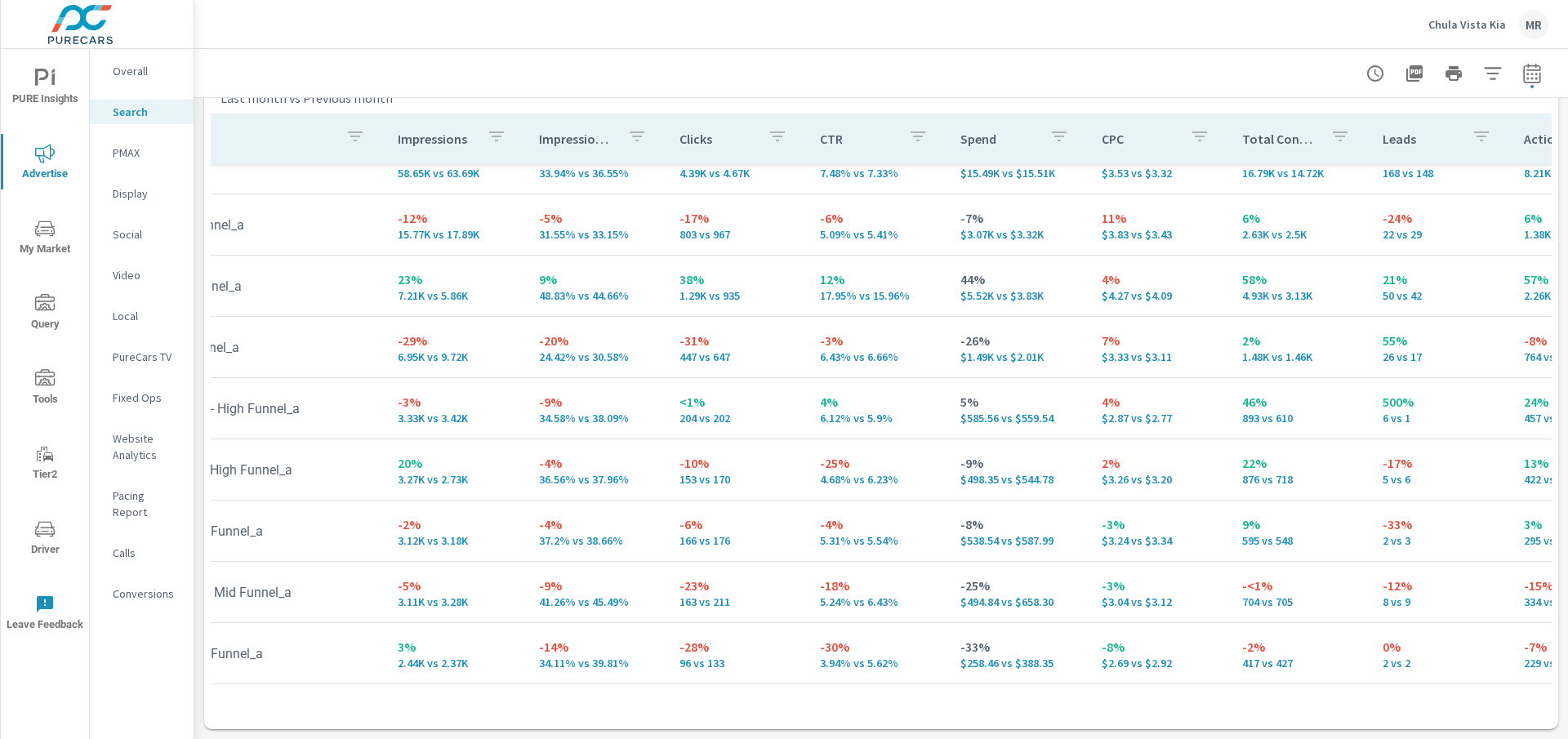 click on "22% 876 vs 718" at bounding box center (1299, 470) 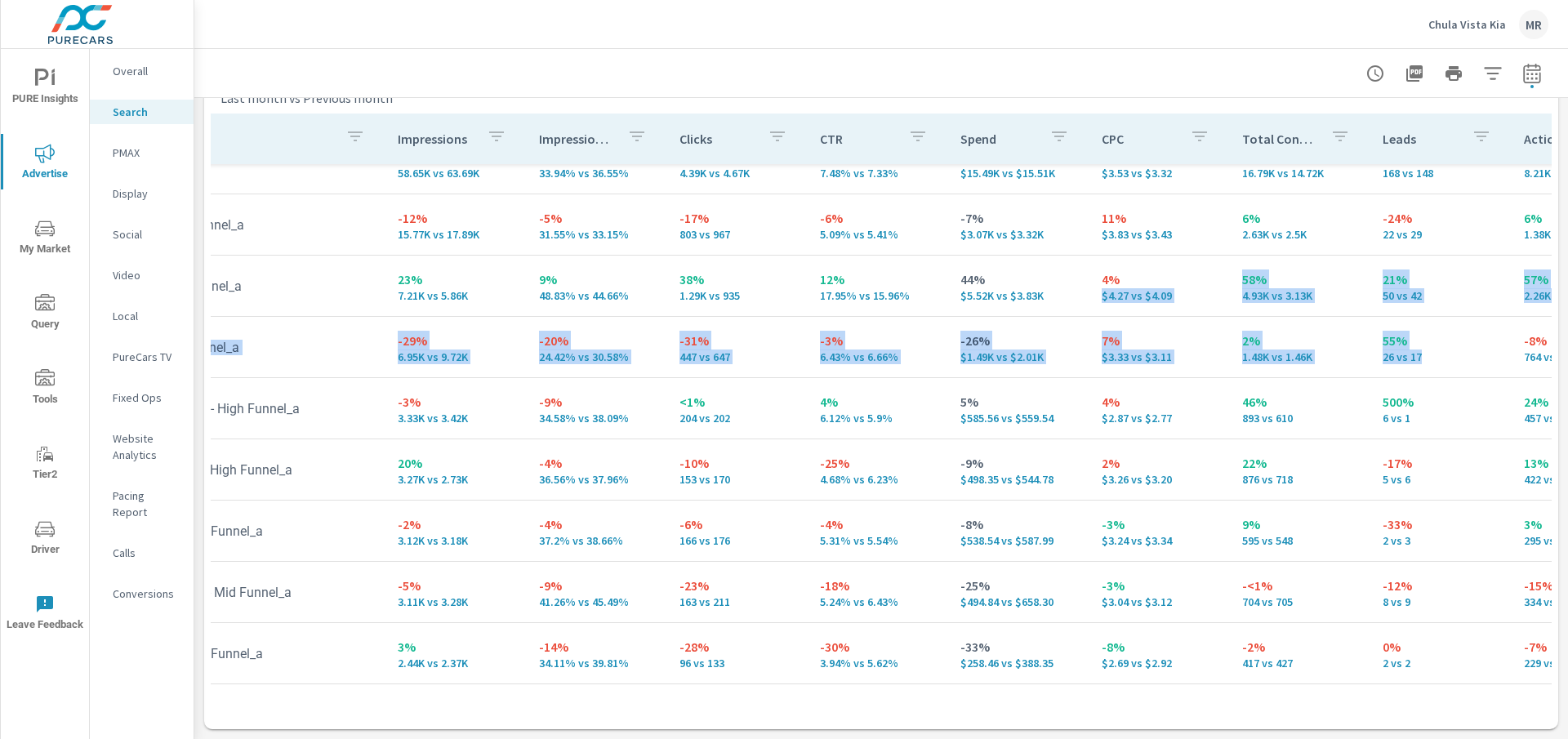 drag, startPoint x: 1395, startPoint y: 360, endPoint x: 1210, endPoint y: 284, distance: 200.002 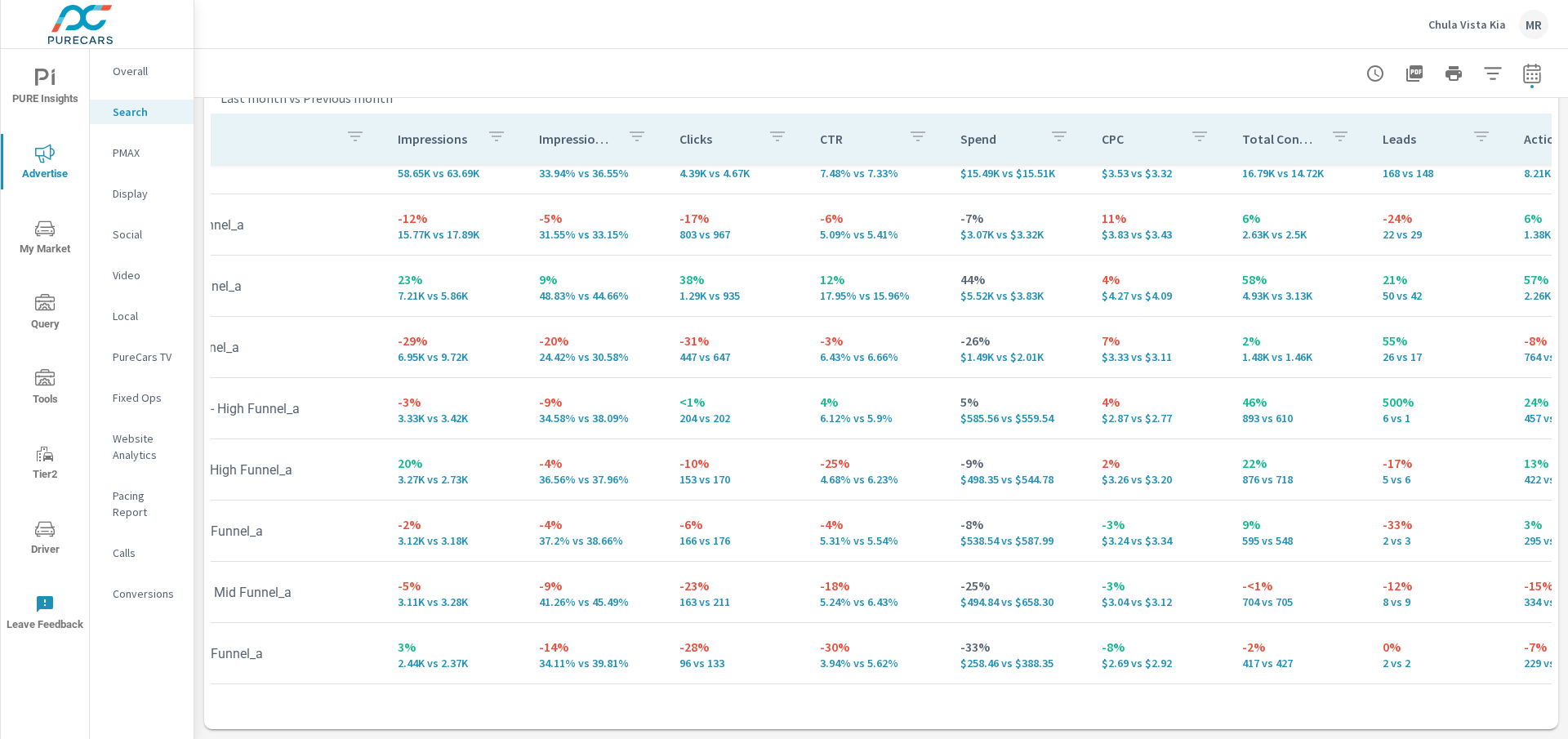 click on "58% 4.93K vs 3.13K" at bounding box center (1299, 286) 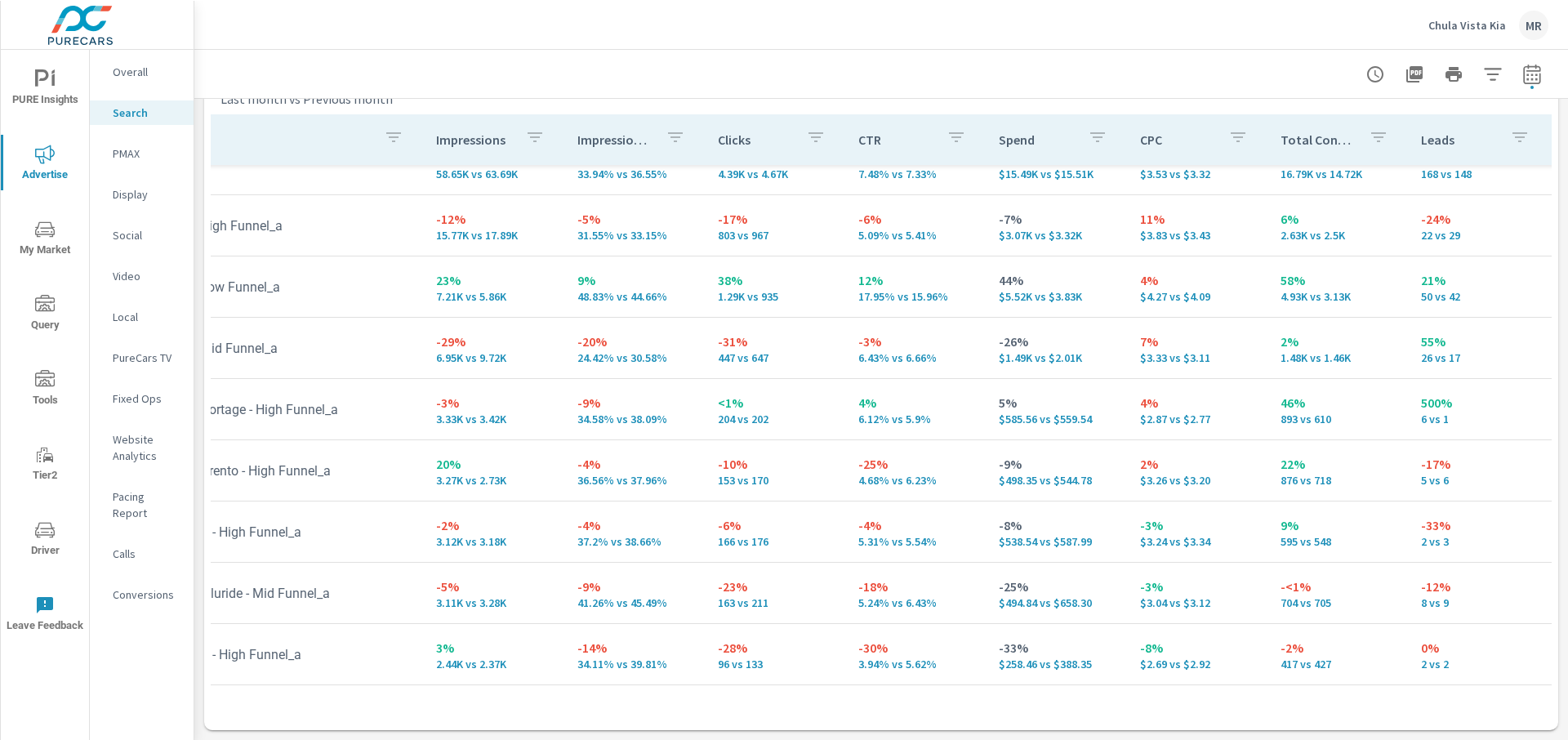 scroll, scrollTop: 31, scrollLeft: 0, axis: vertical 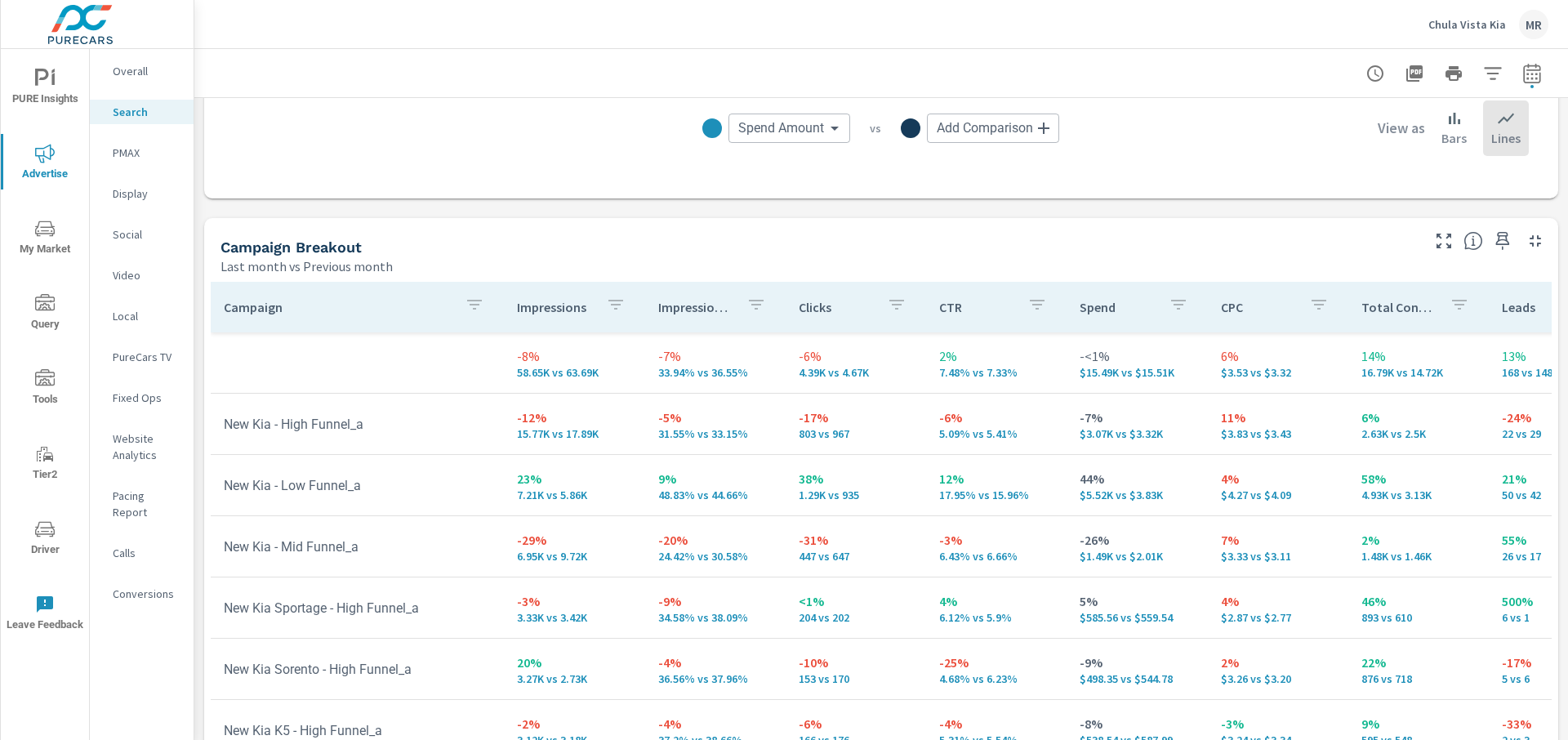click on "Chula Vista Kia MR" at bounding box center (1488, 25) 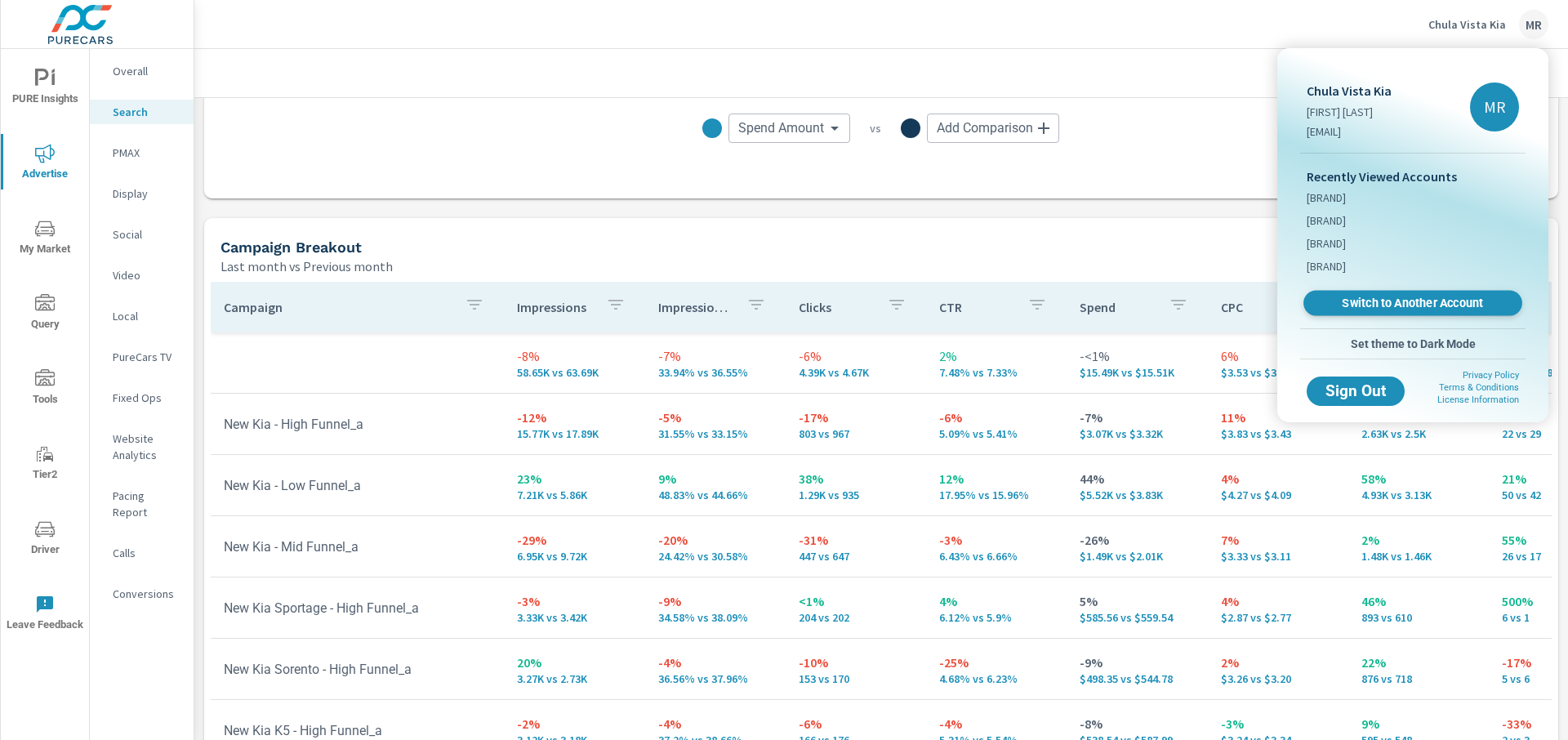 click on "Switch to Another Account" at bounding box center [1412, 303] 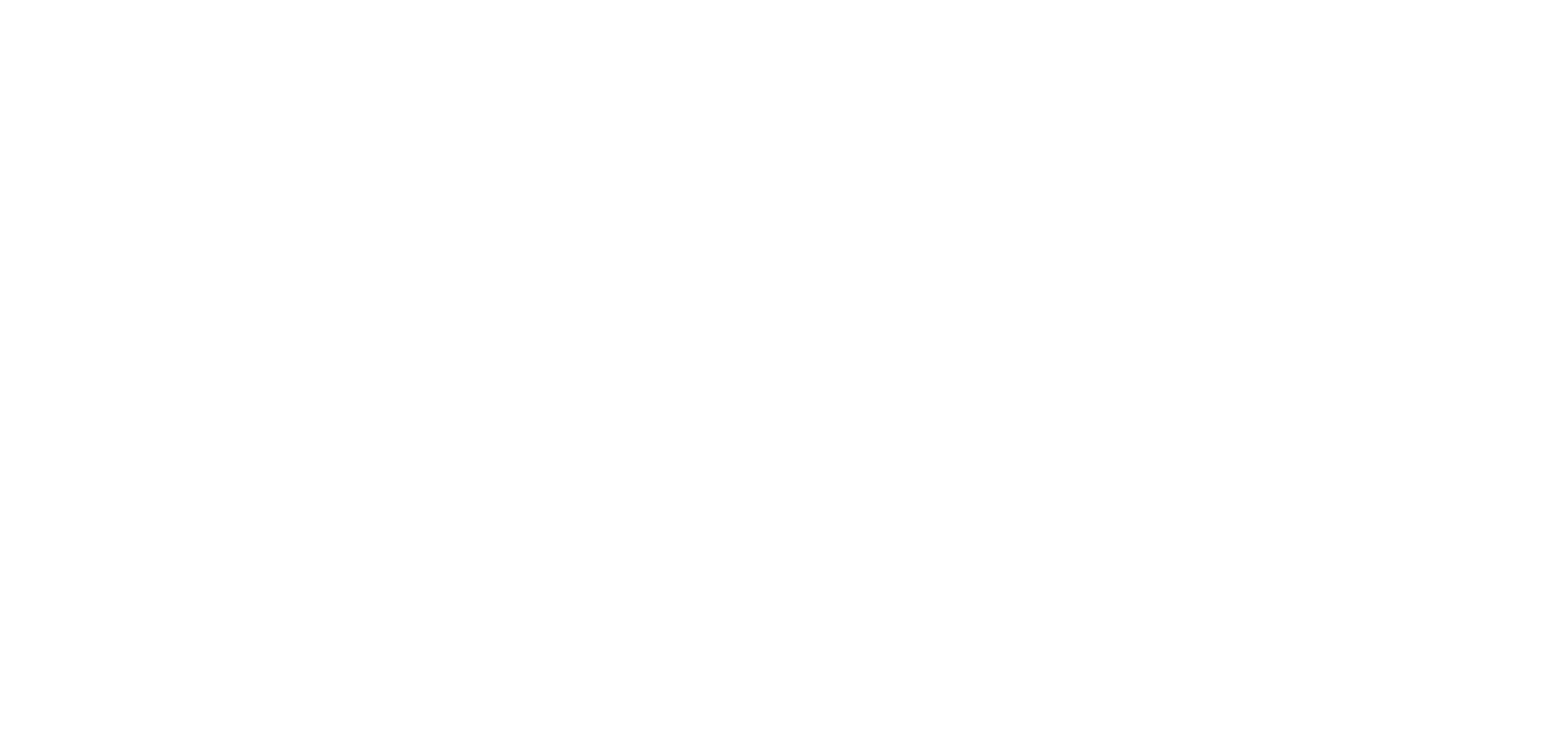 scroll, scrollTop: 0, scrollLeft: 0, axis: both 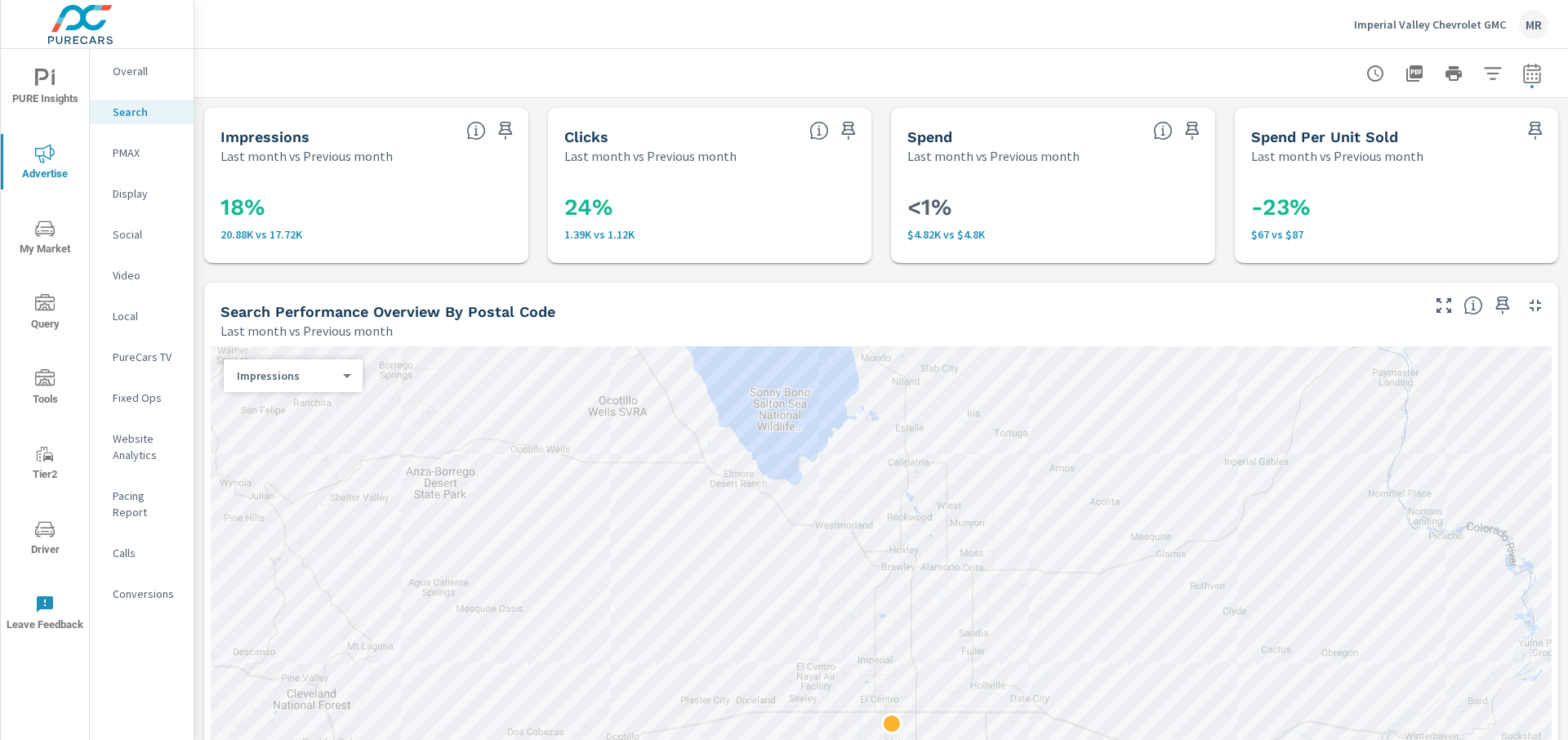 click on "Search" at bounding box center (146, 112) 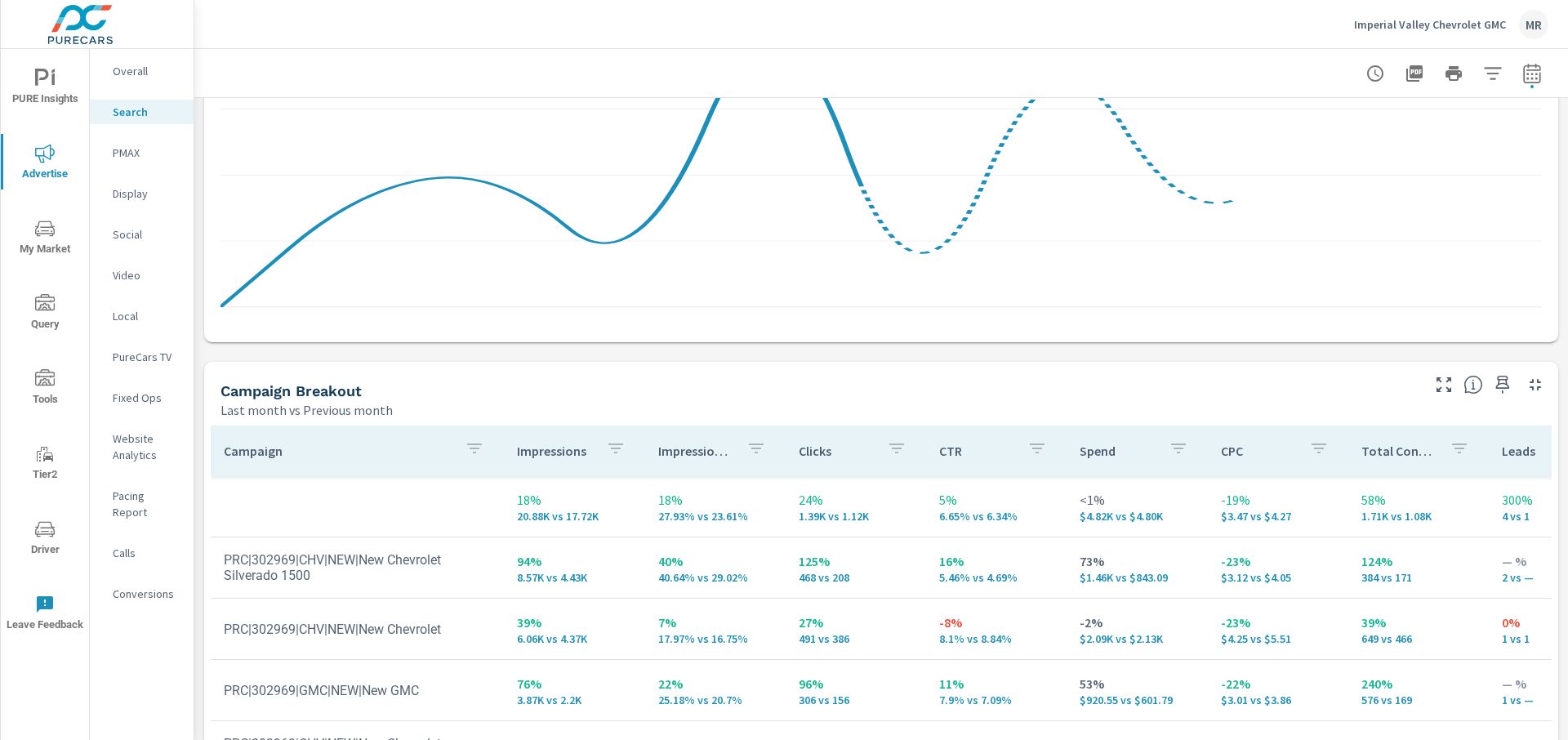 scroll, scrollTop: 1441, scrollLeft: 0, axis: vertical 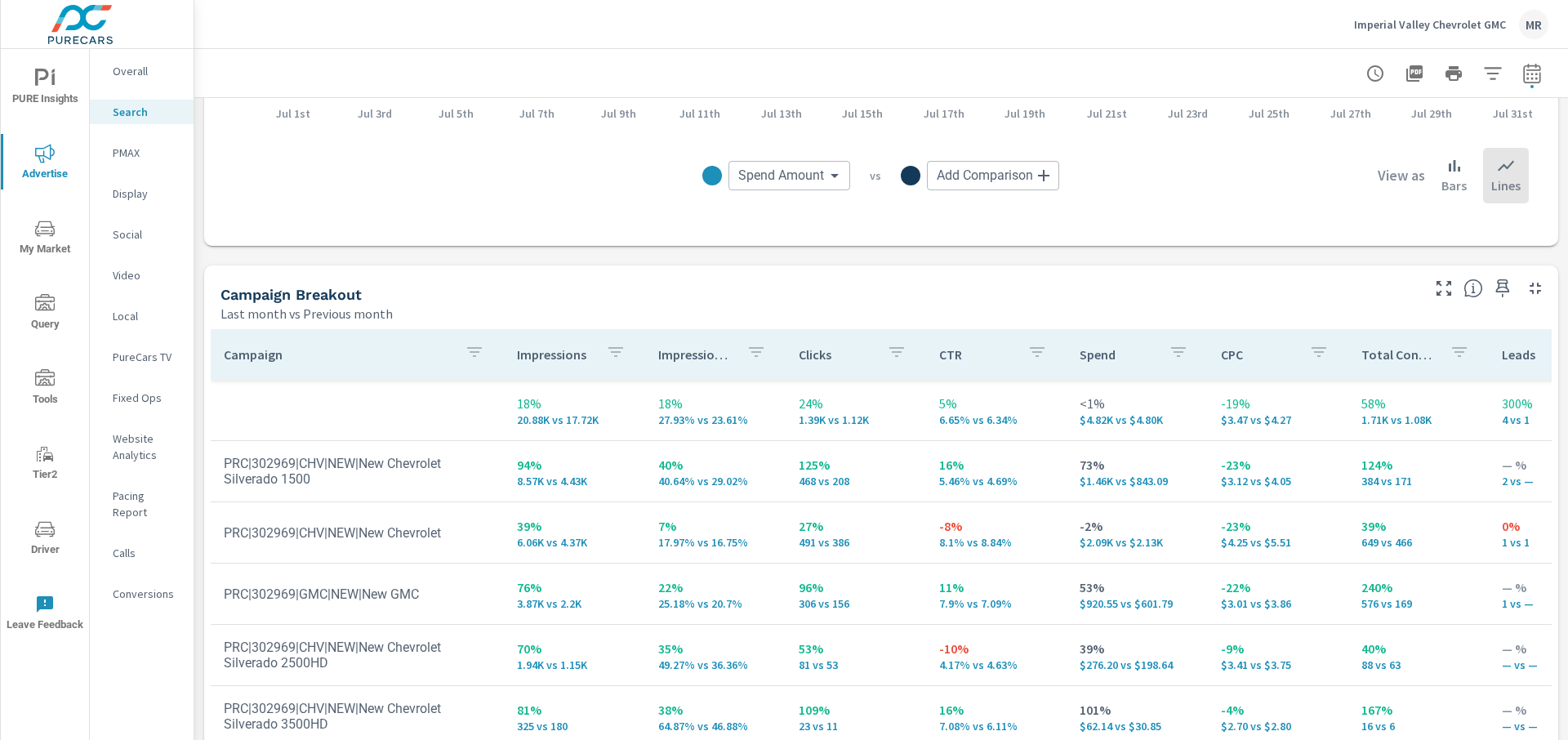 click on "Campaign Breakout" at bounding box center (819, 294) 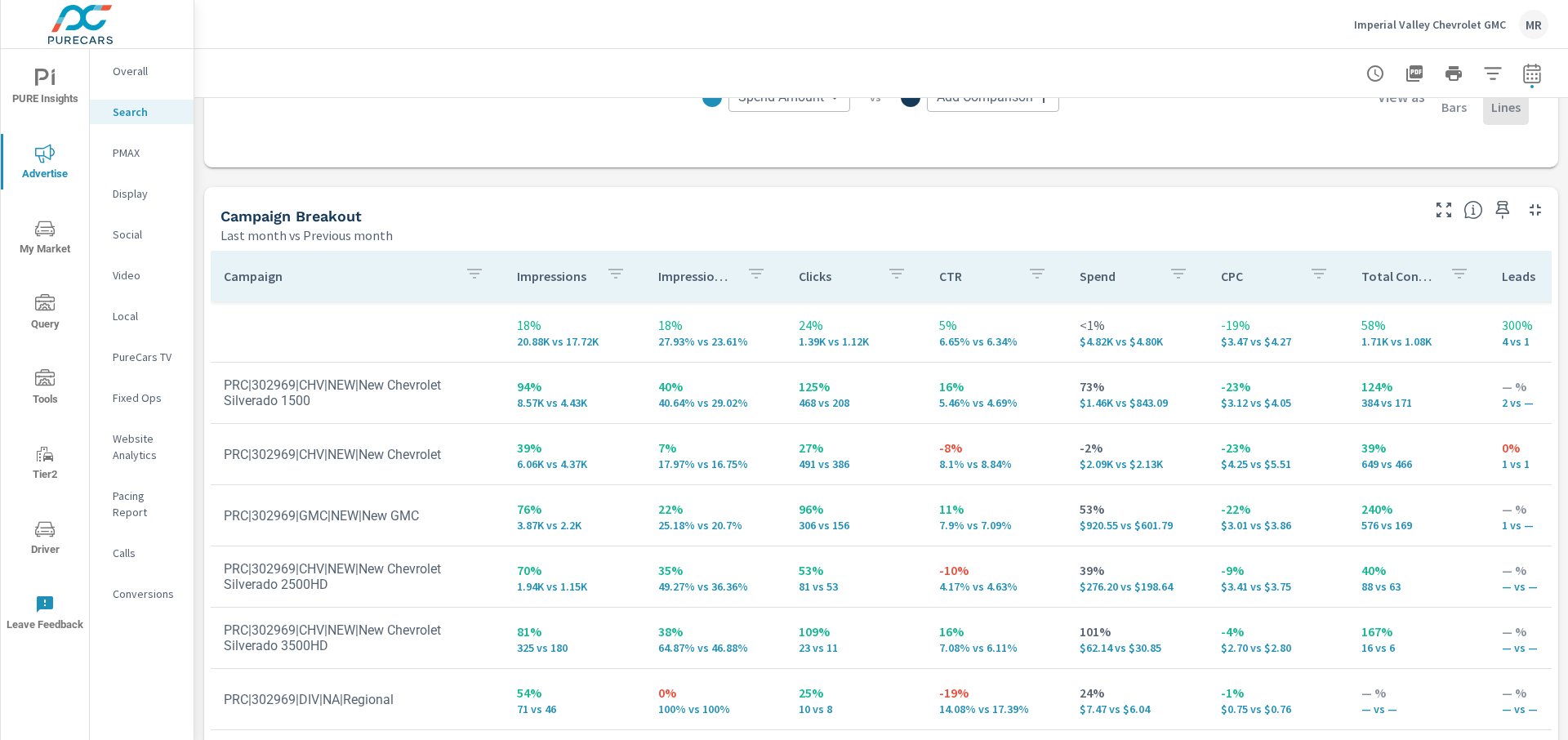 scroll, scrollTop: 1496, scrollLeft: 0, axis: vertical 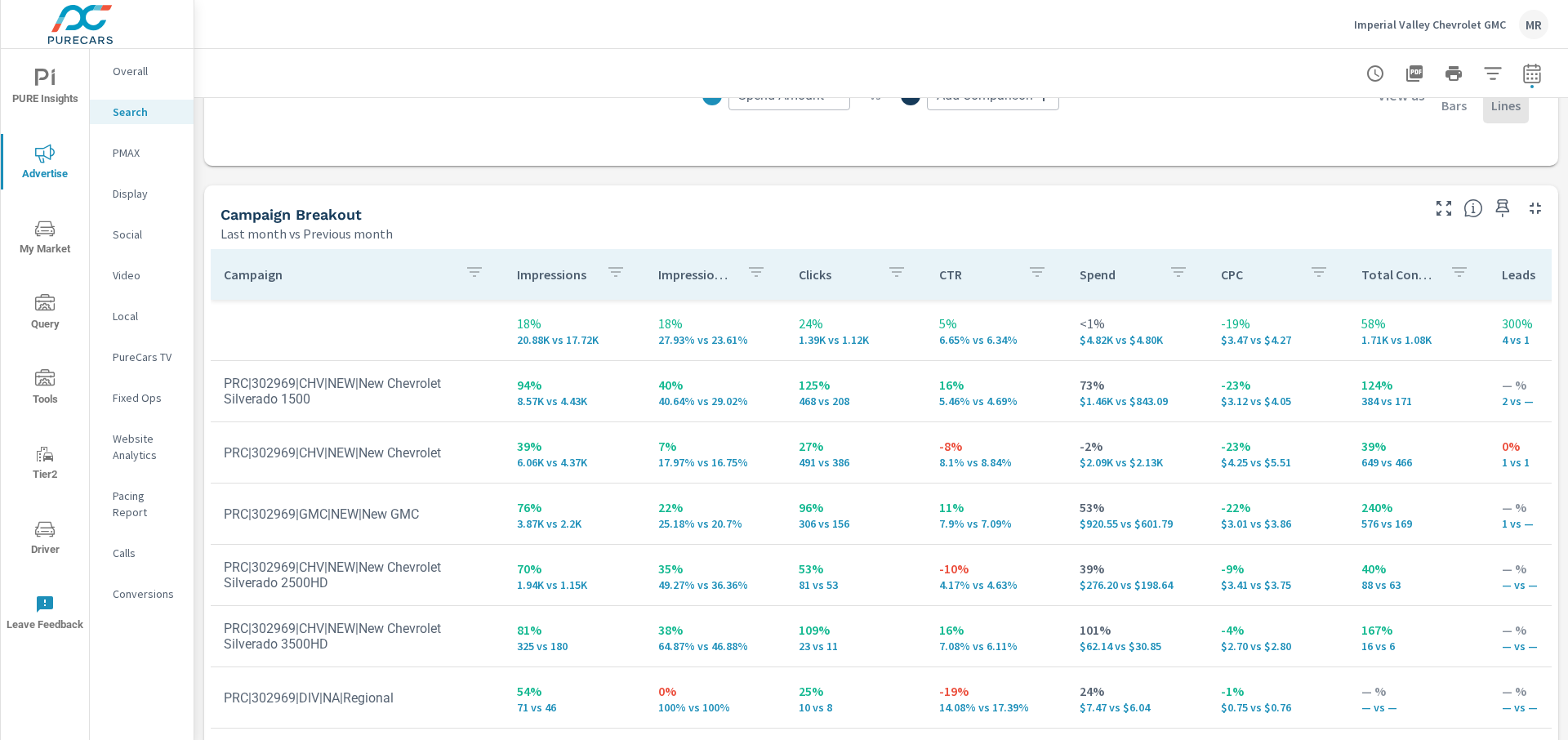 click on "35% 49.27% vs 36.36%" at bounding box center [715, 575] 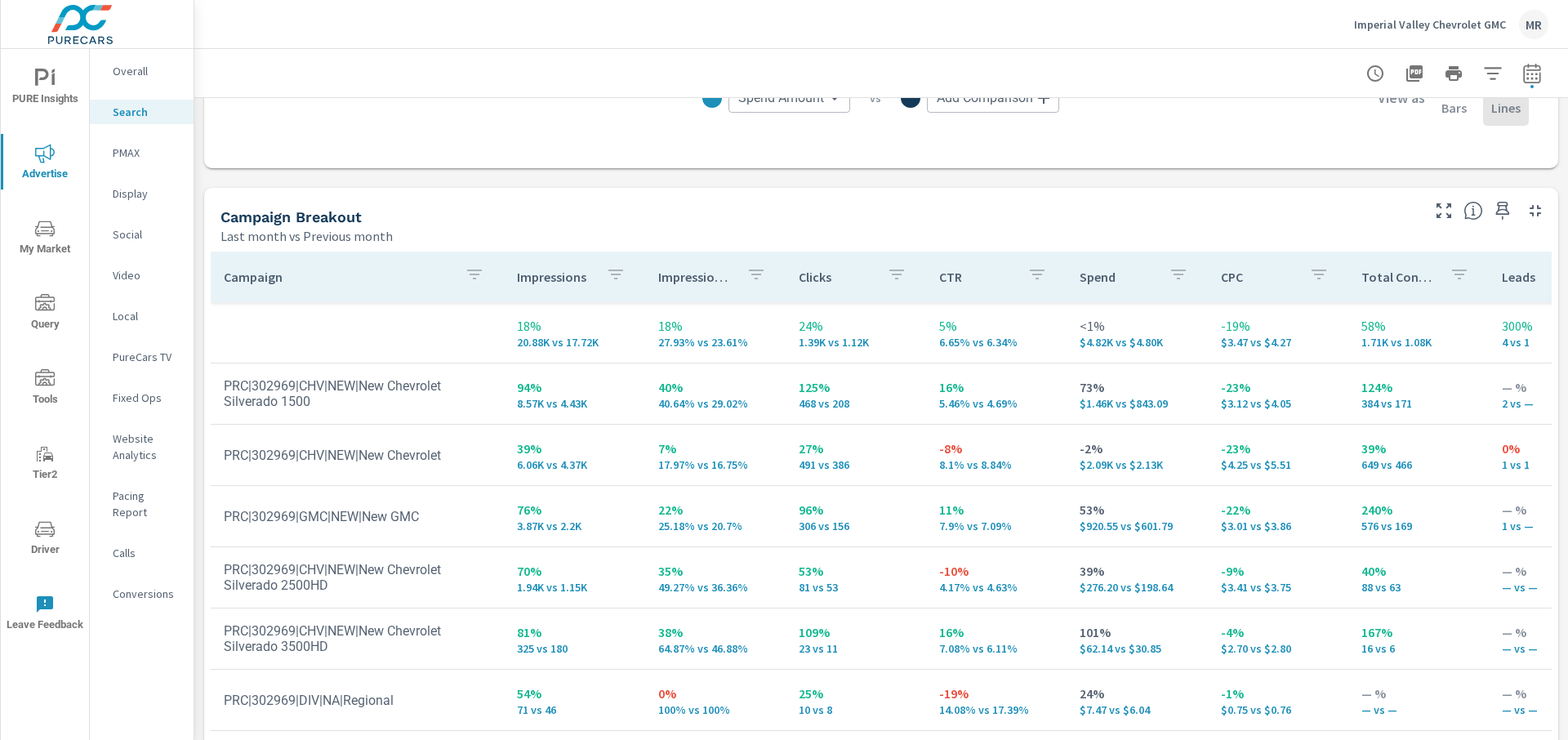 scroll, scrollTop: 1492, scrollLeft: 0, axis: vertical 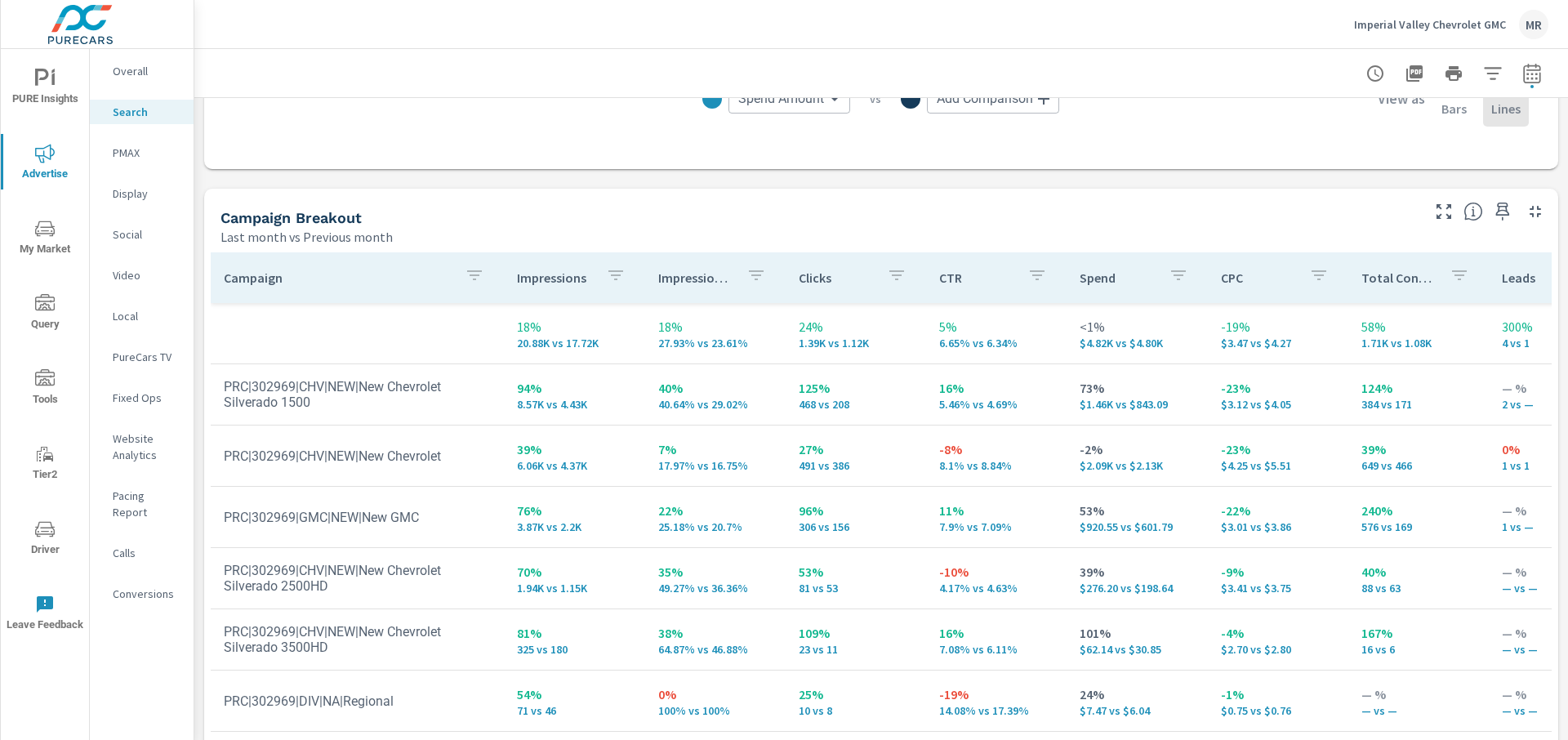 click on "Campaign Breakout" at bounding box center [819, 217] 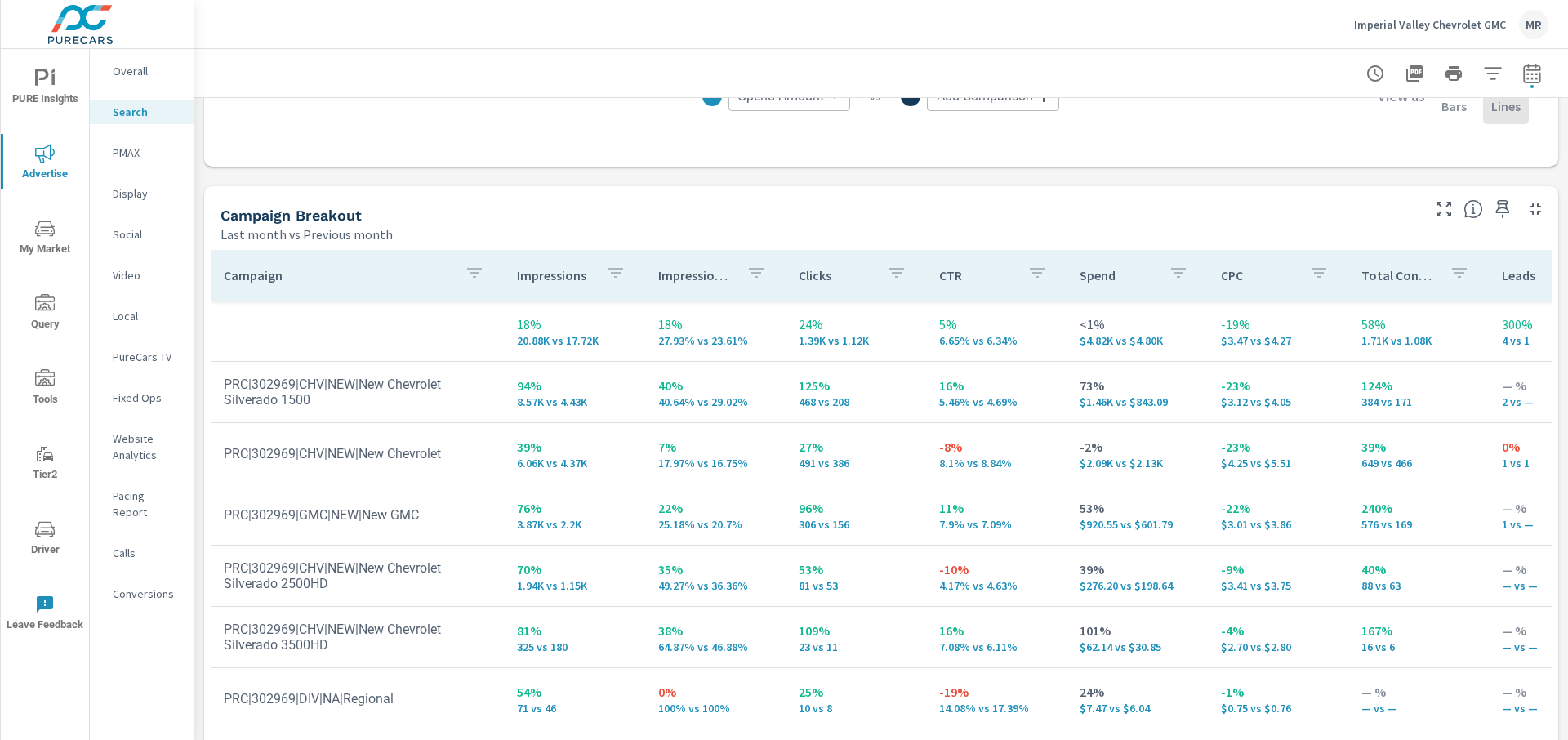 scroll, scrollTop: 1496, scrollLeft: 0, axis: vertical 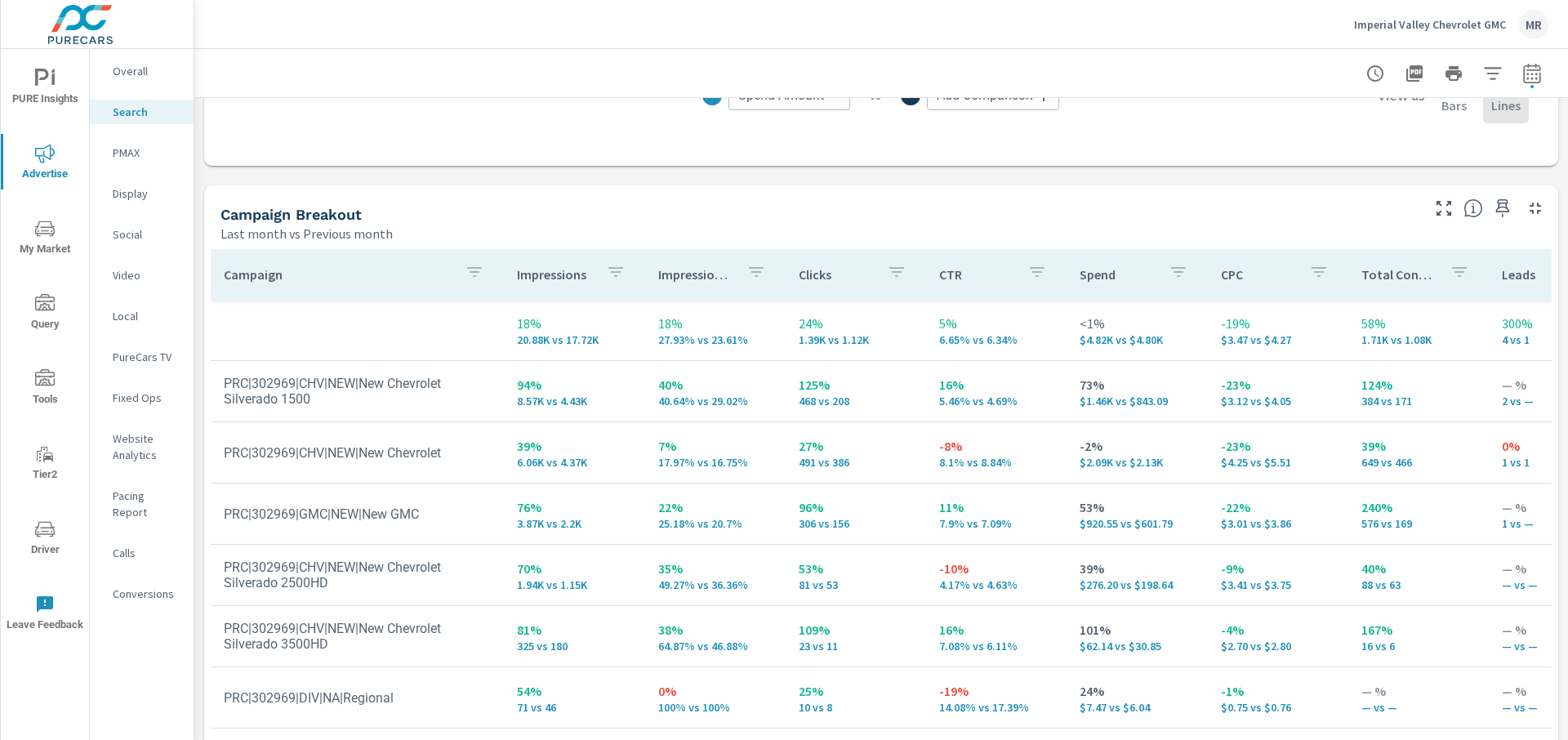 click on "Impressions Last month vs Previous month 18% 20.88K vs 17.72K Clicks Last month vs Previous month 24% 1.39K vs 1.12K Spend Last month vs Previous month <1% $4.82K vs $4.8K Spend Per Unit Sold Last month vs Previous month -23% $67 vs $87 Search Performance Overview By Postal Code Last month vs Previous month ← Move left → Move right ↑ Move up ↓ Move down + Zoom in - Zoom out Home Jump left by 75% End Jump right by 75% Page Up Jump up by 75% Page Down Jump down by 75% Keyboard shortcuts Map Data Map data ©2025 Google, INEGI Map data ©2025 Google, INEGI 10 km Click to toggle between metric and imperial units Terms Report a map error Most ( 1,884 ) Least ( 1 ) Impressions 0 ​ Reporting Metrics & Data Last month vs Previous month $92.26 $227 $361.72 Jul 1st Jul 3rd Jul 5th Jul 7th Jul 9th Jul 11th Jul 13th Jul 15th Jul 17th Jul 19th Jul 21st Jul 23rd Jul 25th Jul 27th Jul 29th Jul 31st Spend Amount Spend Amount ​ vs Add Comparison ​ View as Bars Lines Campaign Breakout Campaign" at bounding box center (881, -261) 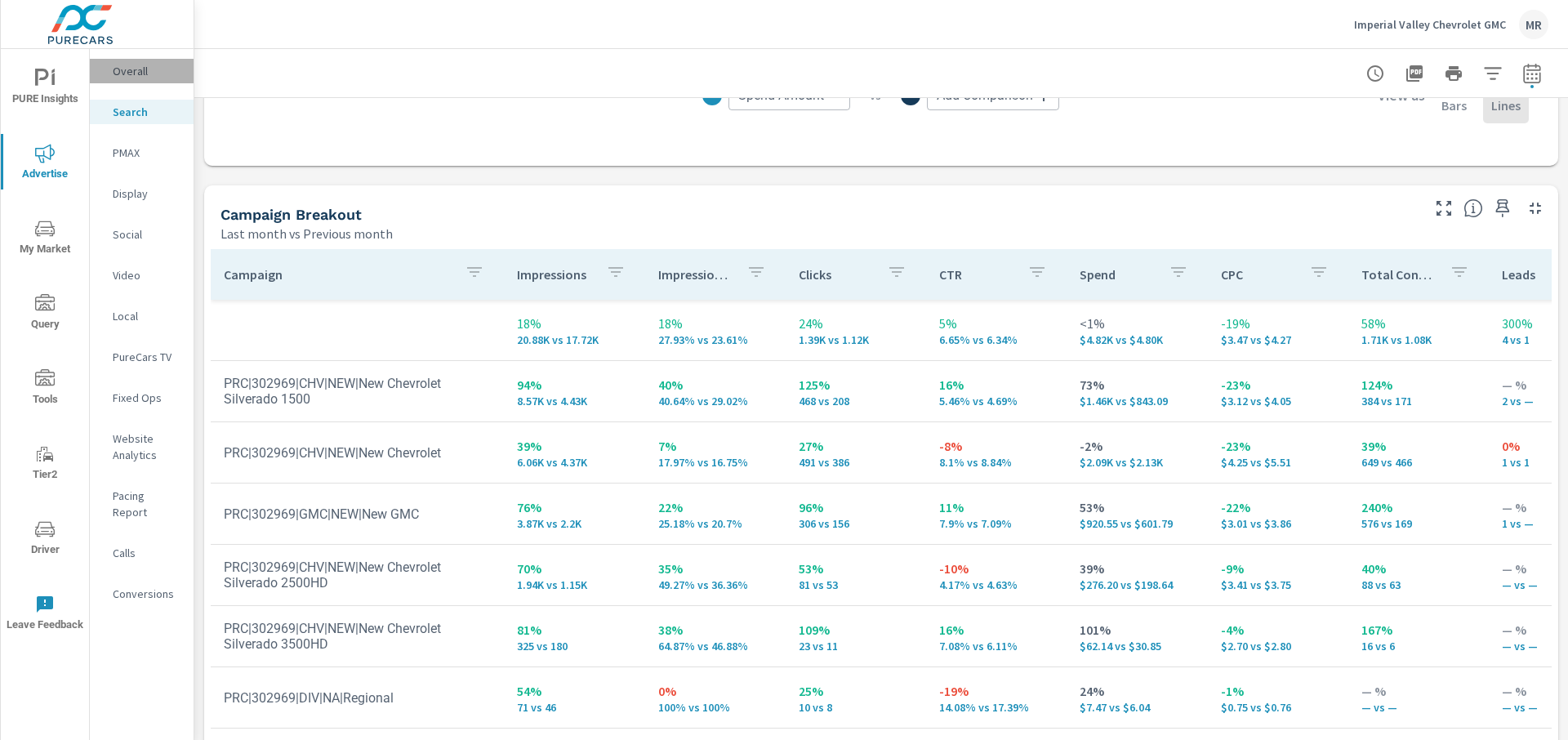 click on "Overall" at bounding box center (146, 71) 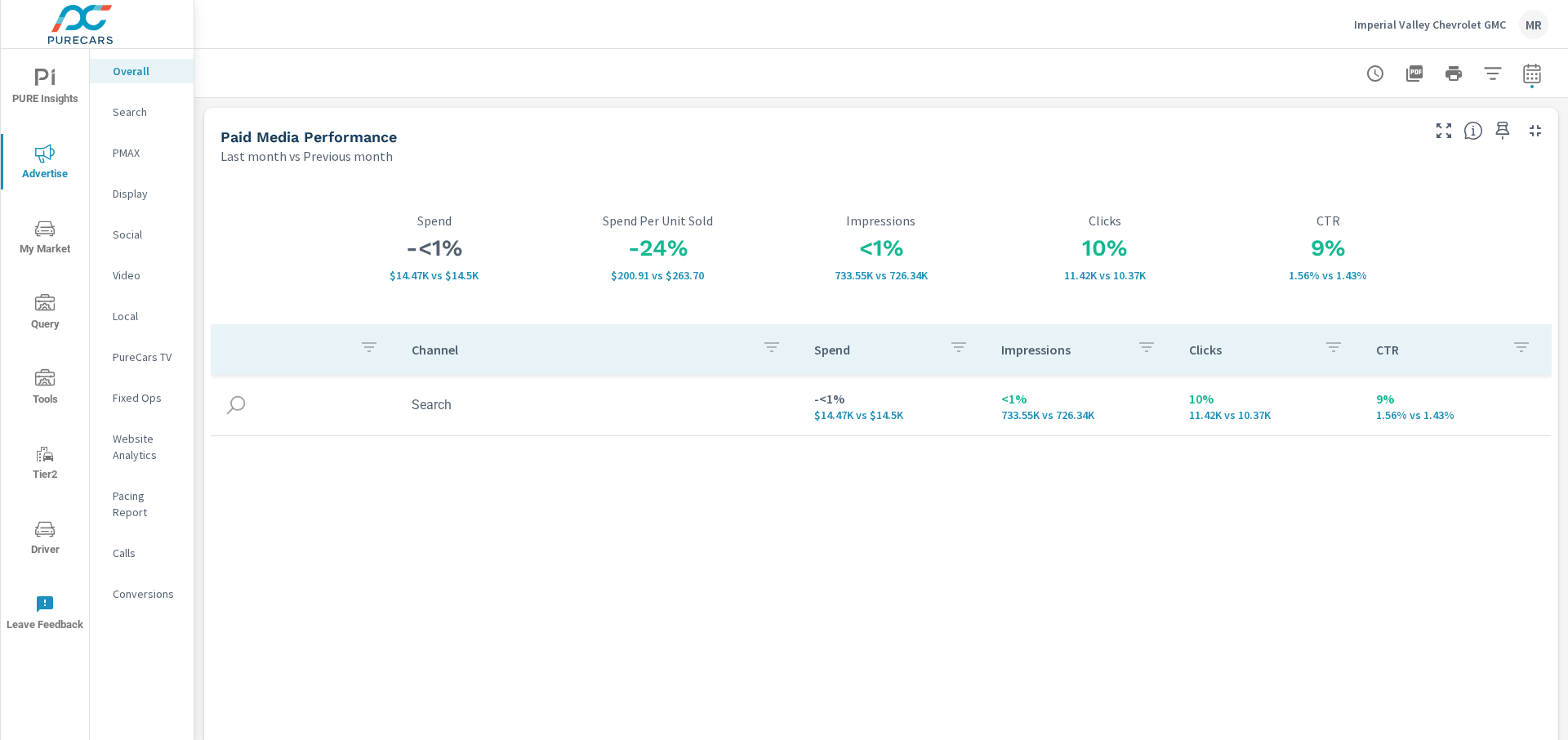 drag, startPoint x: 206, startPoint y: 349, endPoint x: 218, endPoint y: 360, distance: 16.278821 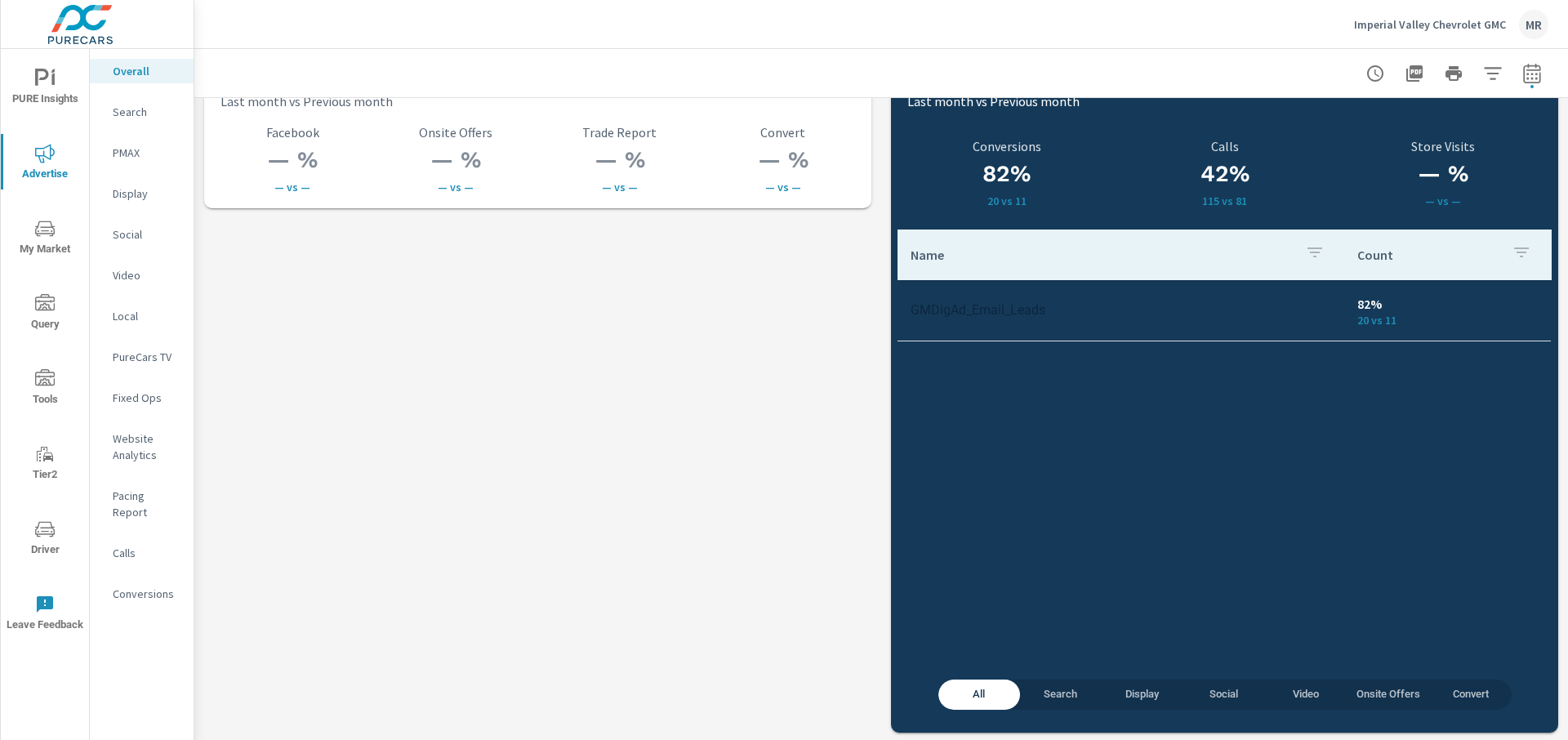 scroll, scrollTop: 2326, scrollLeft: 0, axis: vertical 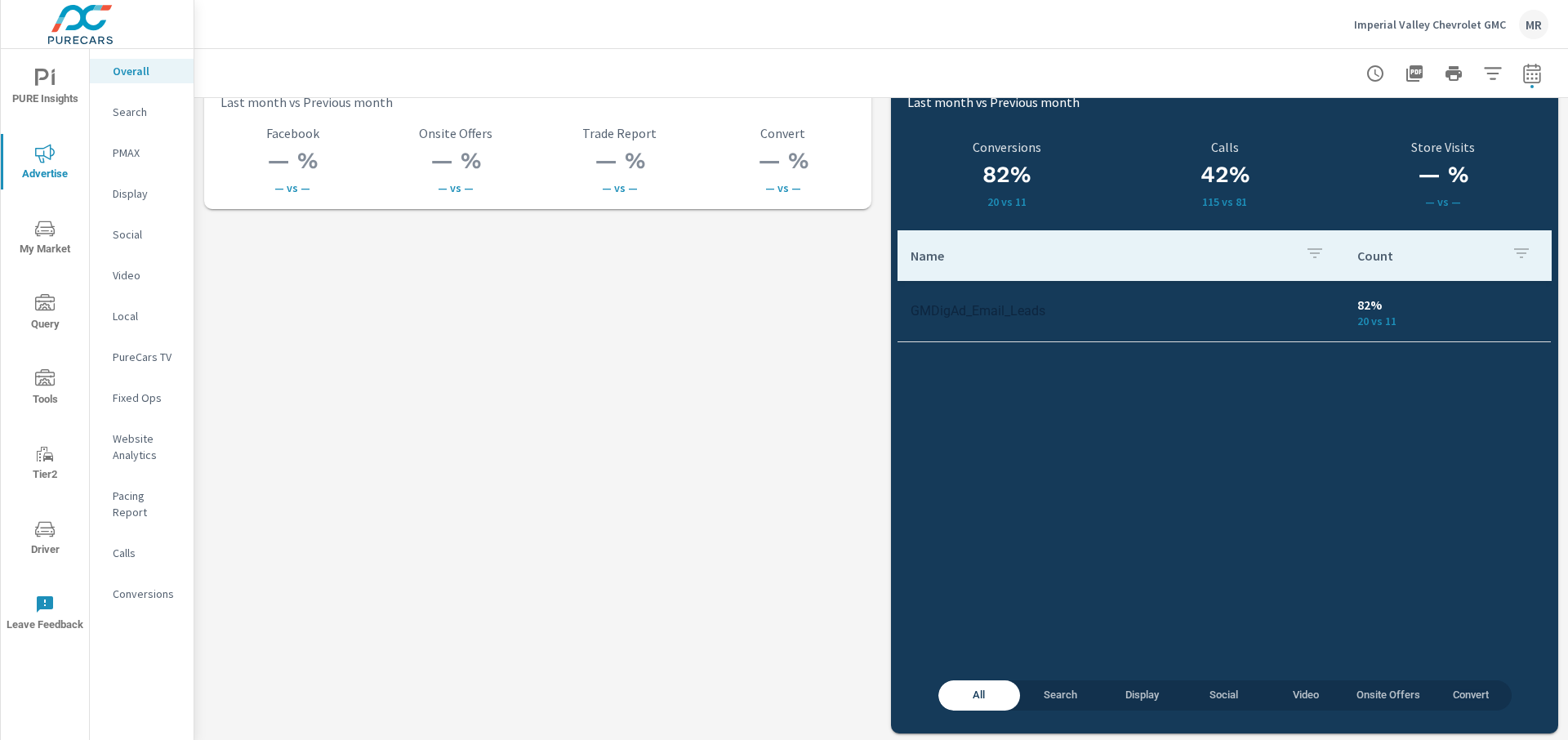 click on "Name Count GMDigAd_Email_Leads 82% 20 vs 11" at bounding box center (1224, 443) 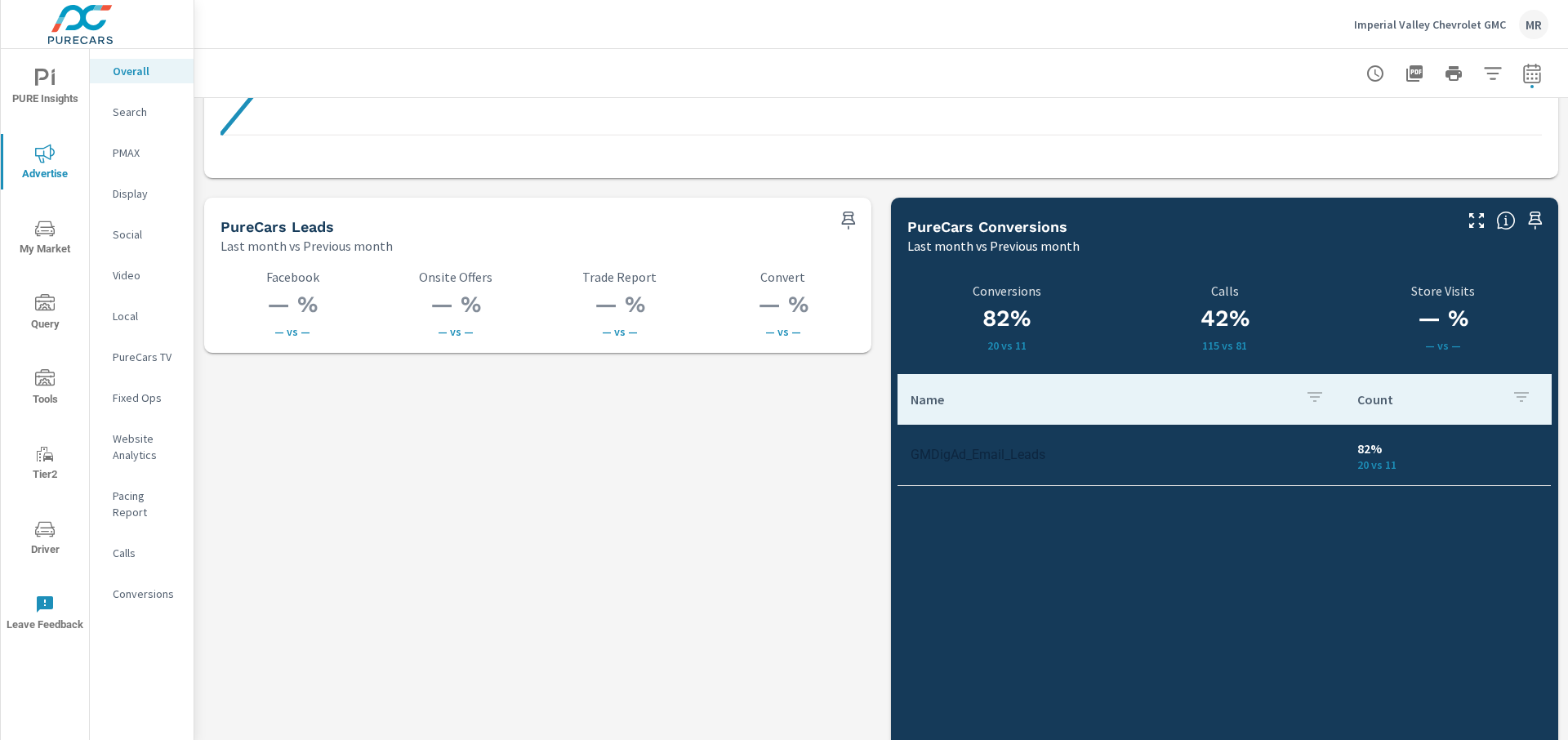 scroll, scrollTop: 2212, scrollLeft: 0, axis: vertical 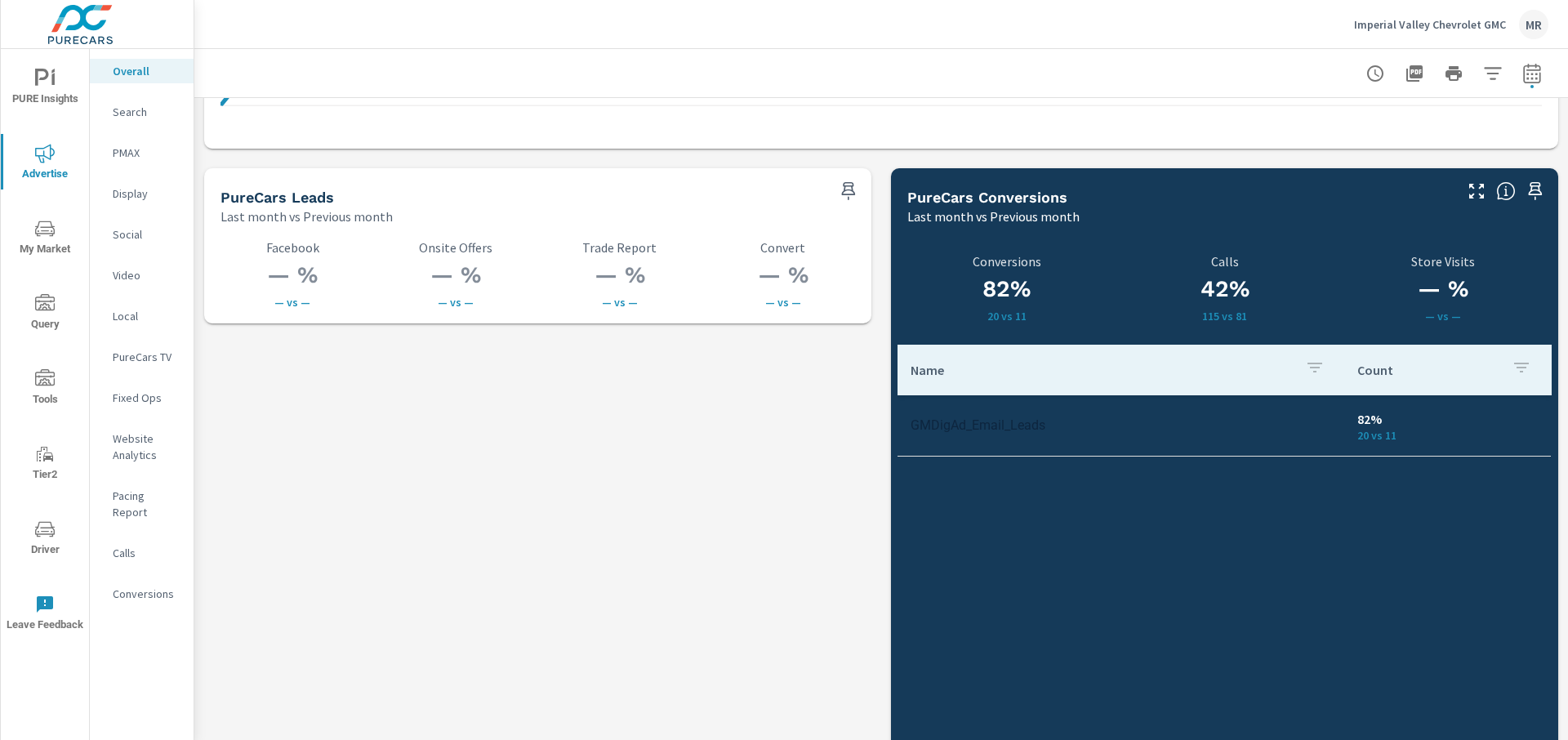 click on "20 vs 11" at bounding box center (1447, 435) 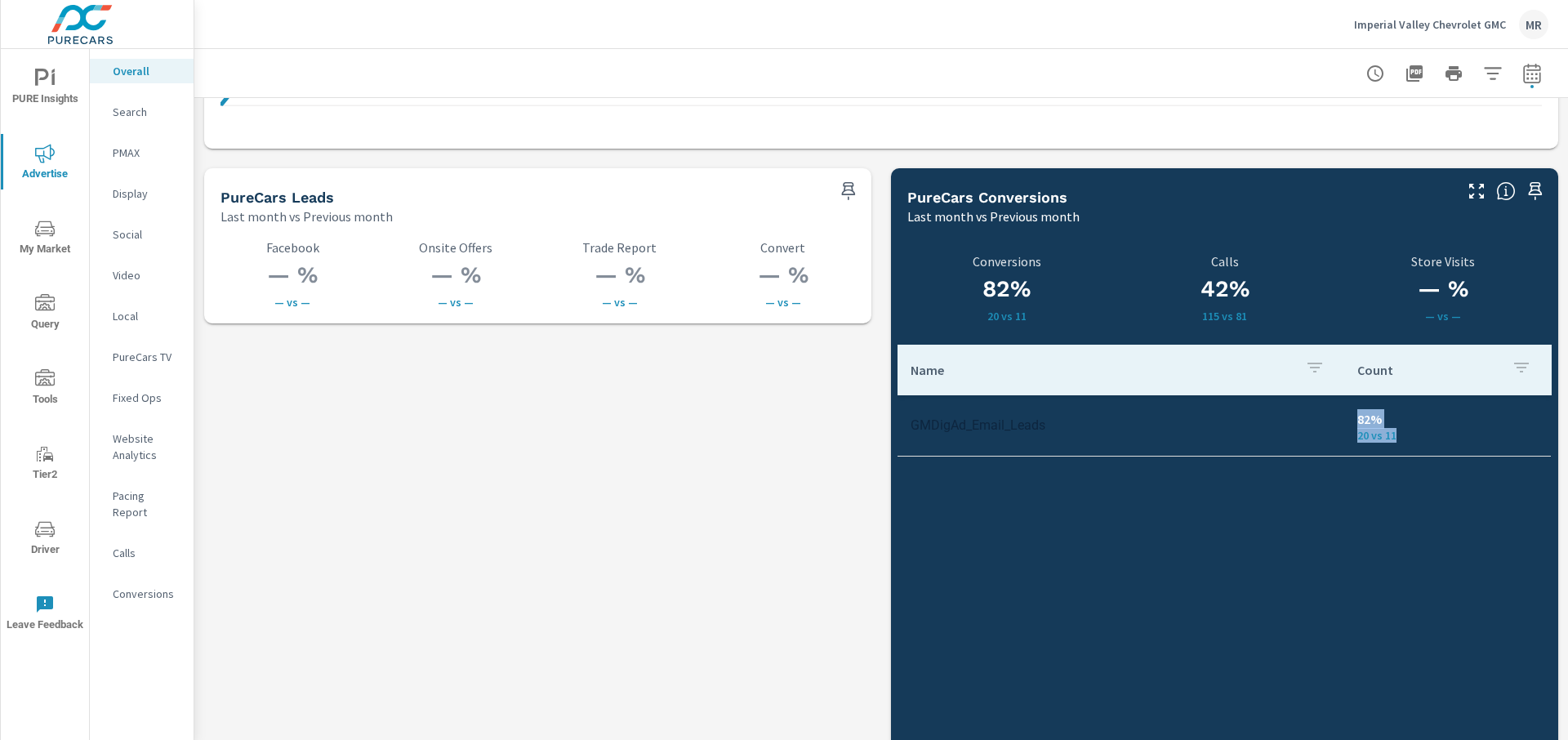 drag, startPoint x: 1366, startPoint y: 445, endPoint x: 1124, endPoint y: 445, distance: 242 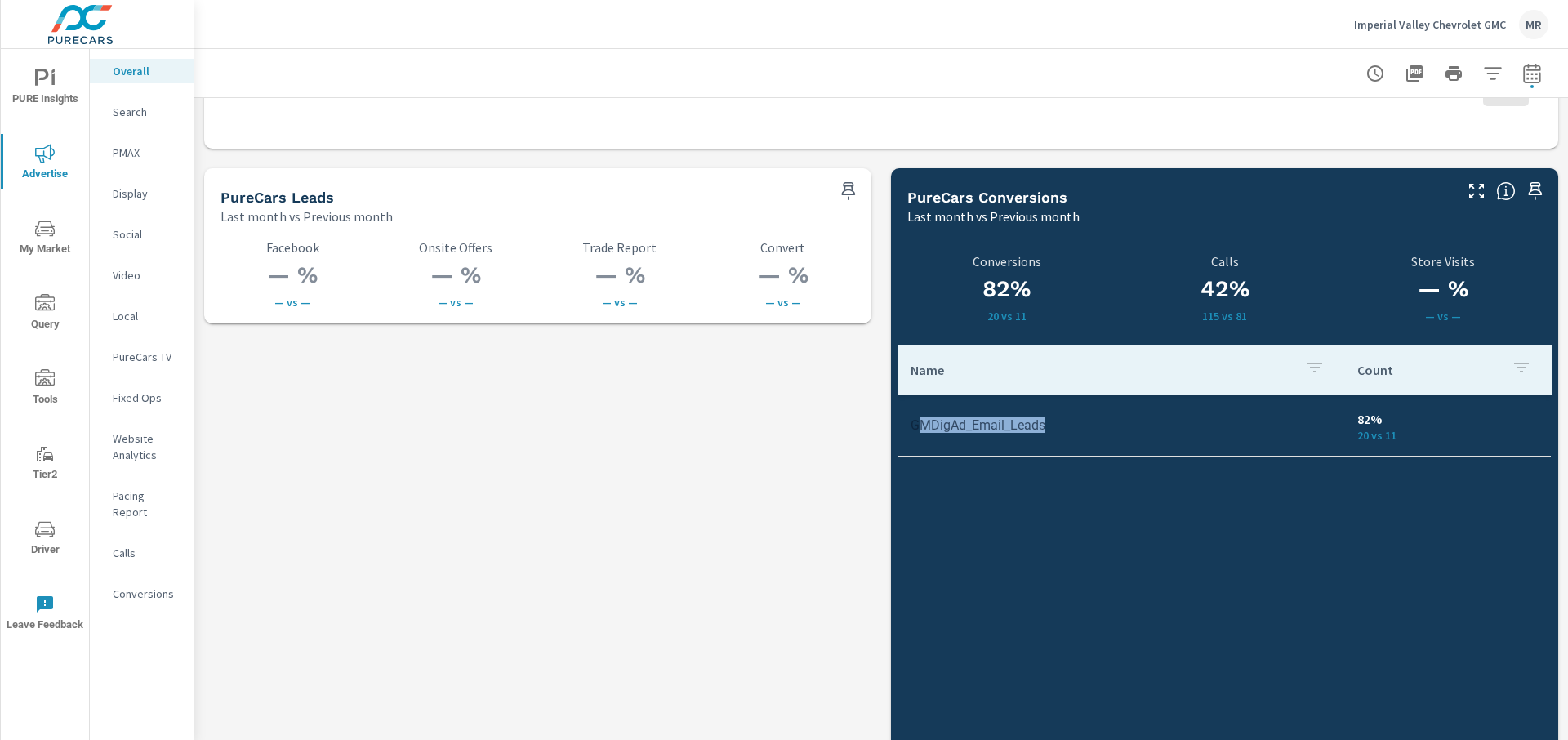 drag, startPoint x: 924, startPoint y: 427, endPoint x: 1343, endPoint y: 427, distance: 419 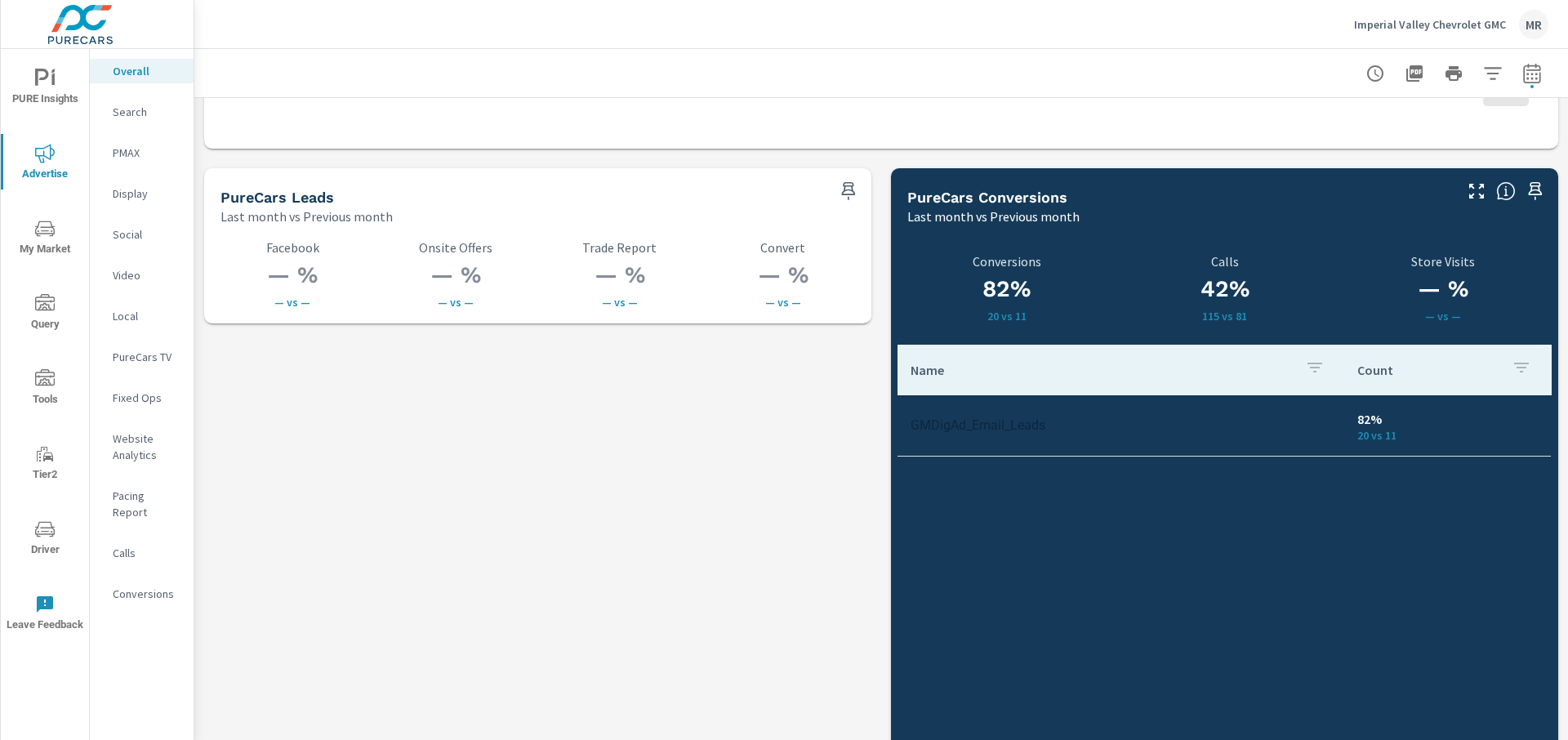 click on "82% 20 vs 11" at bounding box center [1447, 426] 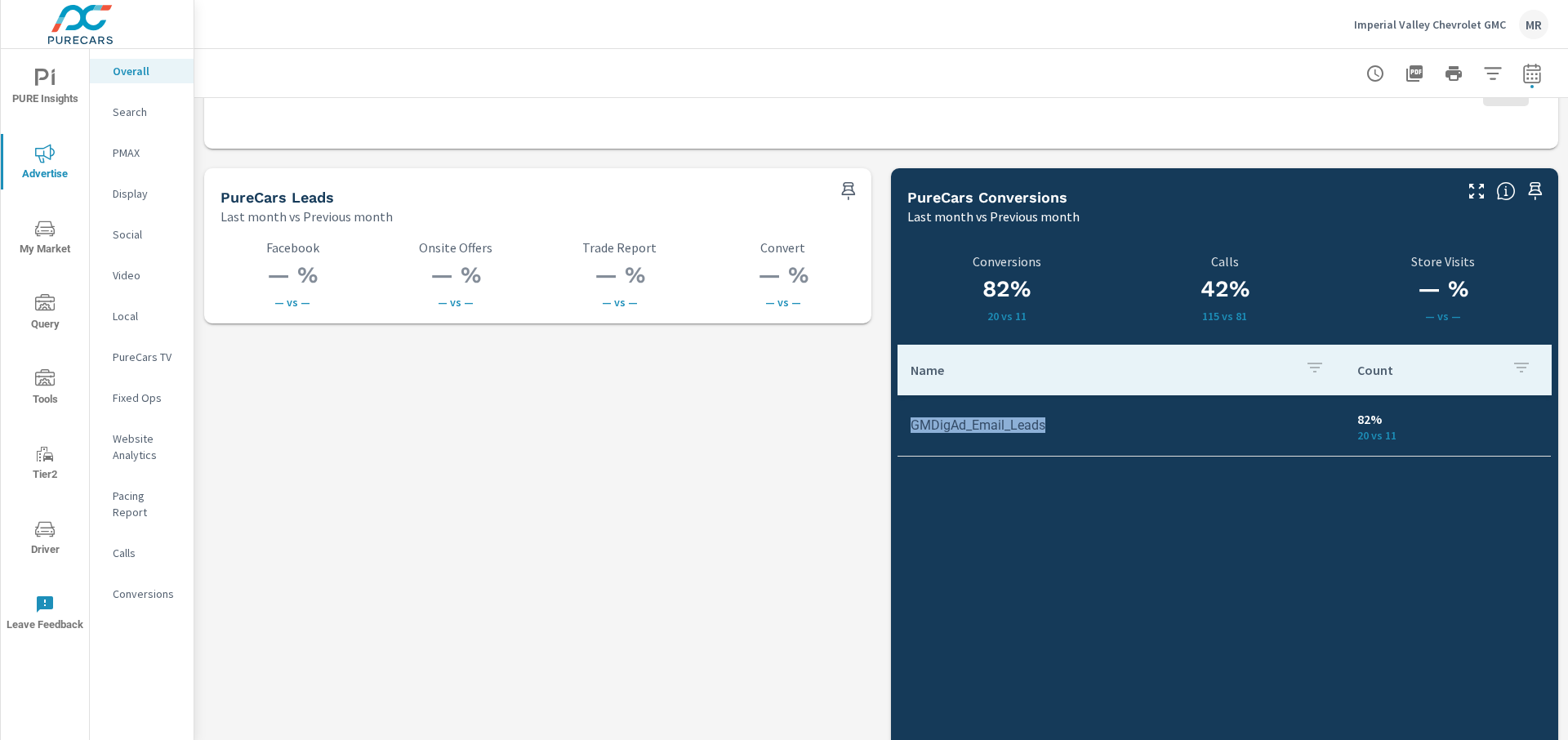 drag, startPoint x: 899, startPoint y: 422, endPoint x: 1071, endPoint y: 428, distance: 172.10462 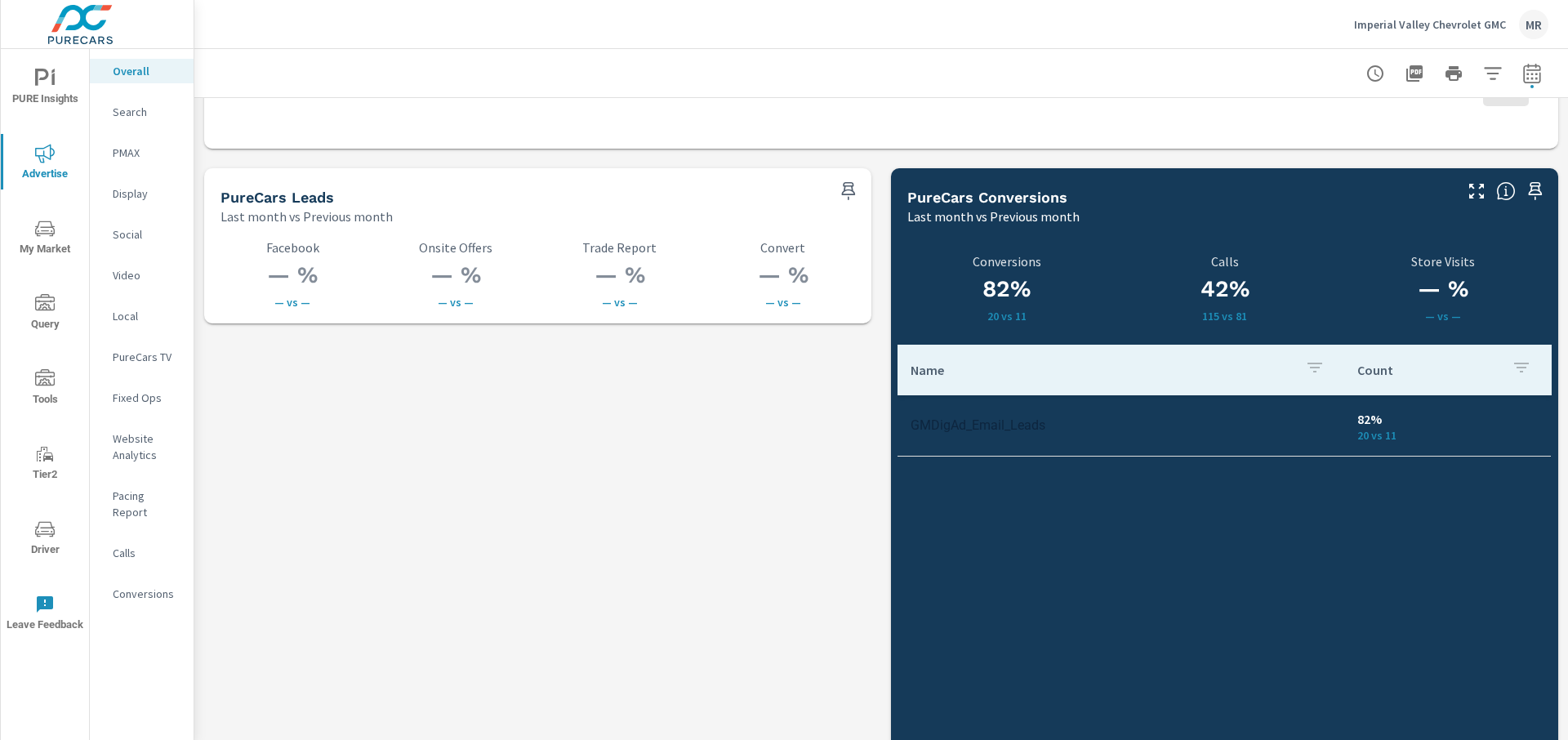 drag, startPoint x: 1138, startPoint y: 420, endPoint x: 1222, endPoint y: 417, distance: 84.053554 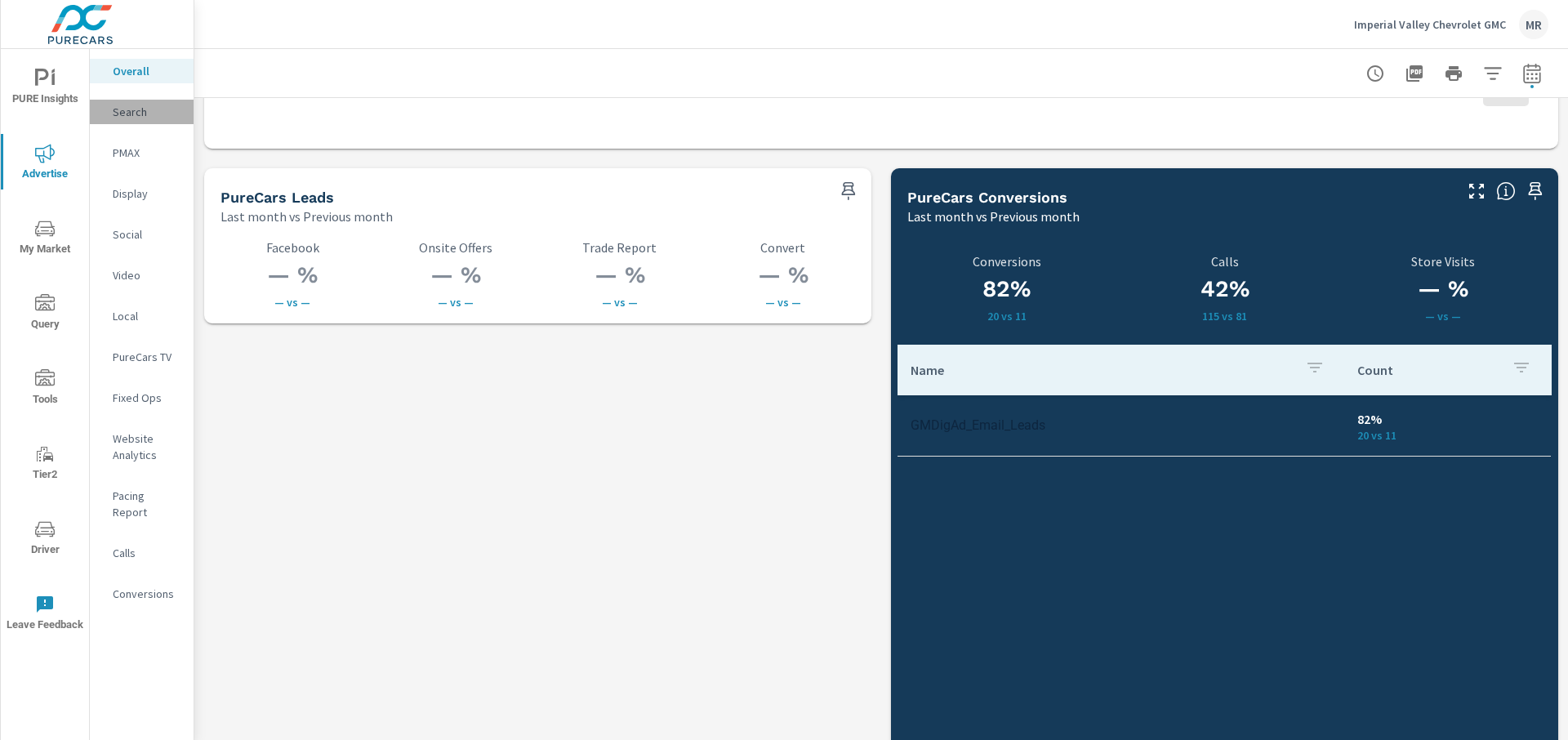 click on "Search" at bounding box center (146, 112) 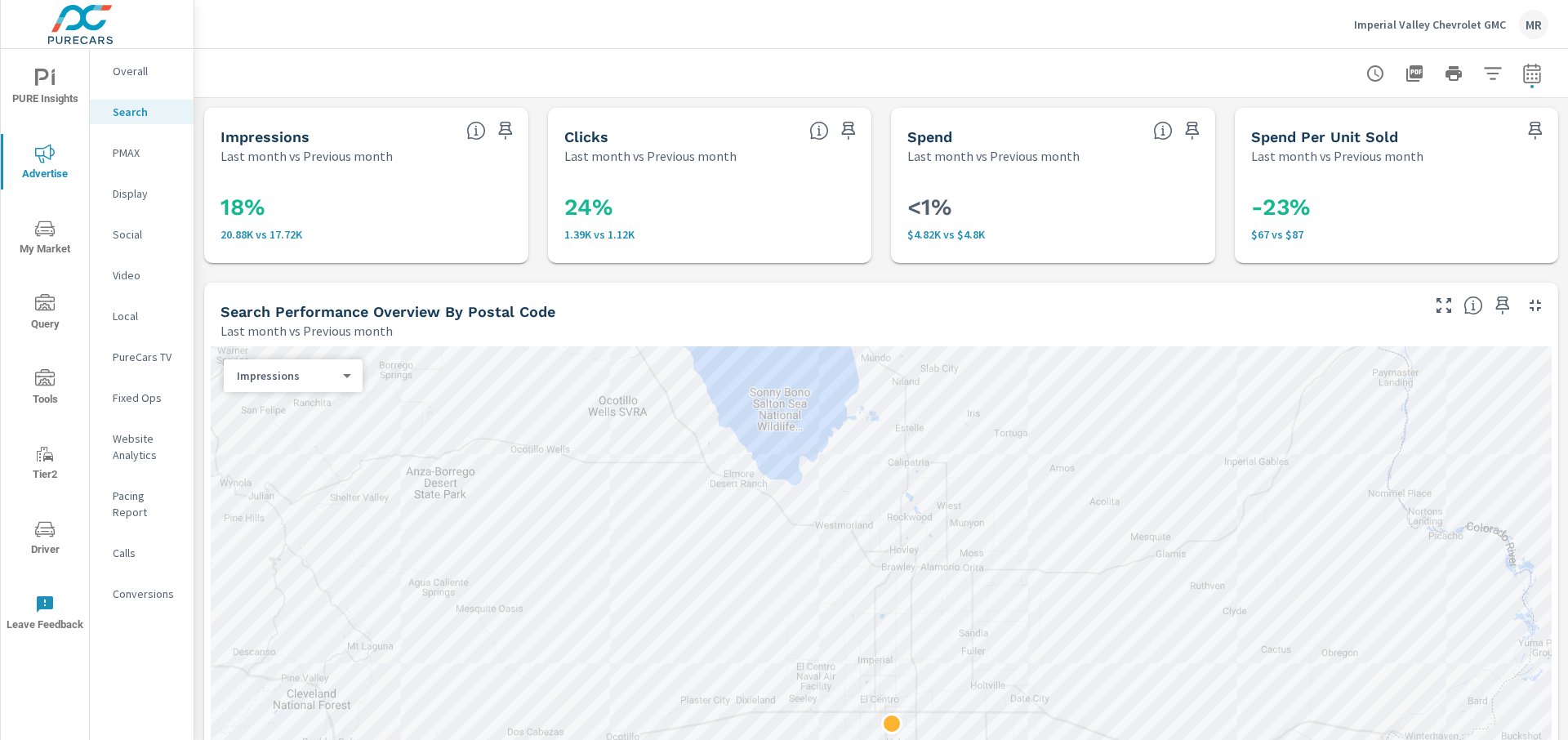 click on "Impressions Last month vs Previous month 18% 20.88K vs 17.72K Clicks Last month vs Previous month 24% 1.39K vs 1.12K Spend Last month vs Previous month <1% $4.82K vs $4.8K Spend Per Unit Sold Last month vs Previous month -23% $67 vs $87 Search Performance Overview By Postal Code Last month vs Previous month ← Move left → Move right ↑ Move up ↓ Move down + Zoom in - Zoom out Home Jump left by 75% End Jump right by 75% Page Up Jump up by 75% Page Down Jump down by 75% Keyboard shortcuts Map Data Map data ©2025 Google, INEGI Map data ©2025 Google, INEGI 10 km Click to toggle between metric and imperial units Terms Report a map error Most ( 1,884 ) Least ( 1 ) Impressions 0 ​ Reporting Metrics & Data Last month vs Previous month $92.26 $227 $361.72 Jul 1st Jul 3rd Jul 5th Jul 7th Jul 9th Jul 11th Jul 13th Jul 15th Jul 17th Jul 19th Jul 21st Jul 23rd Jul 25th Jul 27th Jul 29th Jul 31st Spend Amount Spend Amount ​ vs Add Comparison ​ View as Bars Lines Campaign Breakout Campaign" at bounding box center (881, 1234) 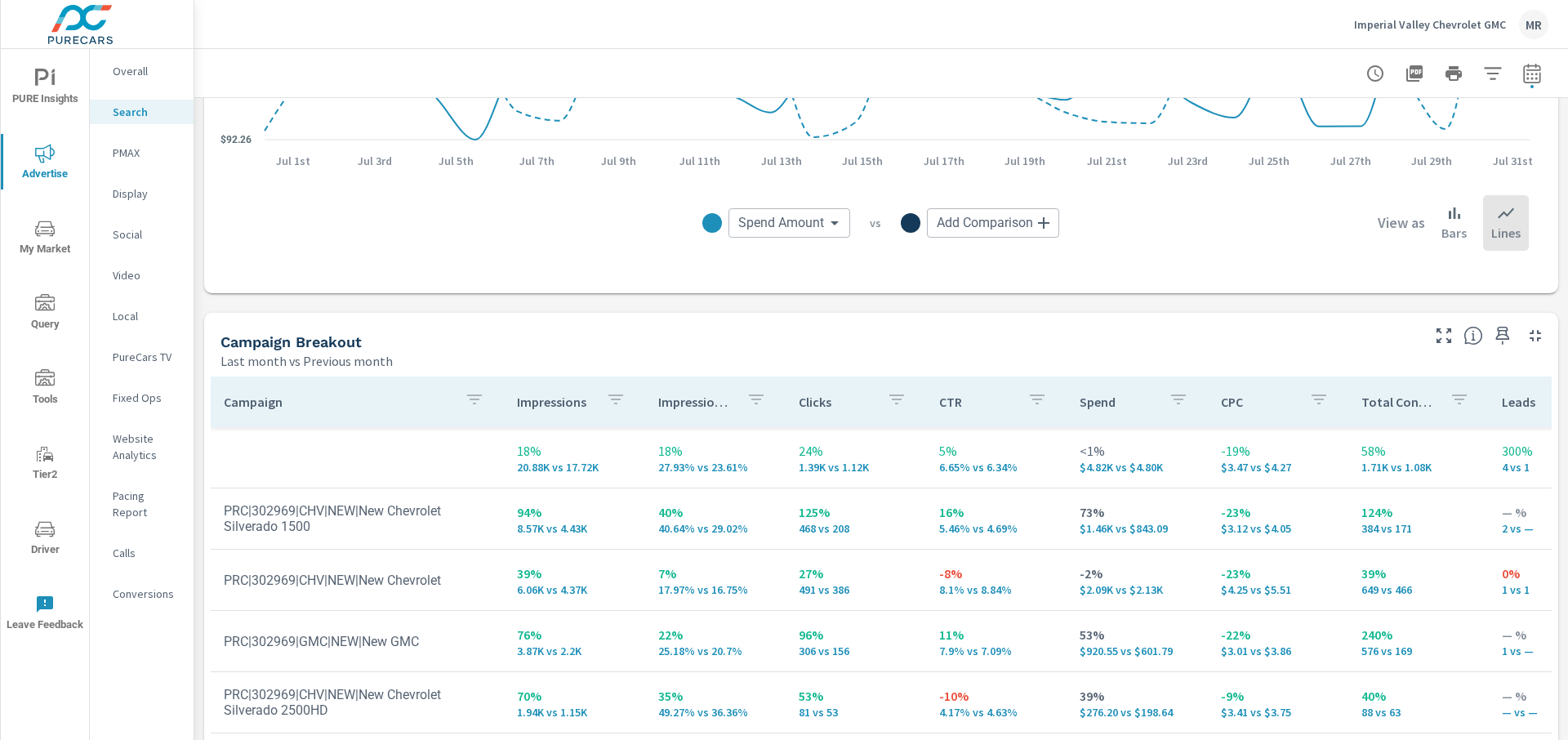 scroll, scrollTop: 1505, scrollLeft: 0, axis: vertical 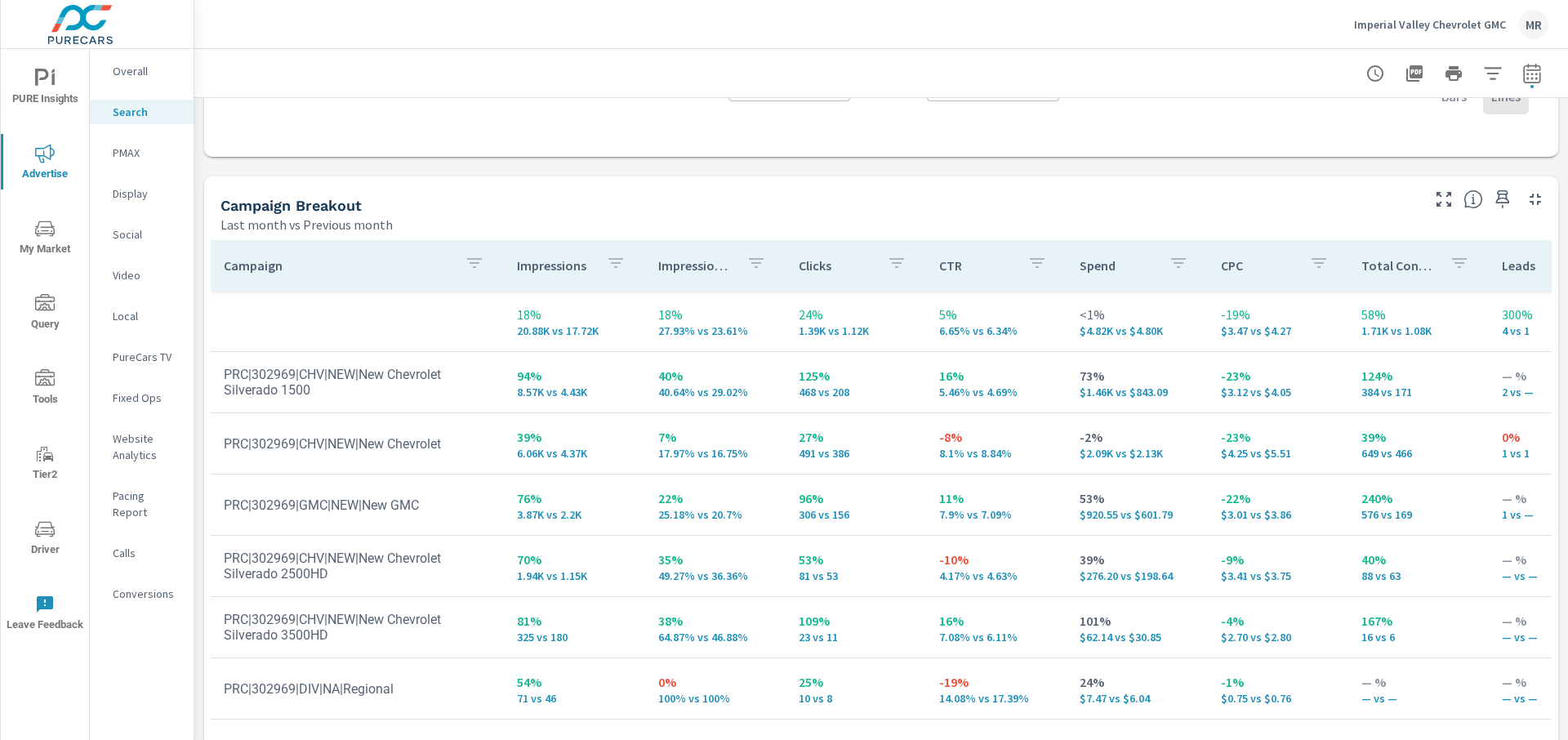 click on "18% 20.88K vs 17.72K 18% 27.93% vs 23.61% 24% 1.39K vs 1.12K 5% 6.65% vs 6.34% <1% $4.82K vs $4.80K -19% $3.47 vs $4.27 58% 1.71K vs 1.08K 300% 4 vs 1 59% 1.65K vs 1.04K -51% $3.13 vs $6.36 46% 116% vs 79% 23% 52.07% vs 42.21% -41% 19.63% vs 33.18%" at bounding box center [1272, 321] 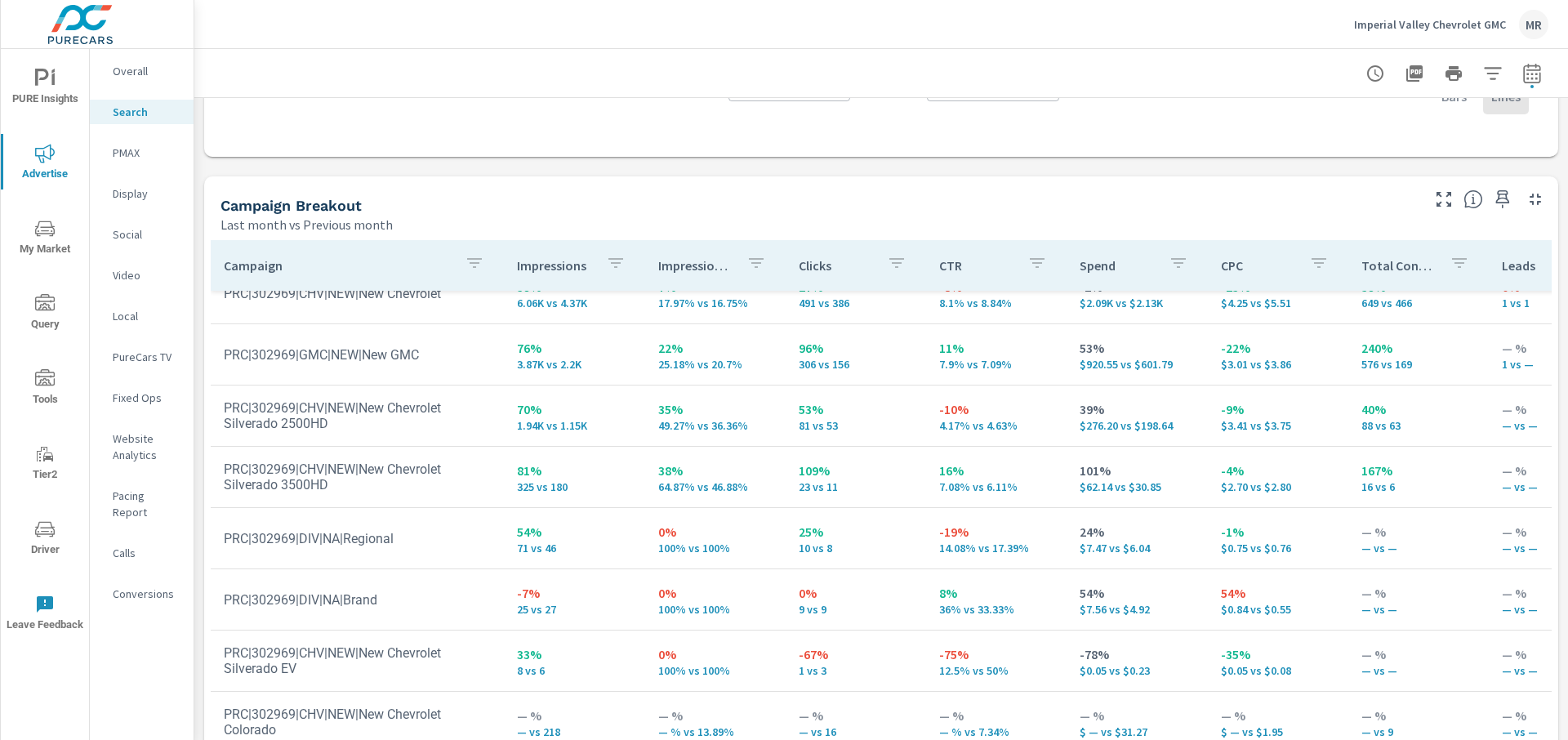 scroll, scrollTop: 67, scrollLeft: 0, axis: vertical 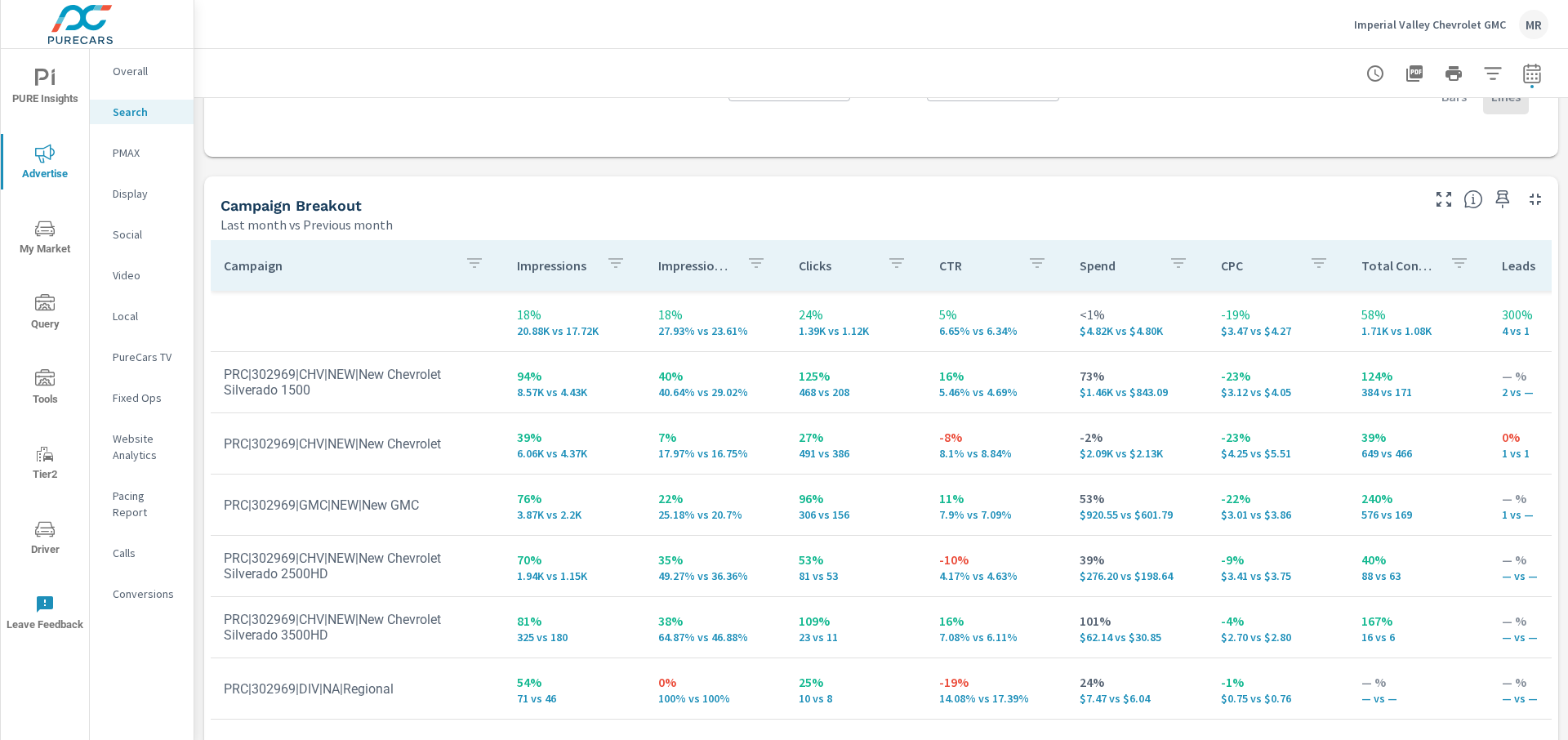 click at bounding box center (357, 321) 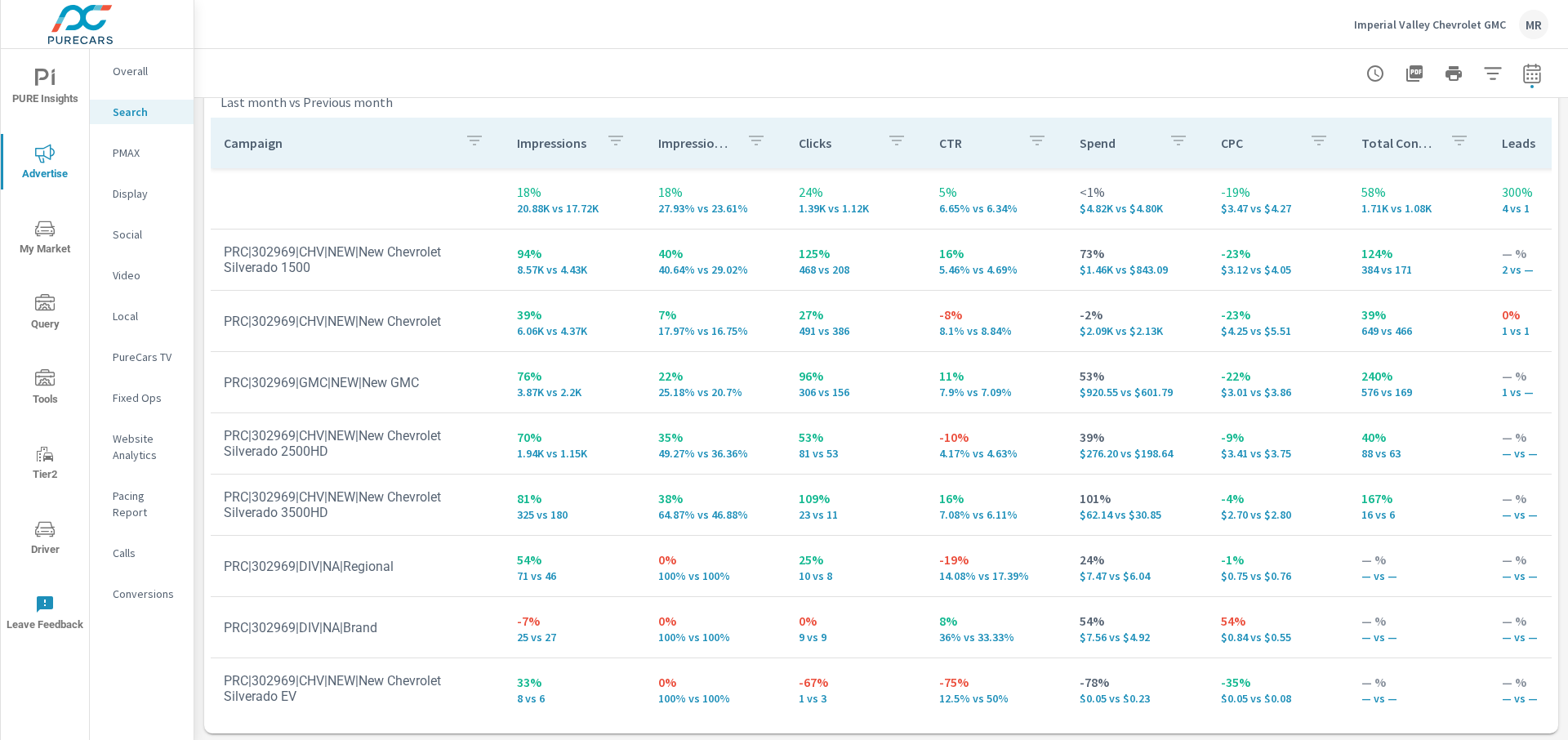 scroll, scrollTop: 1630, scrollLeft: 0, axis: vertical 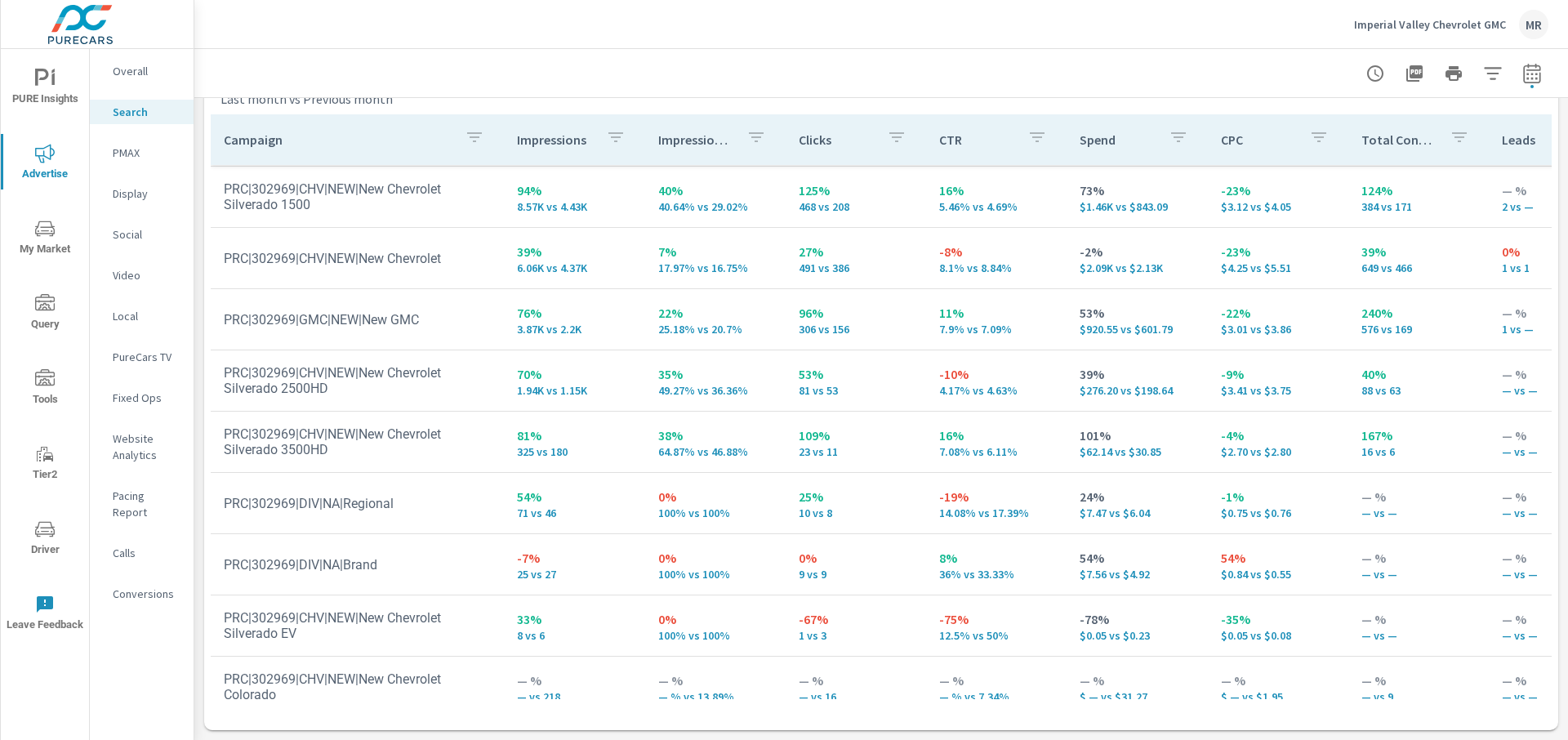 click on "PRC|302969|DIV|NA|Brand" at bounding box center (357, 564) 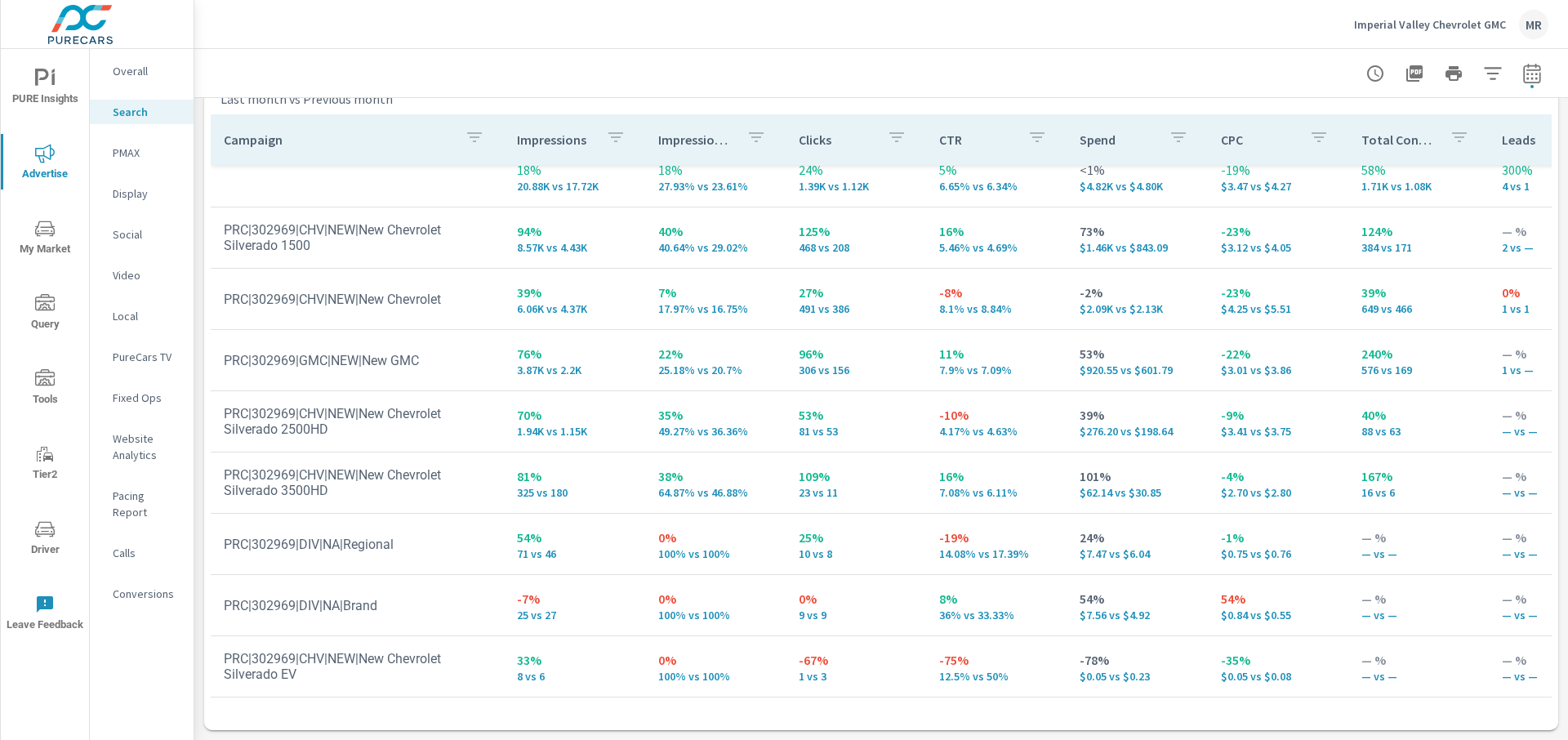 scroll, scrollTop: 0, scrollLeft: 0, axis: both 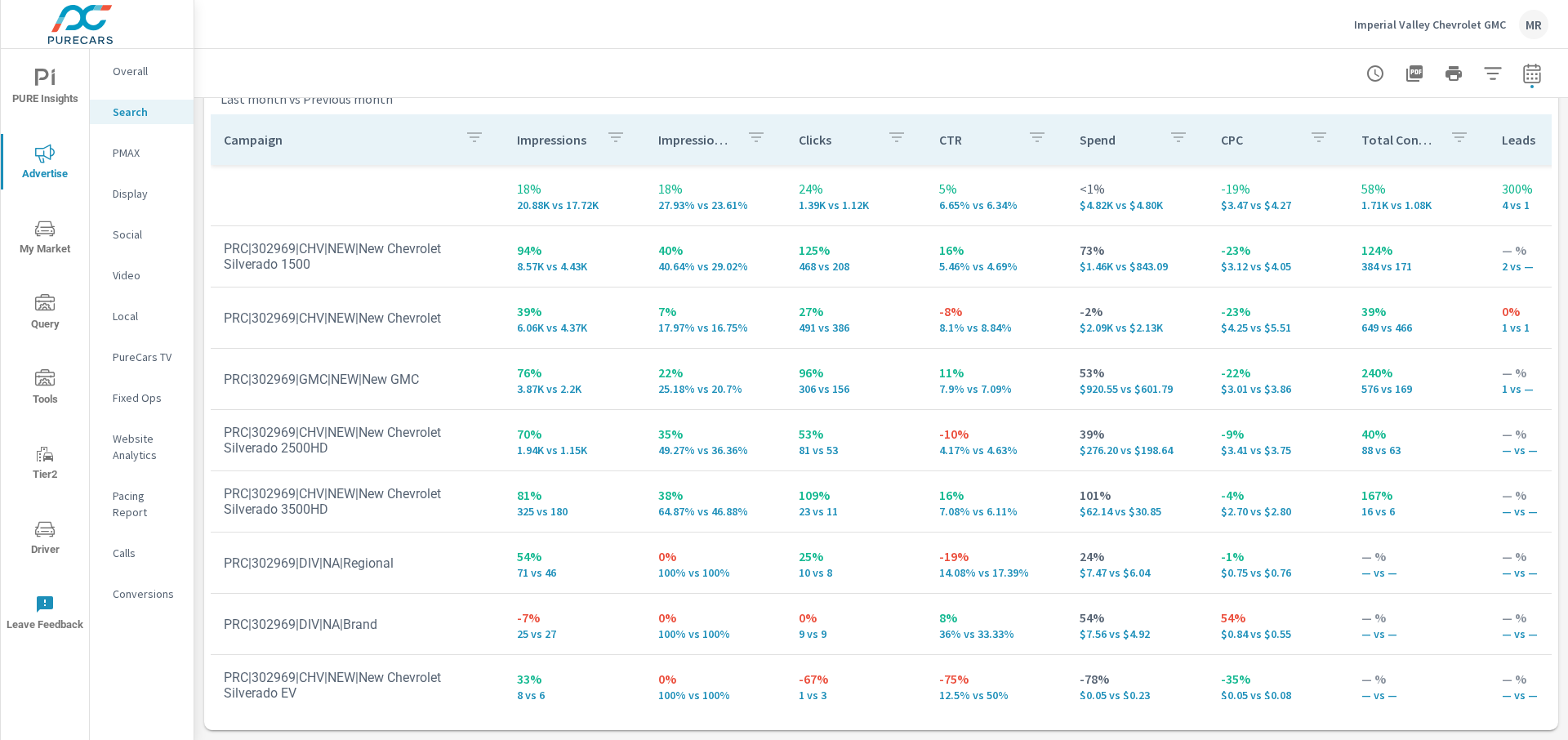 drag, startPoint x: 520, startPoint y: 485, endPoint x: 555, endPoint y: 469, distance: 38.483763 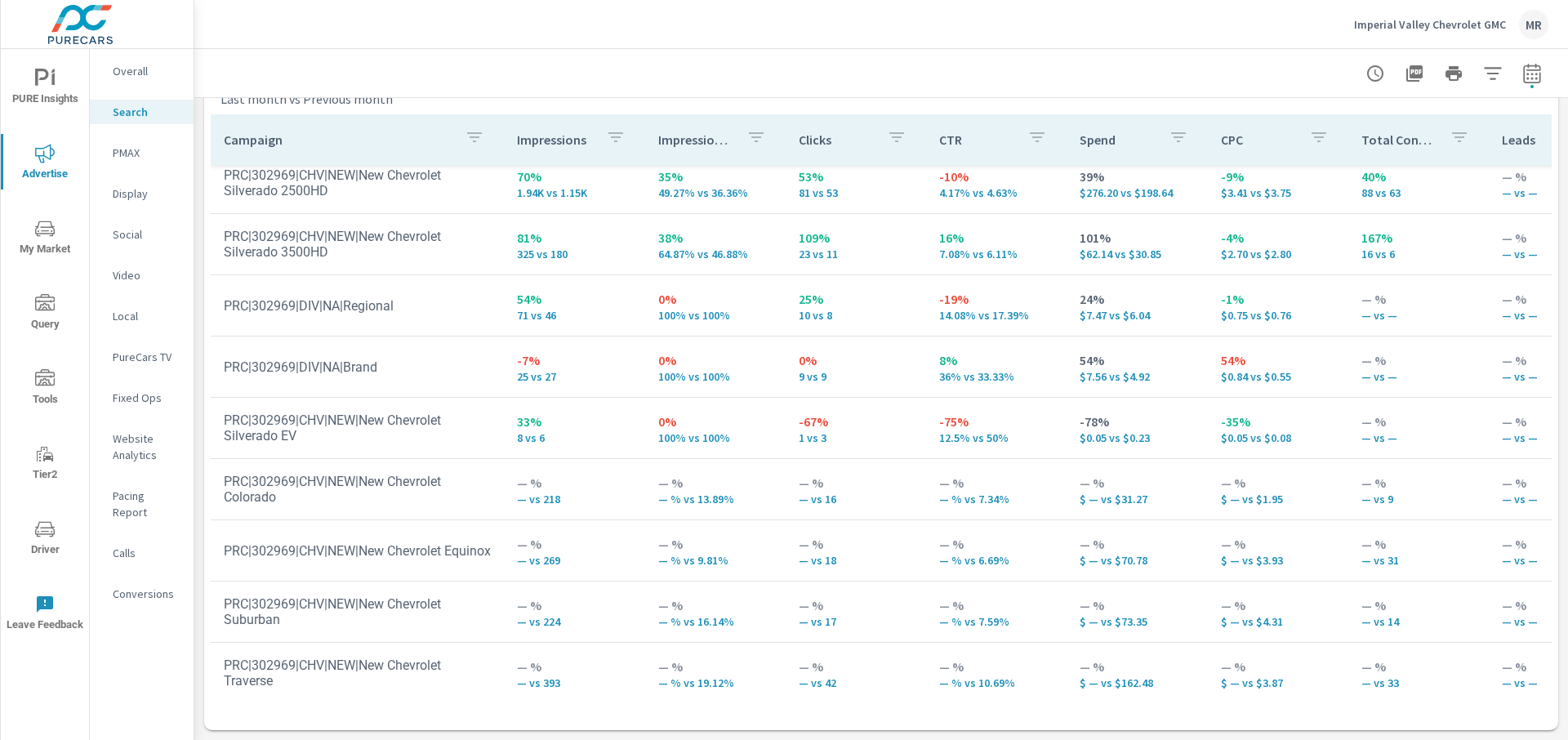 scroll, scrollTop: 258, scrollLeft: 0, axis: vertical 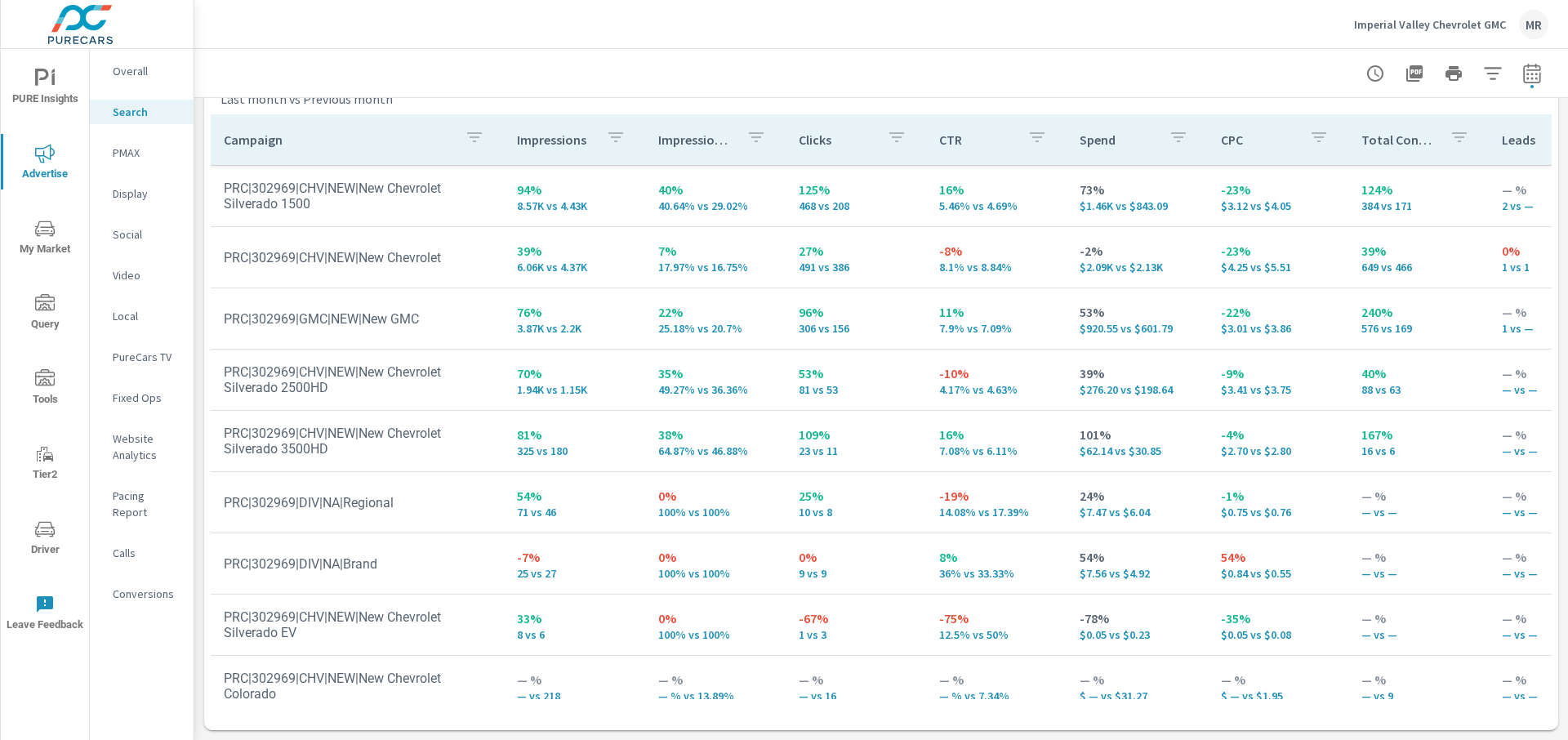 click on "325 vs 180" at bounding box center [574, 451] 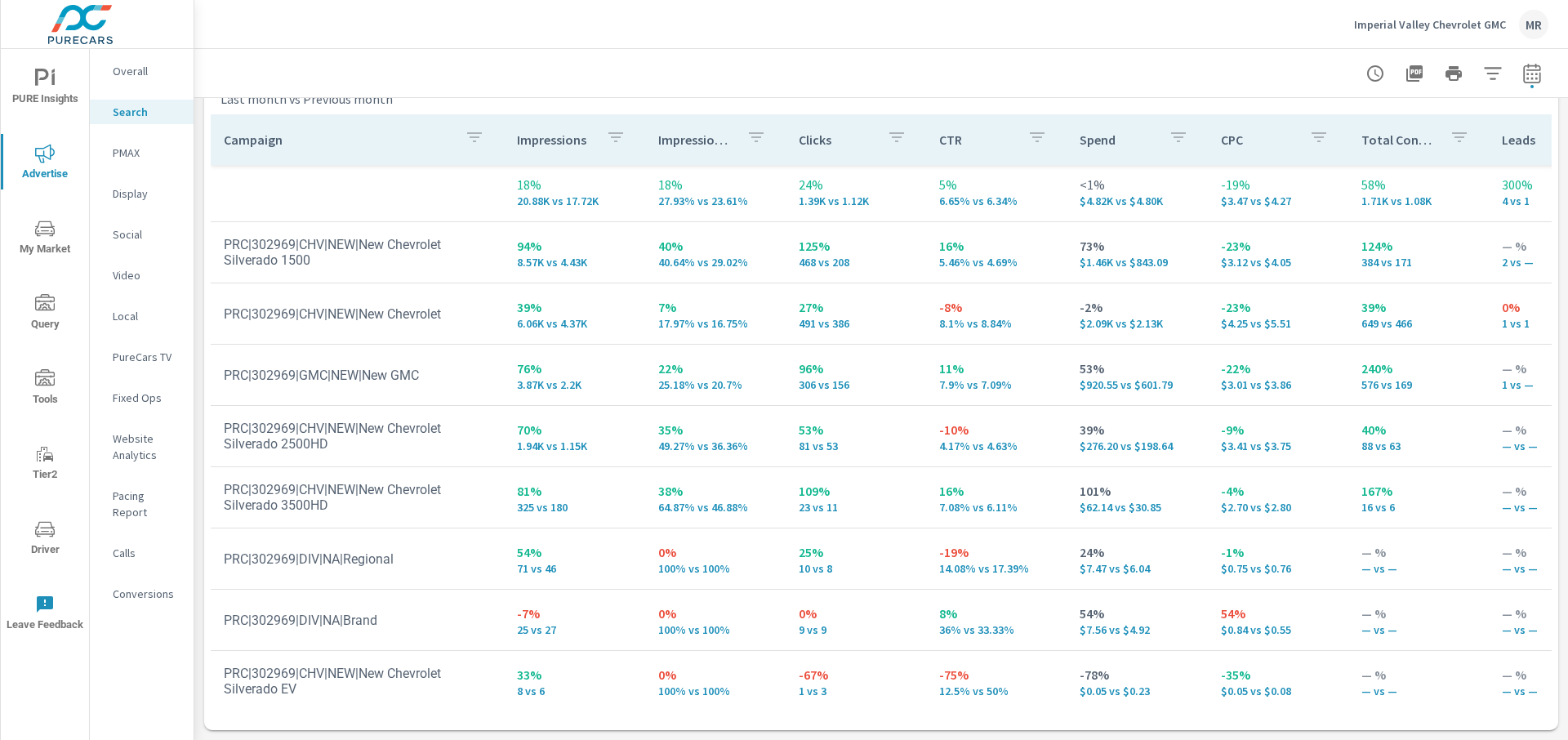 scroll, scrollTop: 0, scrollLeft: 0, axis: both 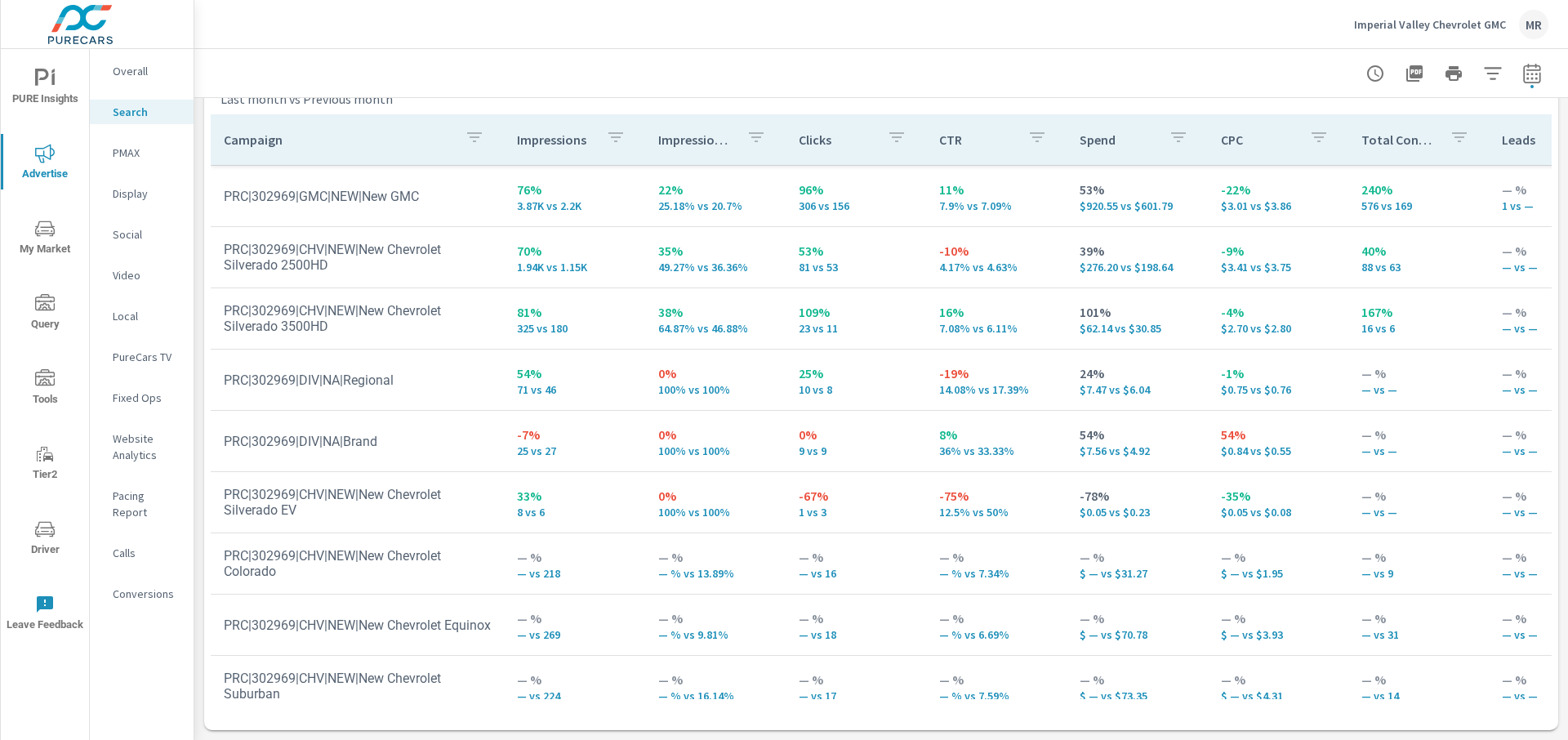click on "PRC|302969|CHV|NEW|New Chevrolet Silverado EV" at bounding box center (357, 502) 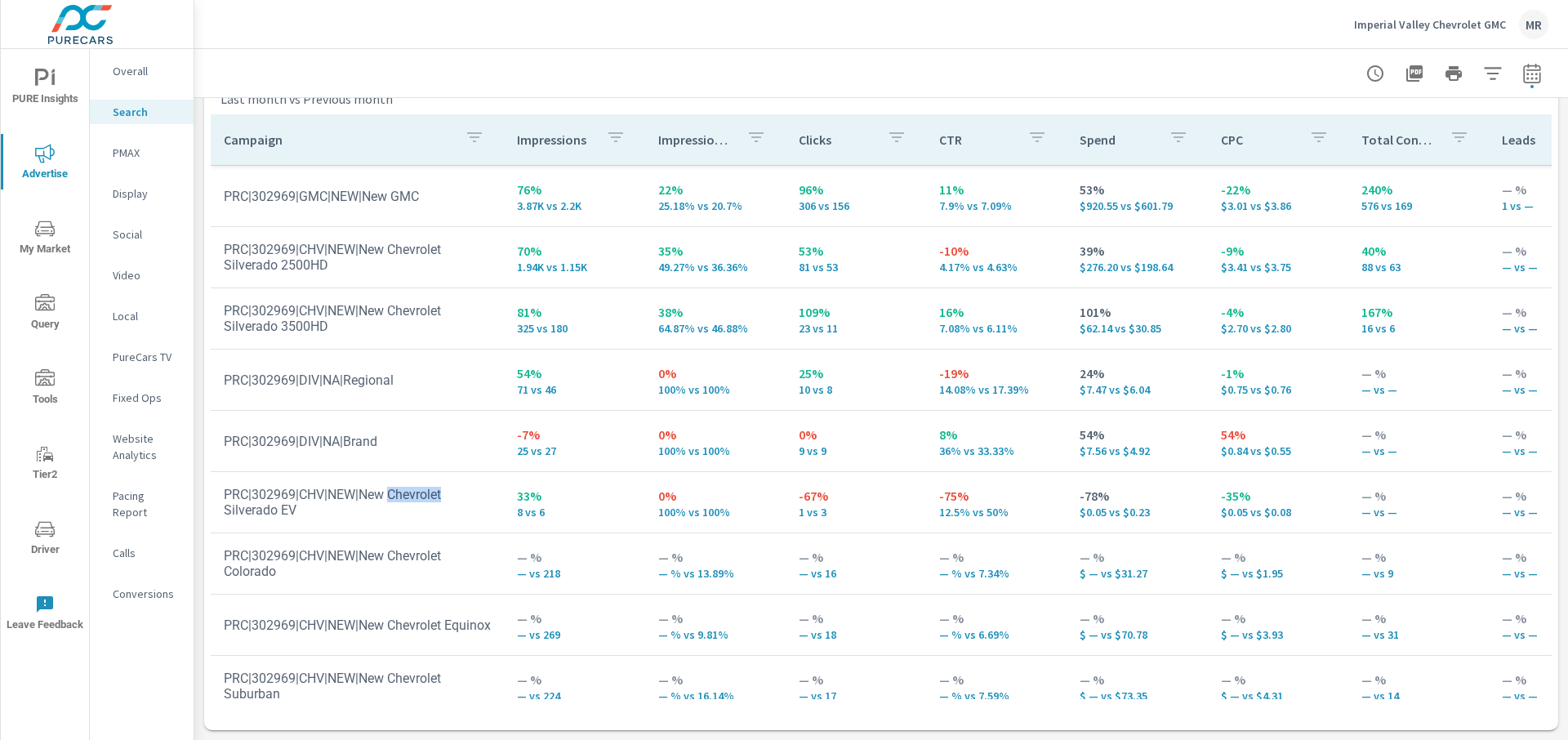 click on "PRC|302969|CHV|NEW|New Chevrolet Silverado EV" at bounding box center (357, 502) 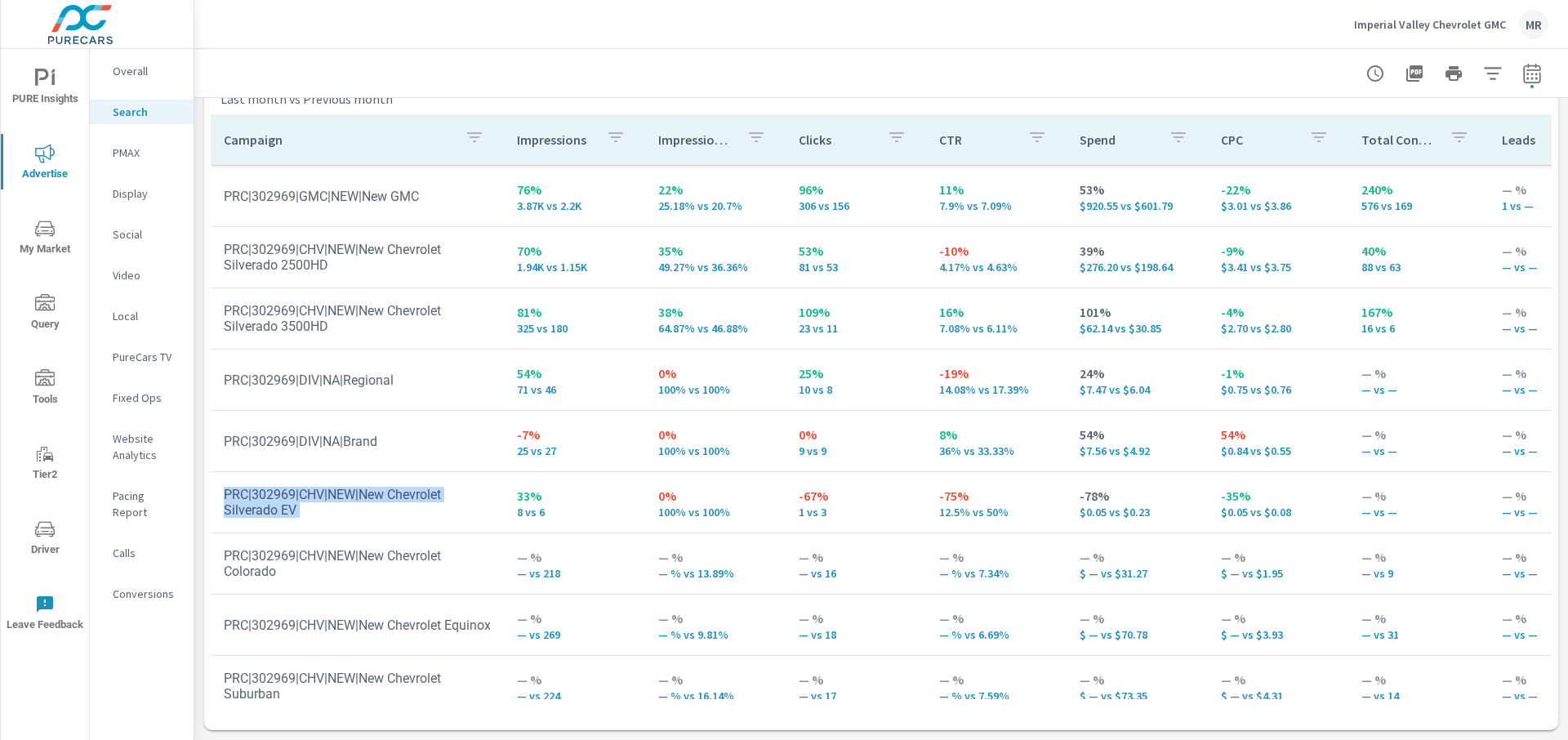 click on "PRC|302969|CHV|NEW|New Chevrolet Silverado EV" at bounding box center [357, 502] 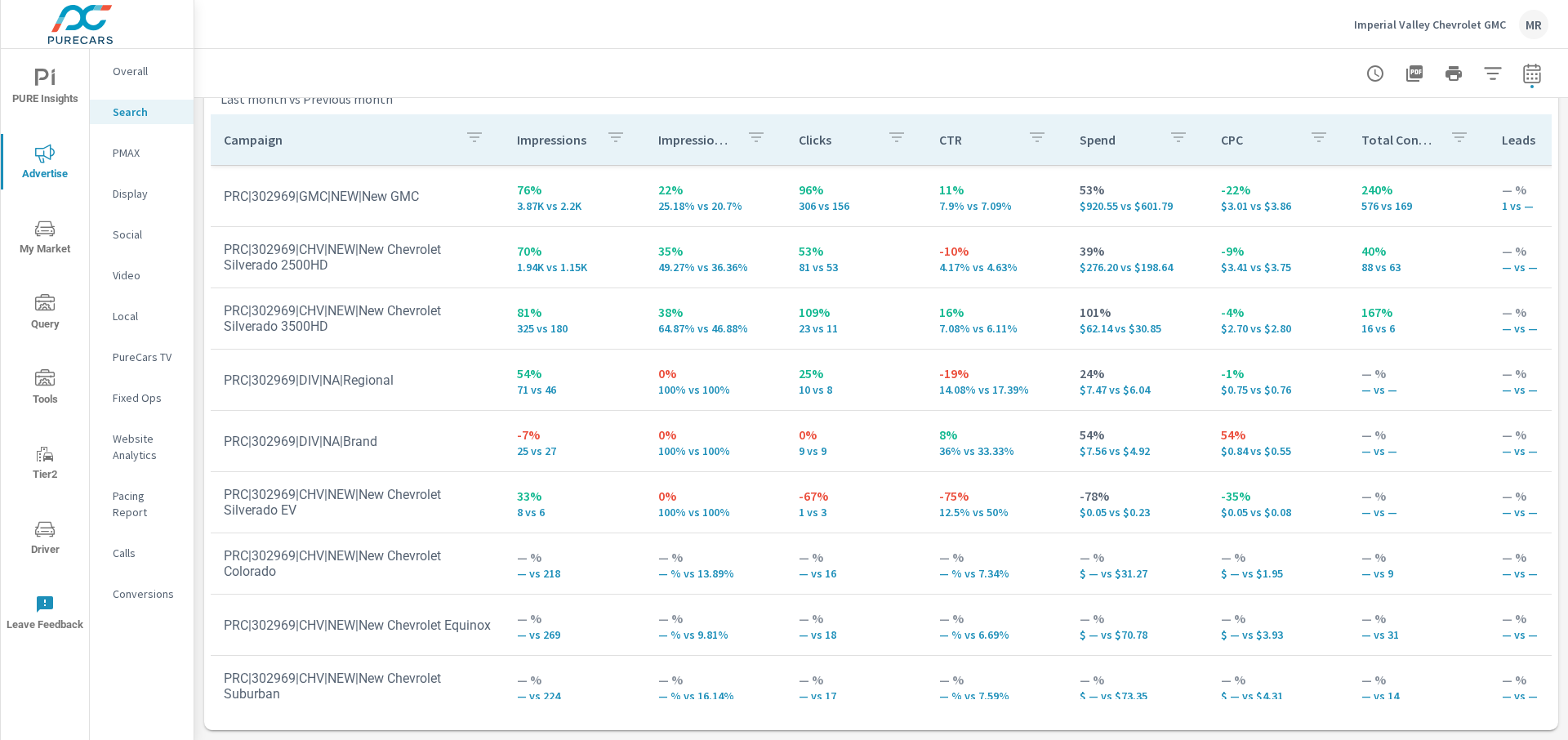 click on "PRC|302969|CHV|NEW|New Chevrolet Silverado EV" at bounding box center [357, 502] 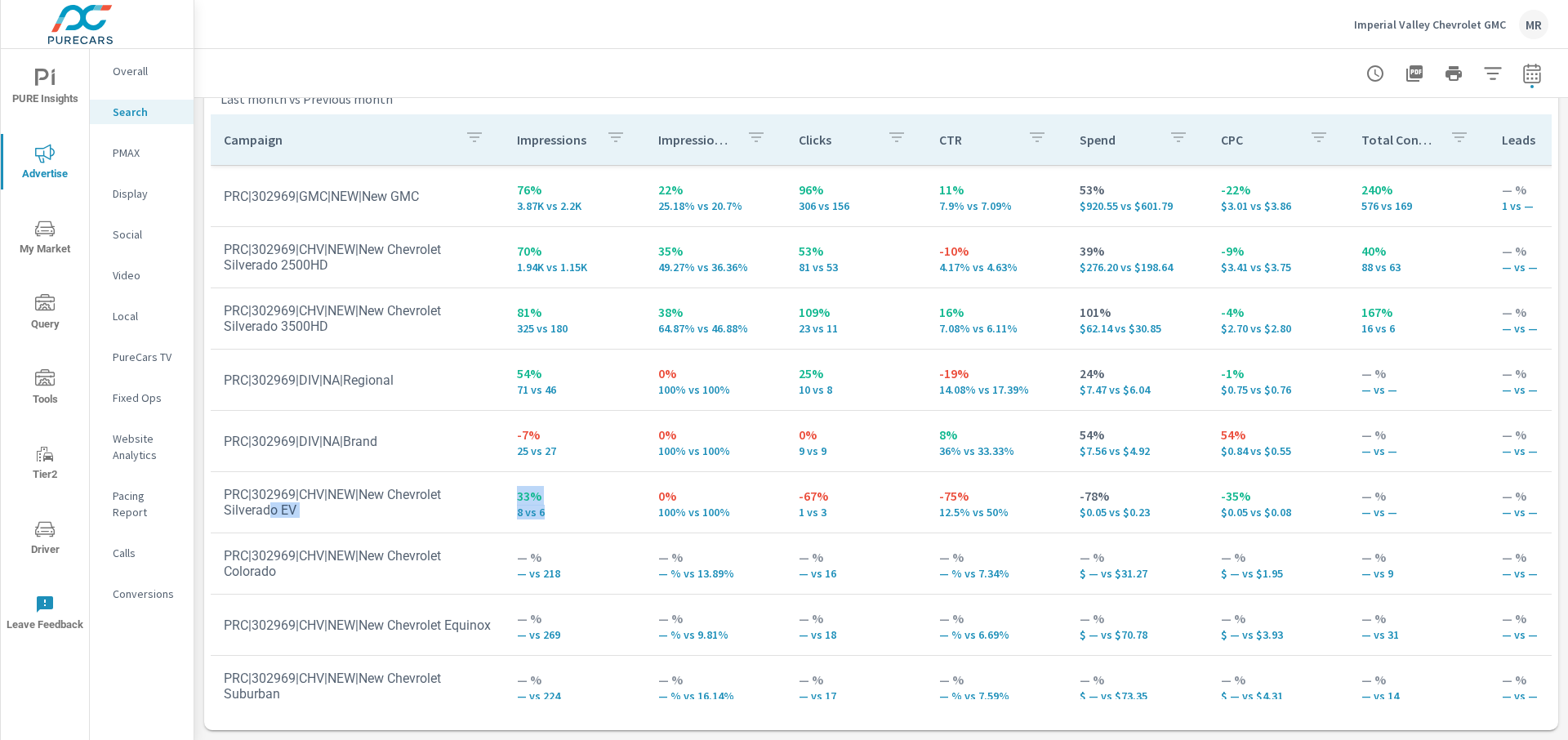 drag, startPoint x: 268, startPoint y: 510, endPoint x: 598, endPoint y: 528, distance: 330.4905 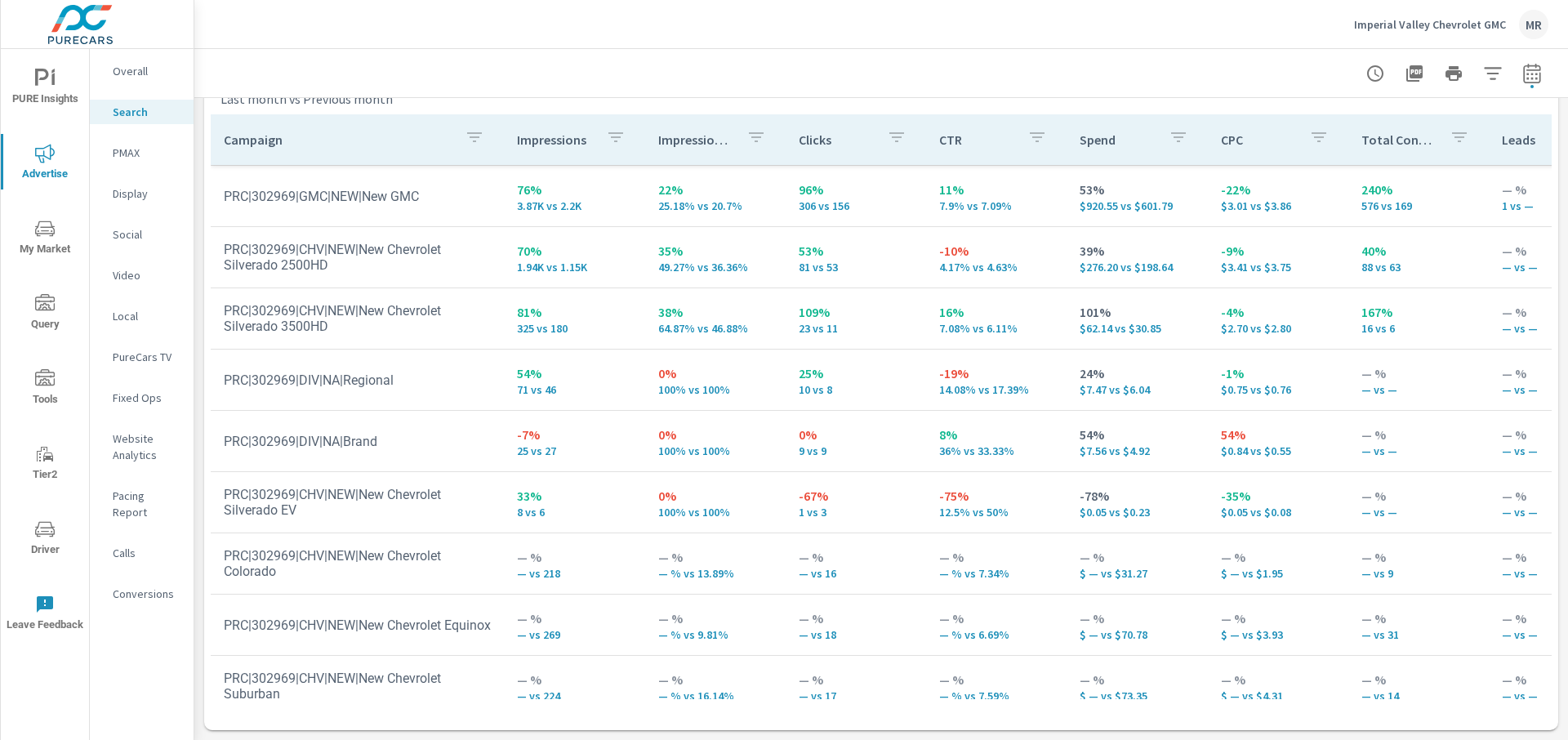 click on "8 vs 6" at bounding box center (574, 512) 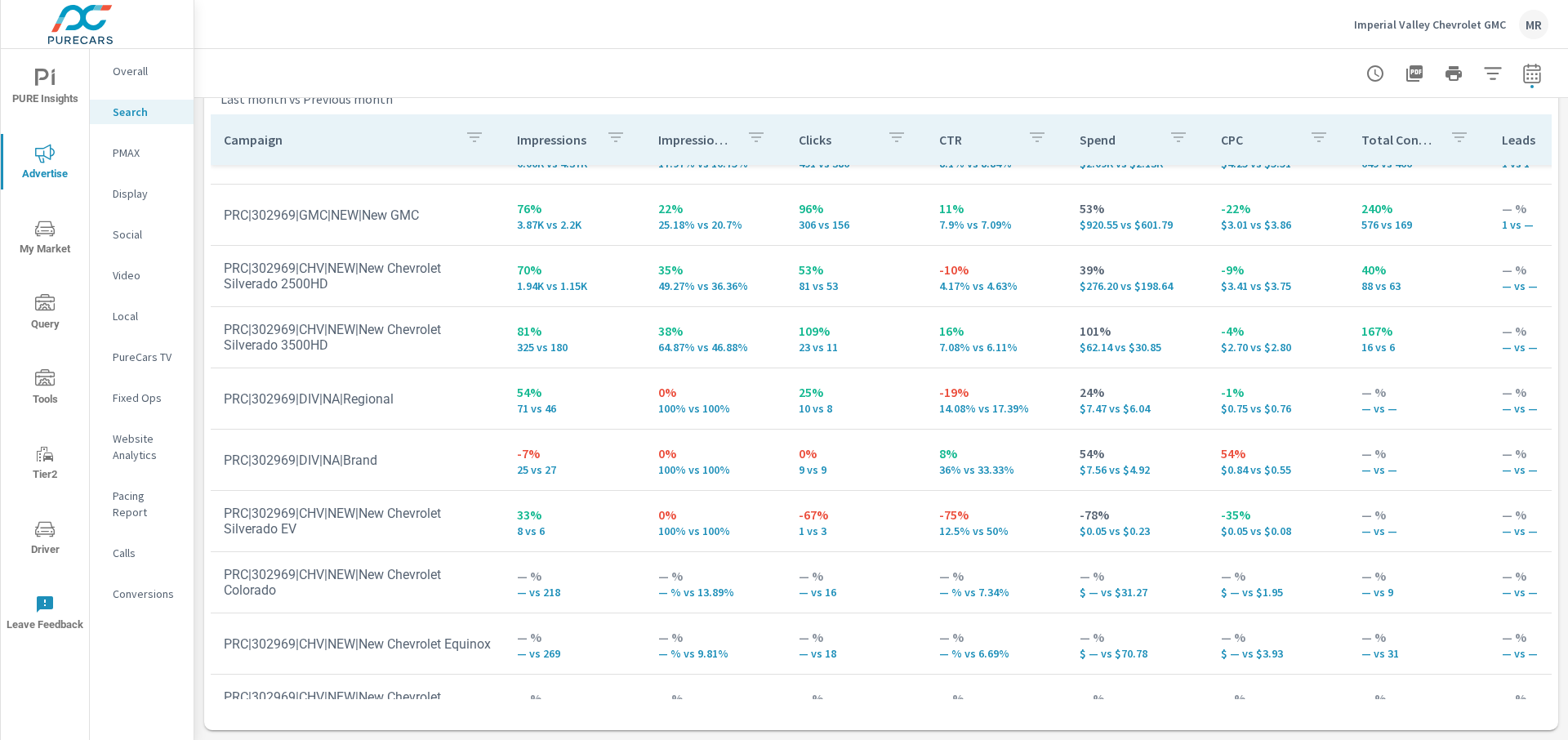scroll, scrollTop: 160, scrollLeft: 0, axis: vertical 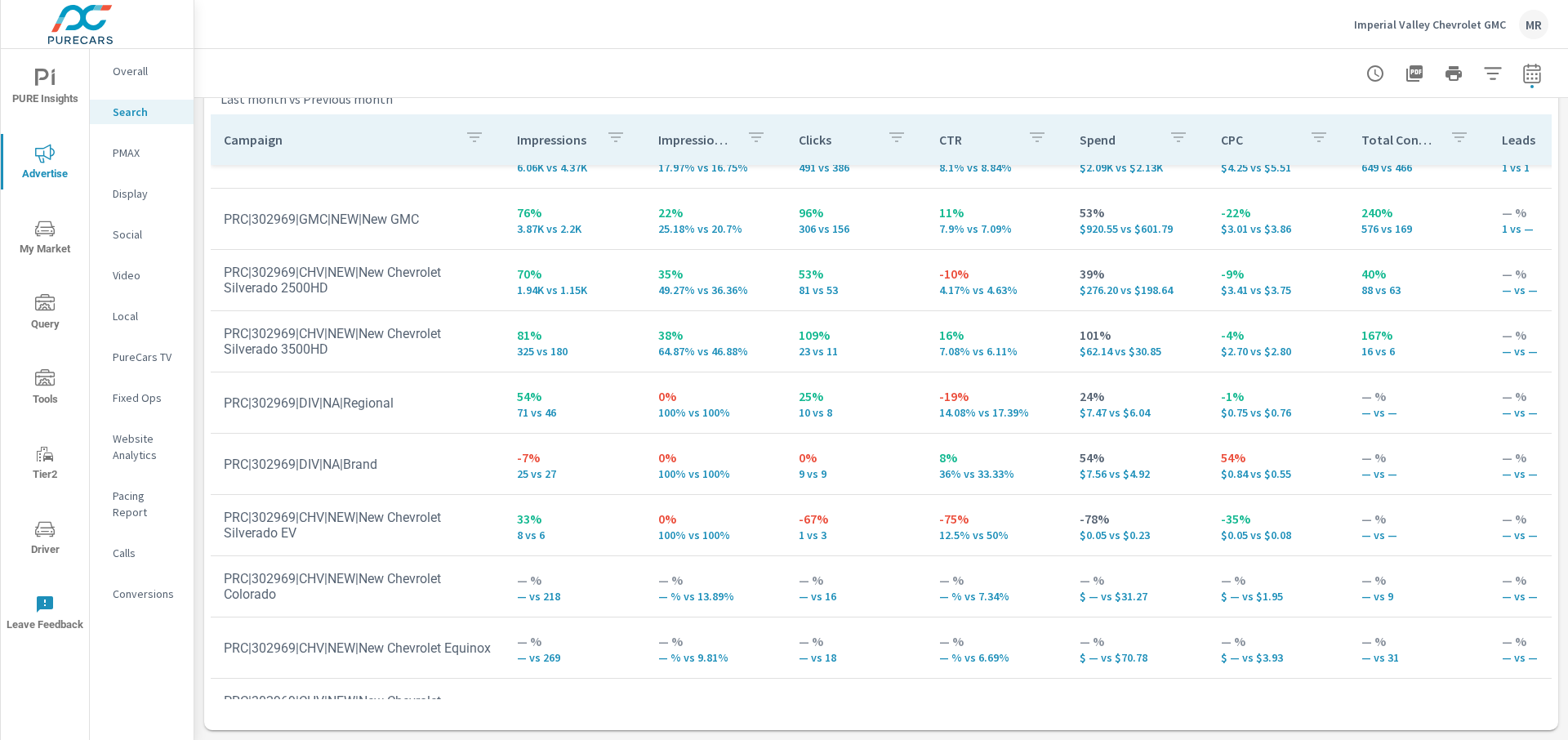 click on "33%" at bounding box center [574, 519] 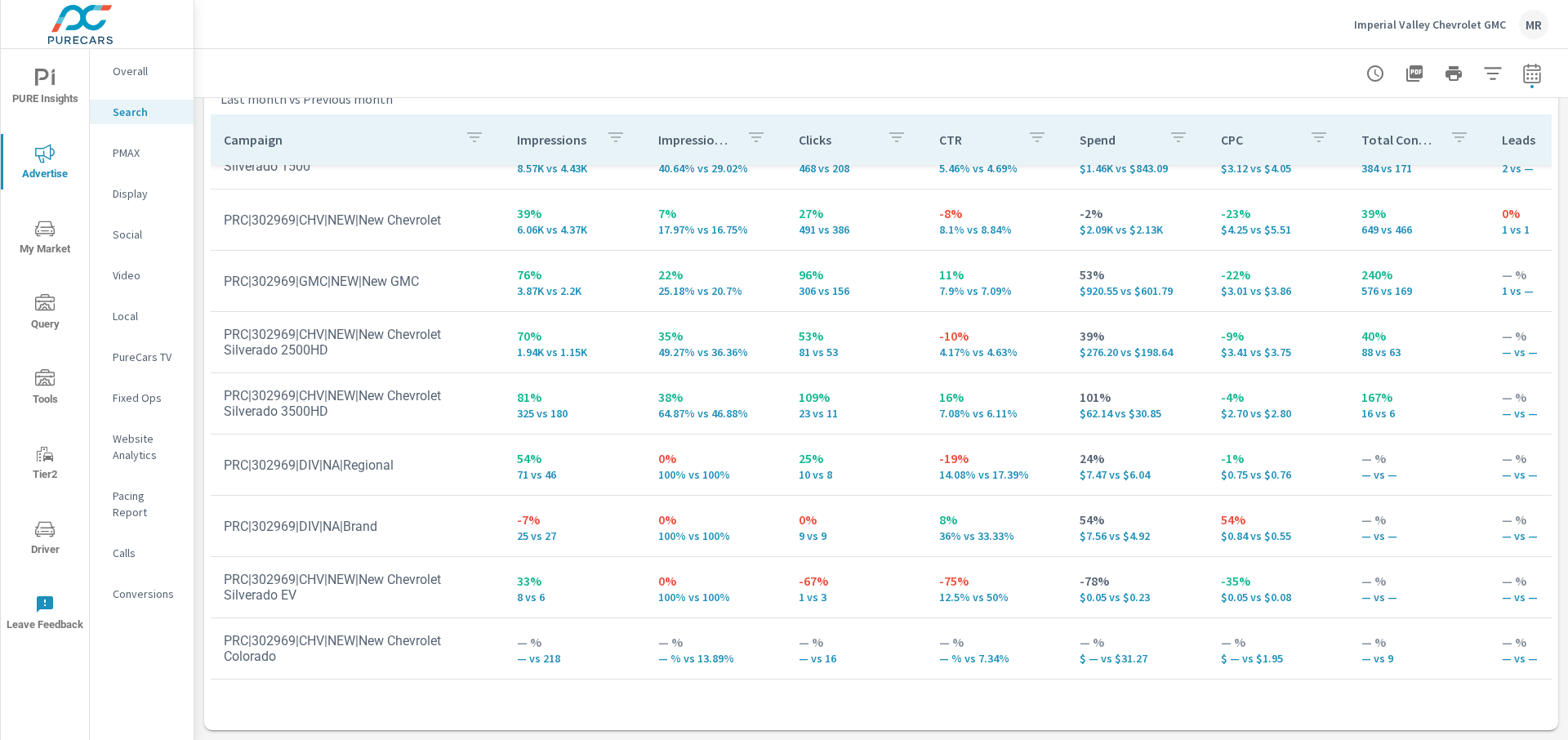 scroll, scrollTop: 89, scrollLeft: 0, axis: vertical 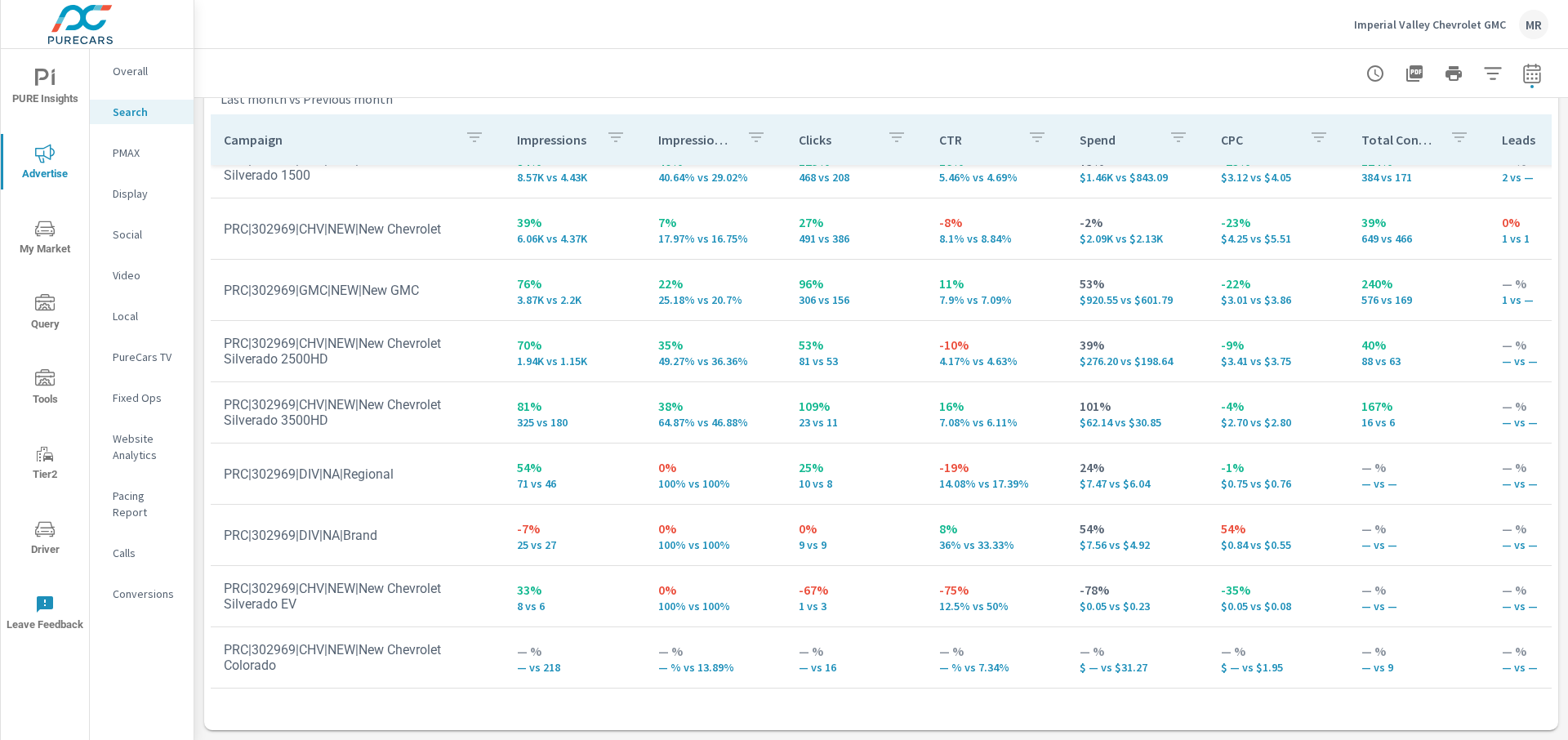 click on "-7%" at bounding box center [574, 528] 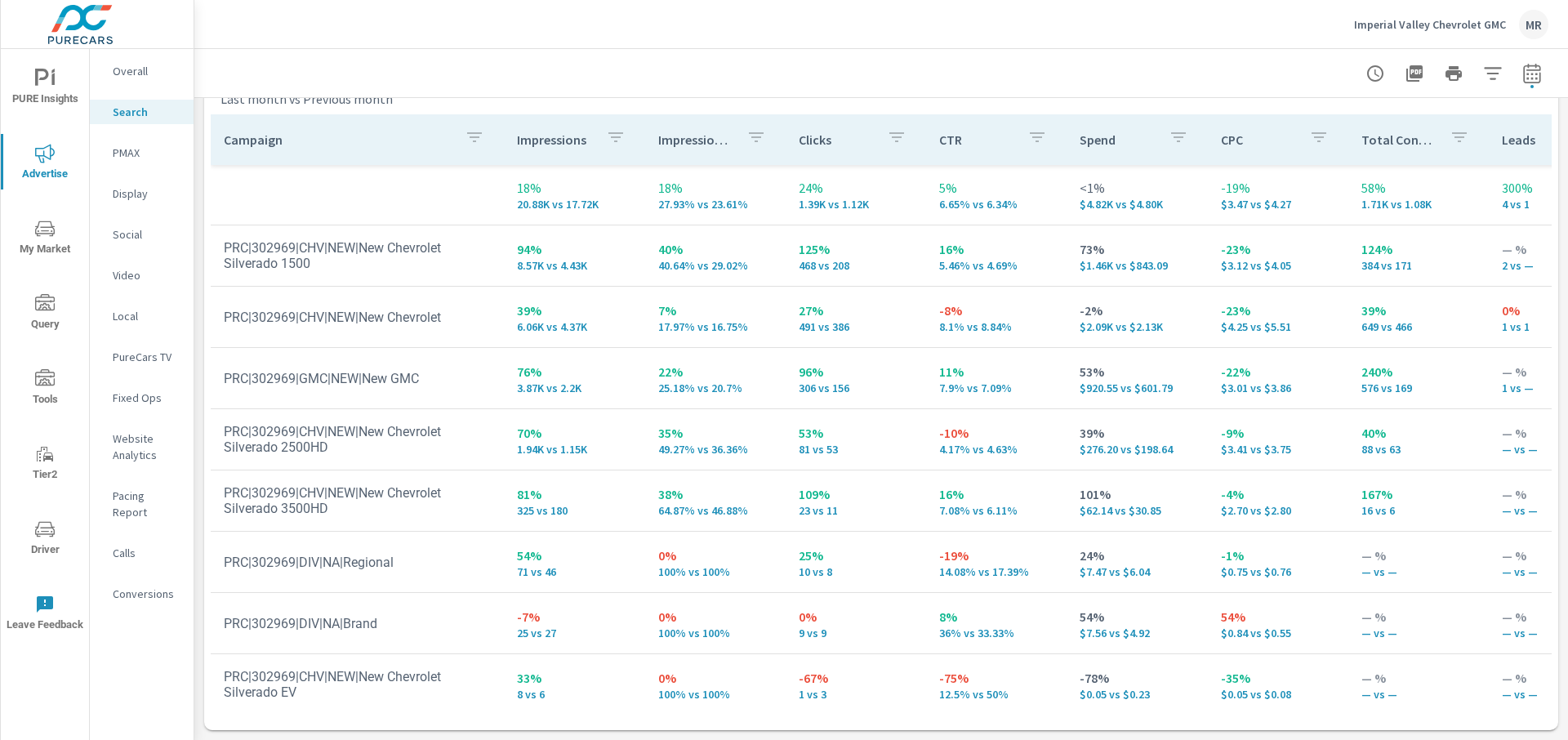scroll, scrollTop: 0, scrollLeft: 0, axis: both 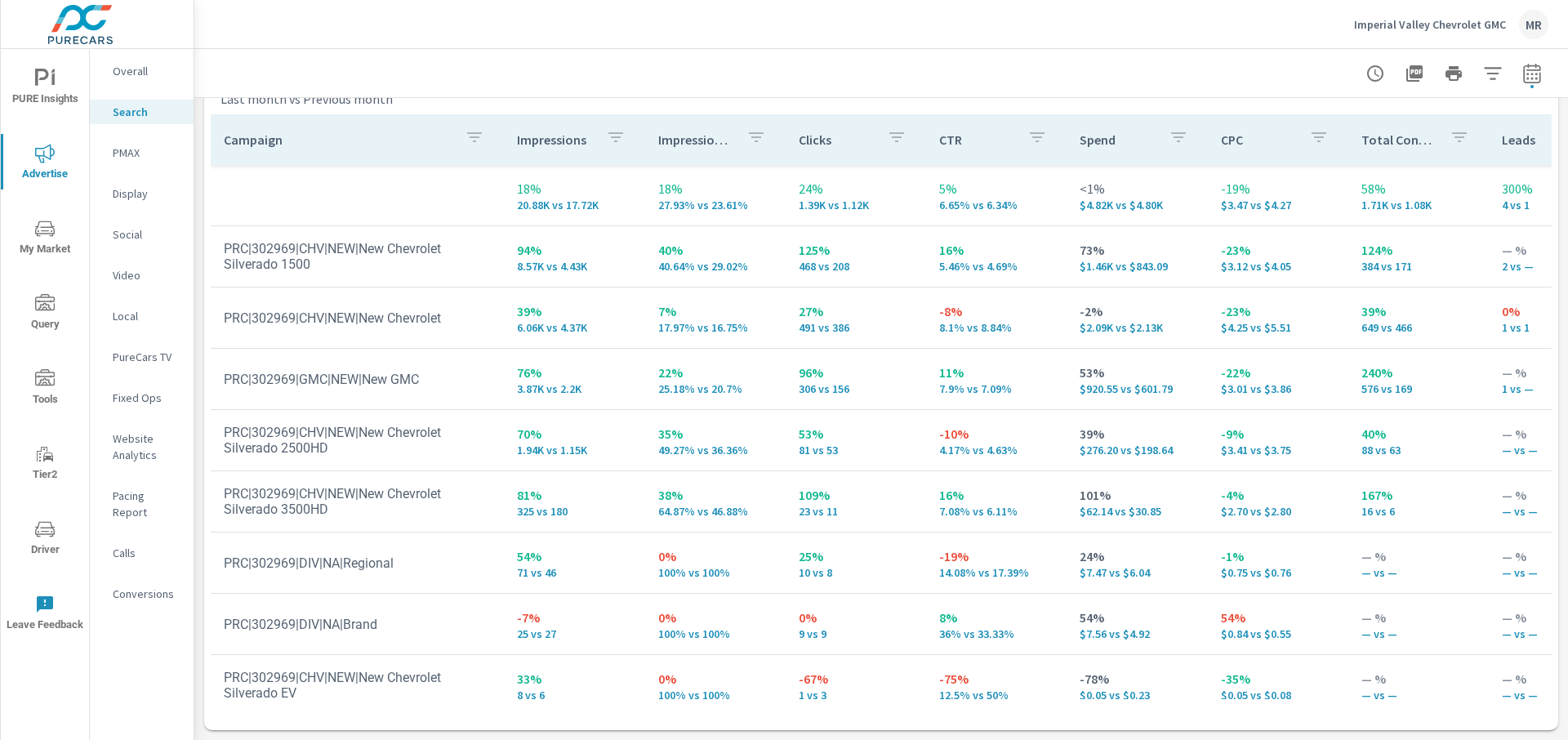 click on "53% 81 vs 53" at bounding box center (856, 440) 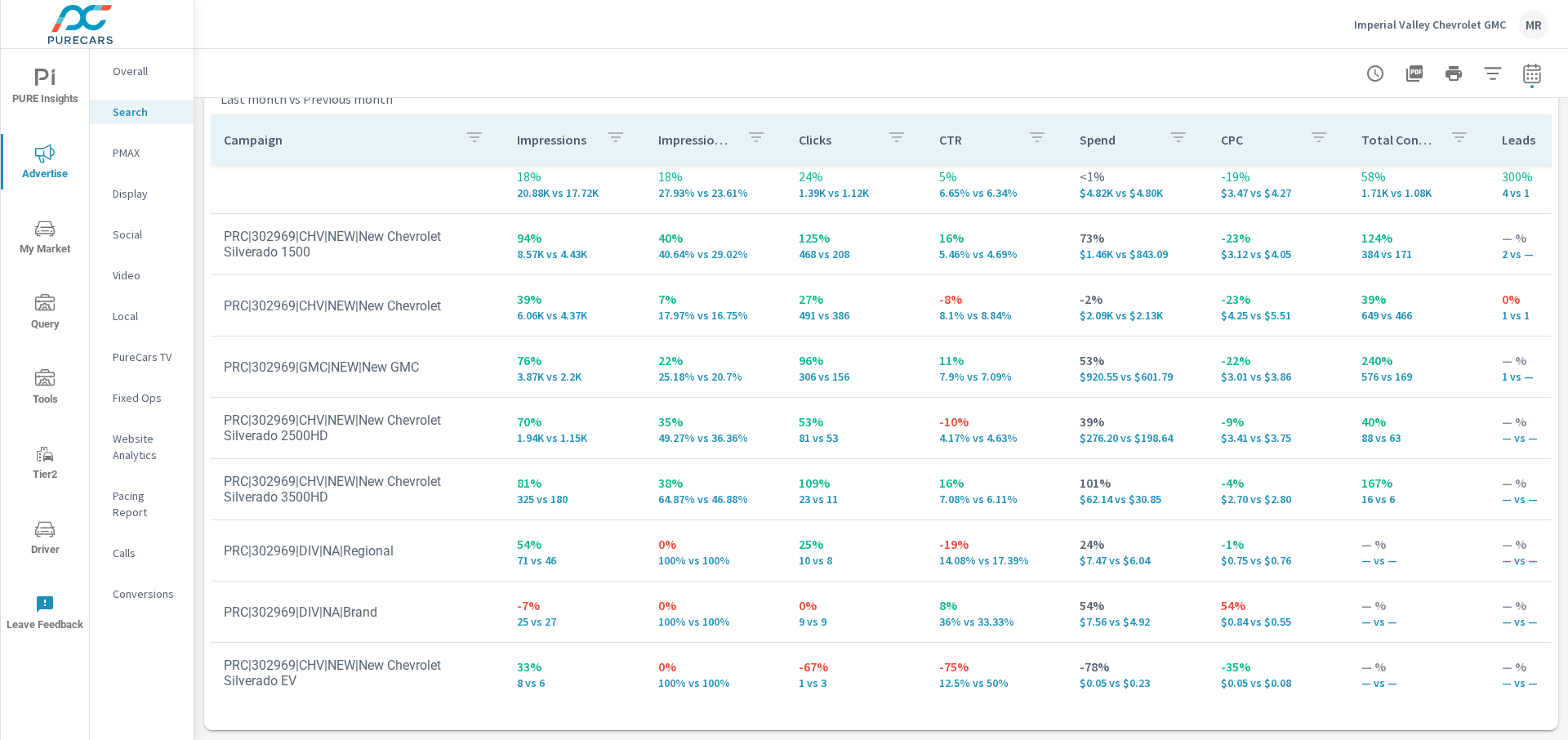 scroll, scrollTop: 17, scrollLeft: 0, axis: vertical 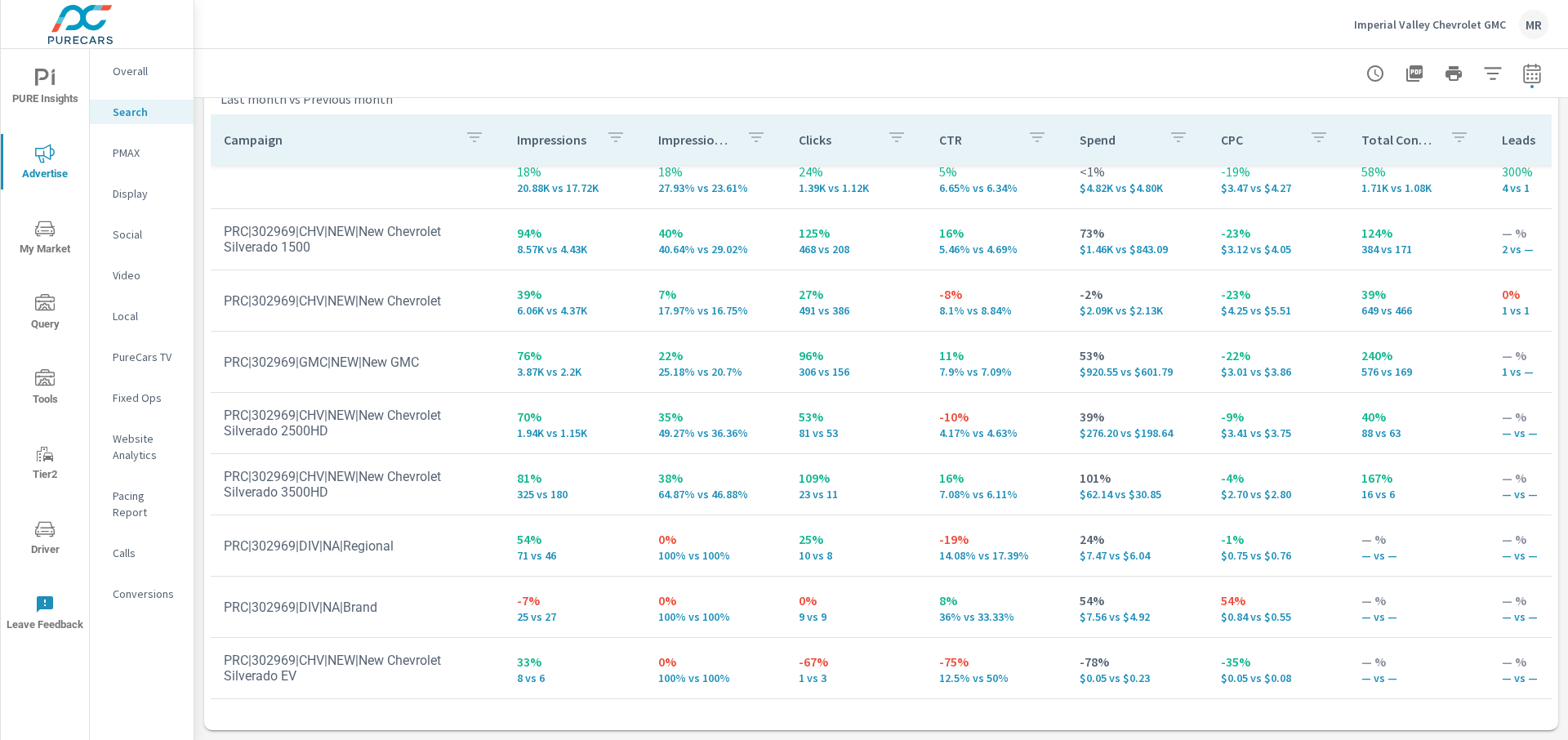 click on "306 vs 156" at bounding box center [856, 372] 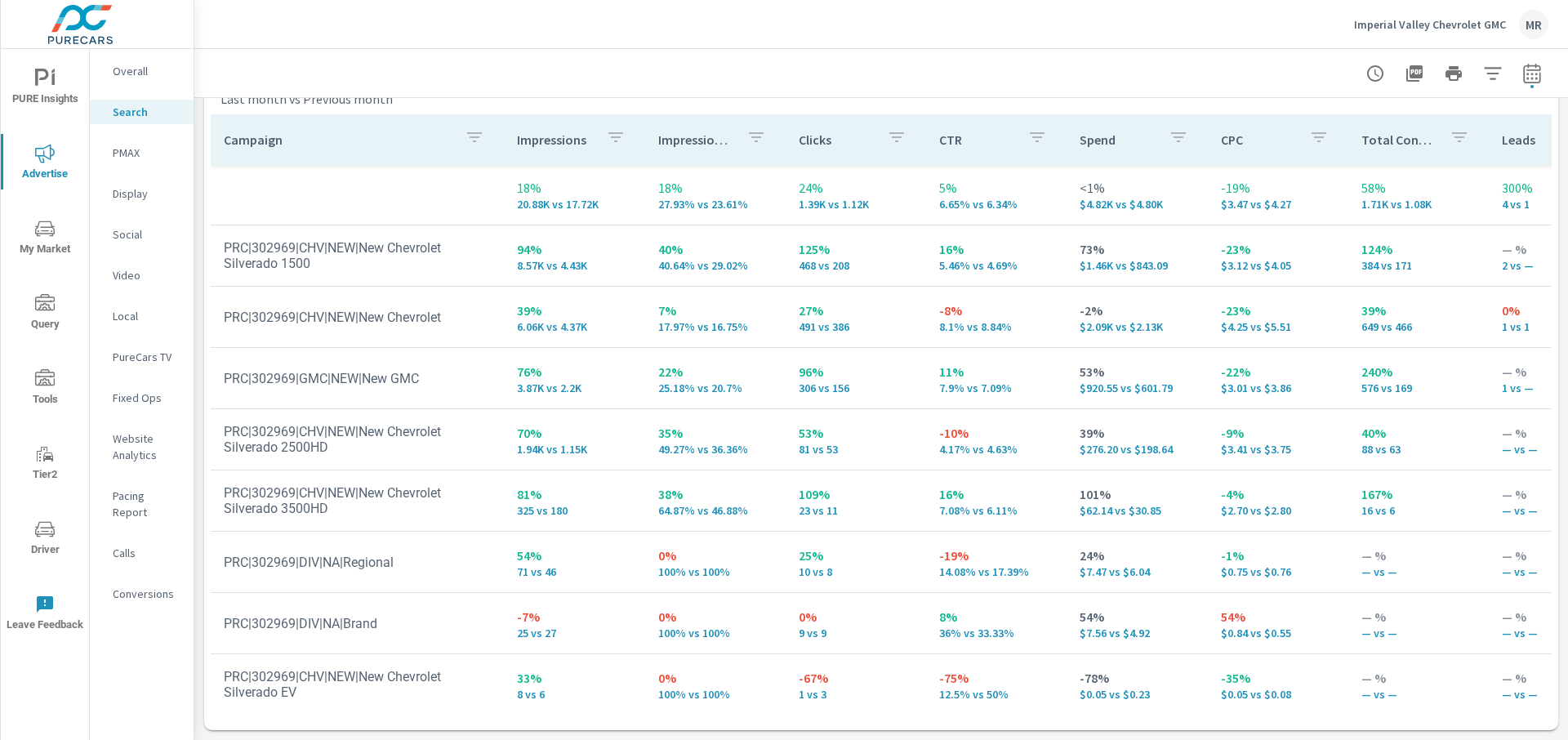 scroll, scrollTop: 0, scrollLeft: 0, axis: both 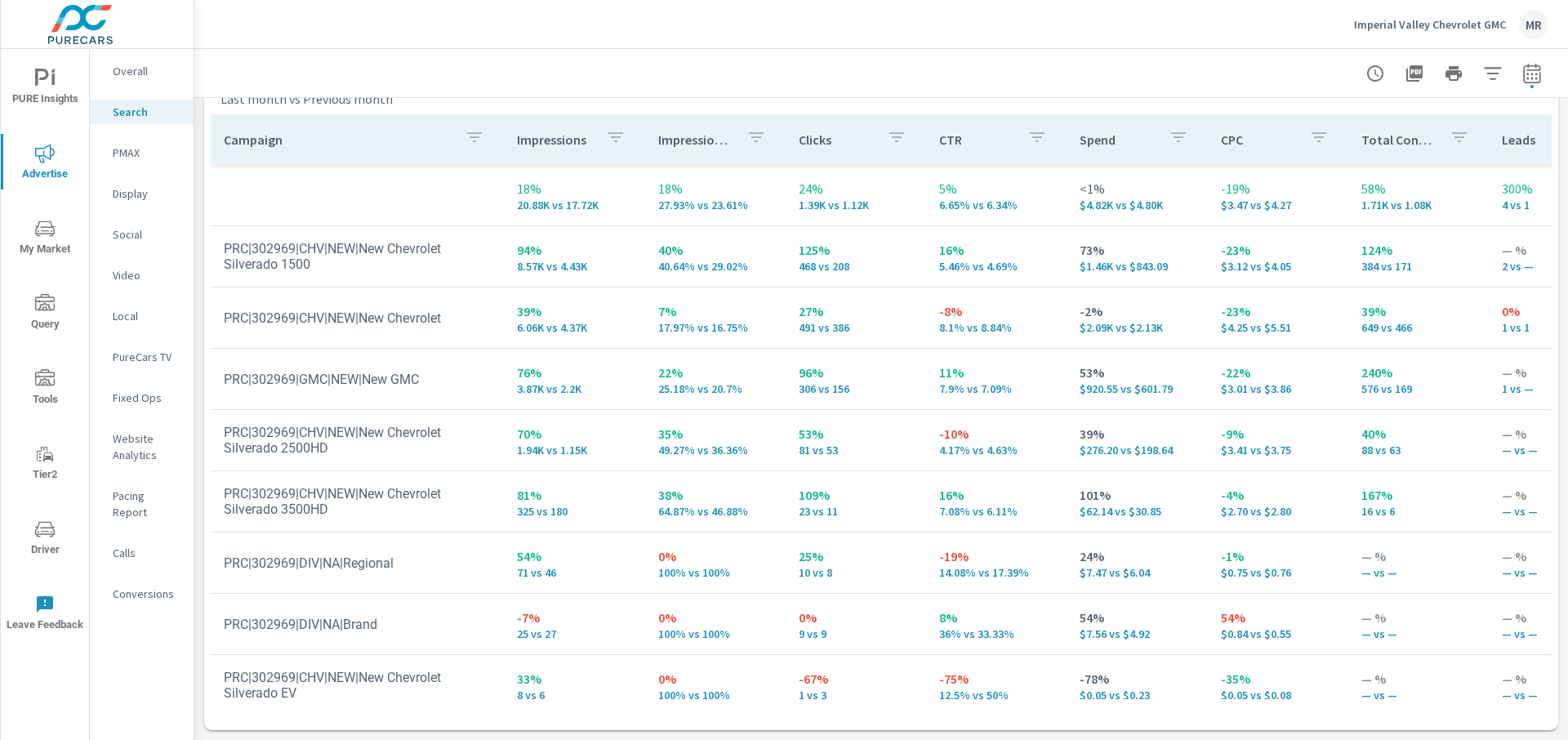 click on "Campaign Impressions Impression Share Clicks CTR Spend CPC Total Conversions Leads Actions Spend/Conversion Conversion Rate Lost Impression Share Rank Lost Impression Share Budget 18% 20.88K vs 17.72K 18% 27.93% vs 23.61% 24% 1.39K vs 1.12K 5% 6.65% vs 6.34% <1% $4.82K vs $4.80K -19% $3.47 vs $4.27 58% 1.71K vs 1.08K 300% 4 vs 1 59% 1.65K vs 1.04K -51% $3.13 vs $6.36 46% 116% vs 79% 23% 52.07% vs 42.21% -41% 19.63% vs 33.18% PRC|302969|CHV|NEW|New Chevrolet Silverado 1500 94% 8.57K vs 4.43K 40% 40.64% vs 29.02% 125% 468 vs 208 16% 5.46% vs 4.69% 73% $1.46K vs $843.09 -23% $3.12 vs $4.05 124% 384 vs 171 — % 2 vs — 123% 382 vs 171 -23% $3.80 vs $4.92 -<1% 82% vs 82% 82% 53.7% vs 29.5% -86% 5.52% vs 40.7% PRC|302969|CHV|NEW|New Chevrolet 39% 6.06K vs 4.37K 7% 17.97% vs 16.75% 27% 491 vs 386 -8% 8.1% vs 8.84% -2% $2.09K vs $2.13K -23% $4.25 vs $5.51 39% 649 vs 466 0% 1 vs 1 41% 599 vs 426 -30% $3.22 vs $4.56 10% 132% vs 121% -6% 53.65% vs 56.92% 11% 27.87% vs 25.17% PRC|302969|GMC|NEW|New GMC 76% 22% 96% 11%" at bounding box center [881, 419] 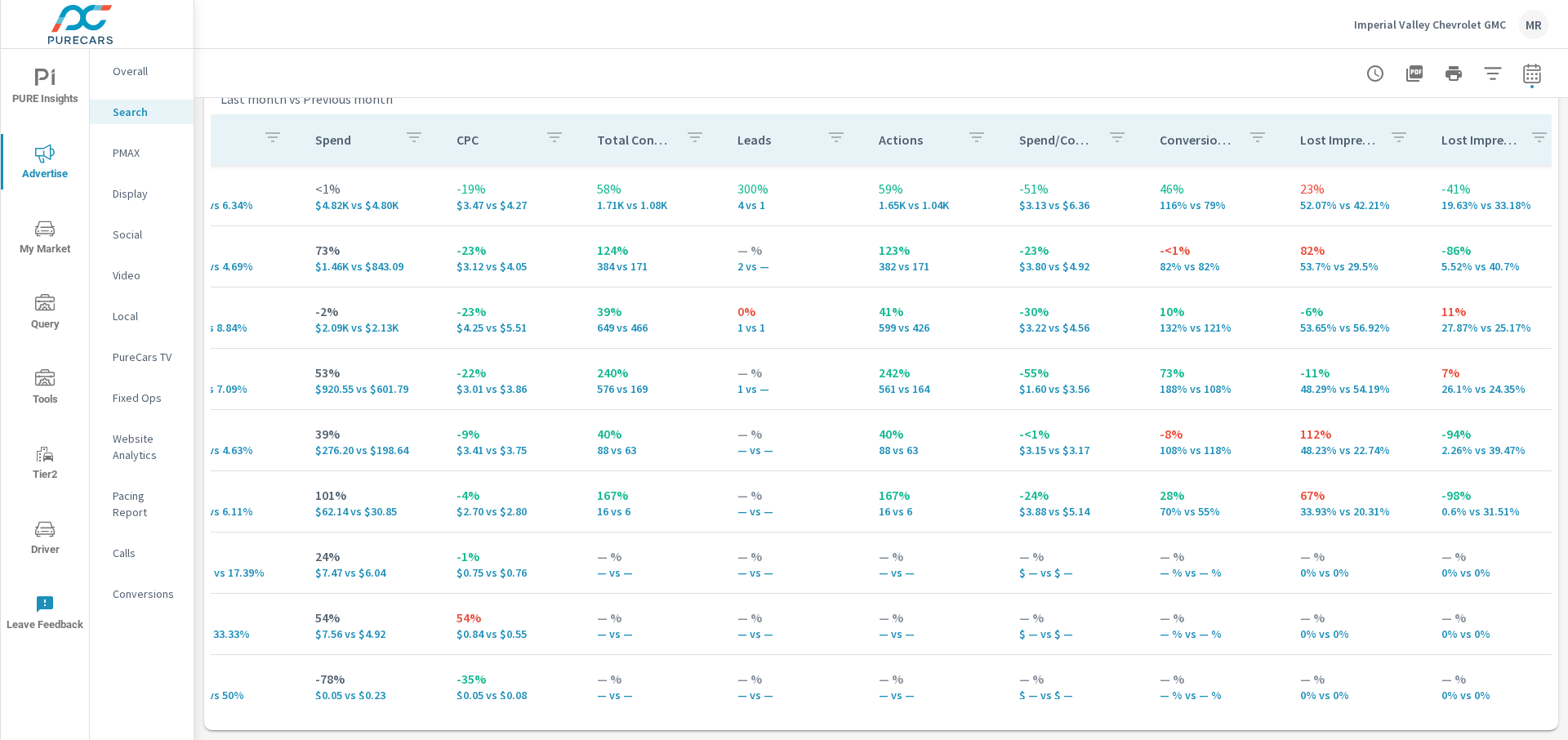 scroll, scrollTop: 0, scrollLeft: 771, axis: horizontal 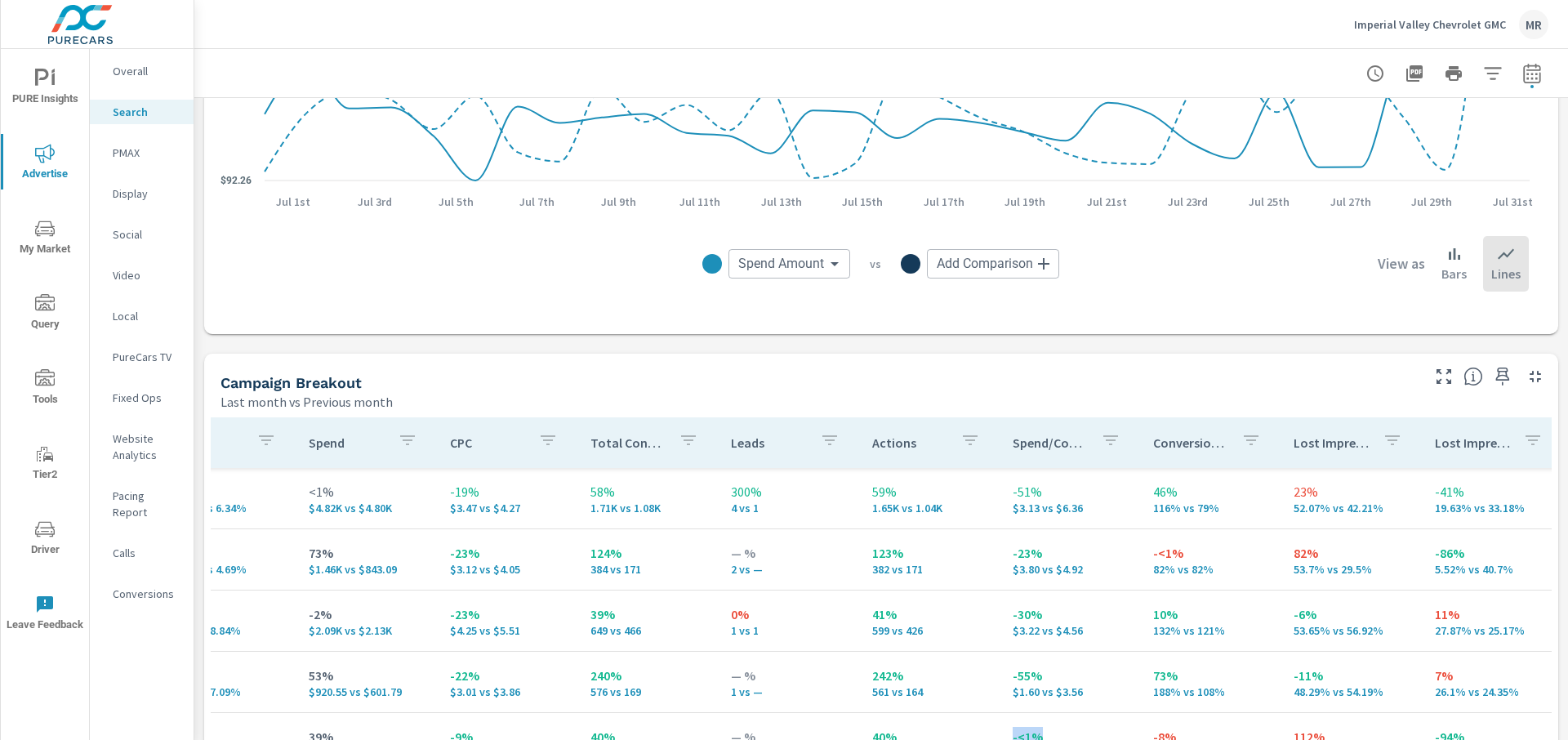 drag, startPoint x: 1080, startPoint y: 737, endPoint x: 993, endPoint y: 738, distance: 87.005747 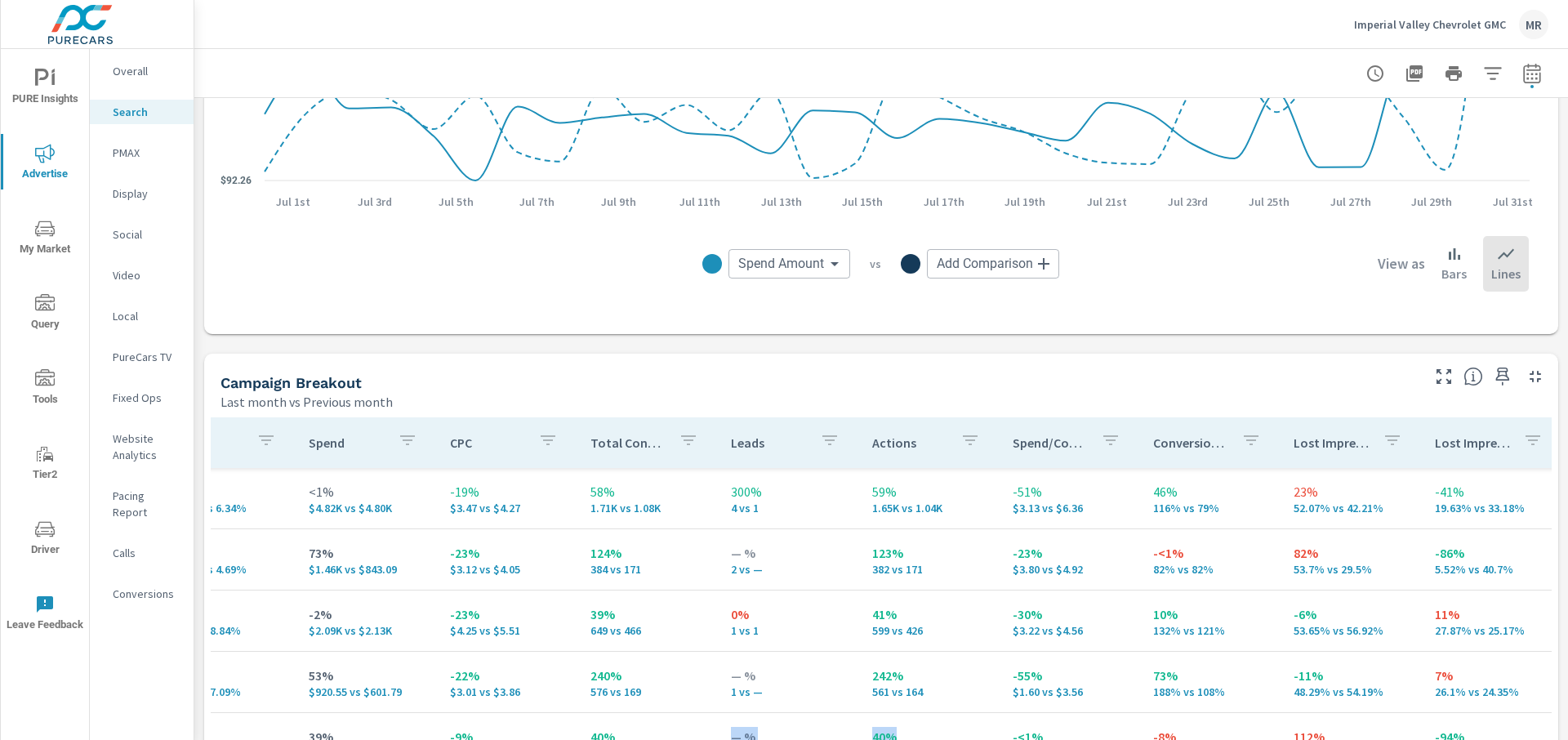 drag, startPoint x: 972, startPoint y: 739, endPoint x: 721, endPoint y: 730, distance: 251.161 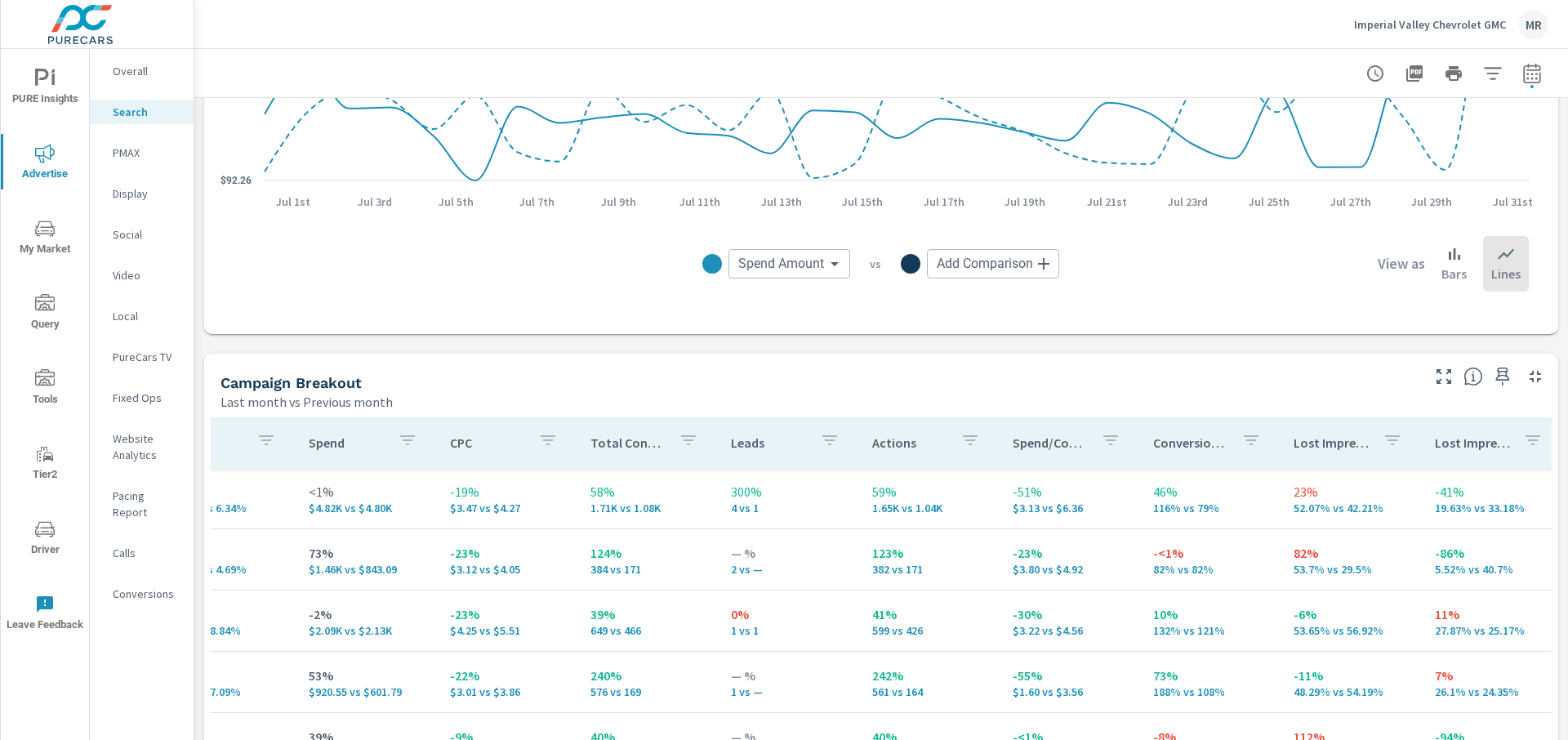 click on "0%" at bounding box center [788, 614] 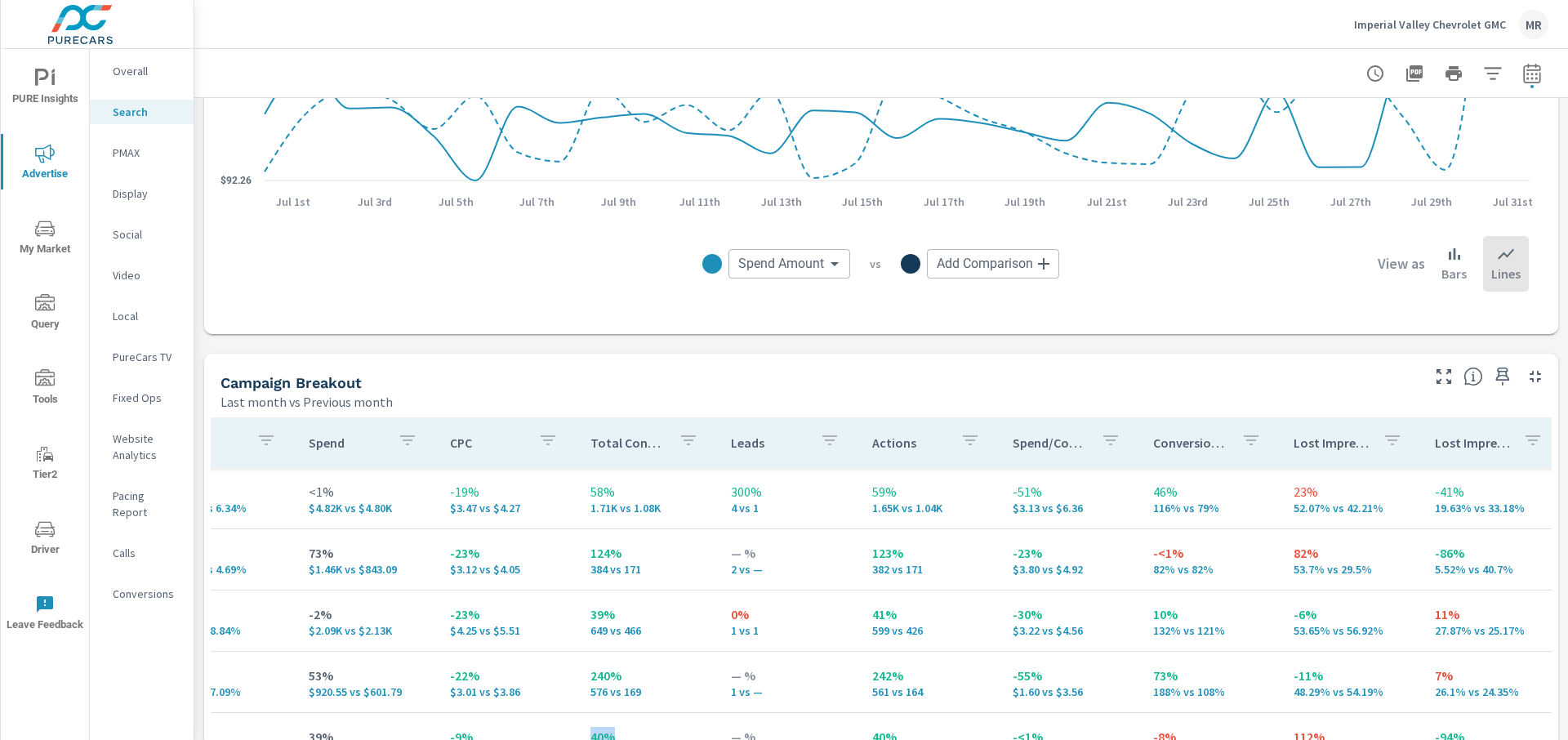 drag, startPoint x: 682, startPoint y: 739, endPoint x: 575, endPoint y: 739, distance: 107 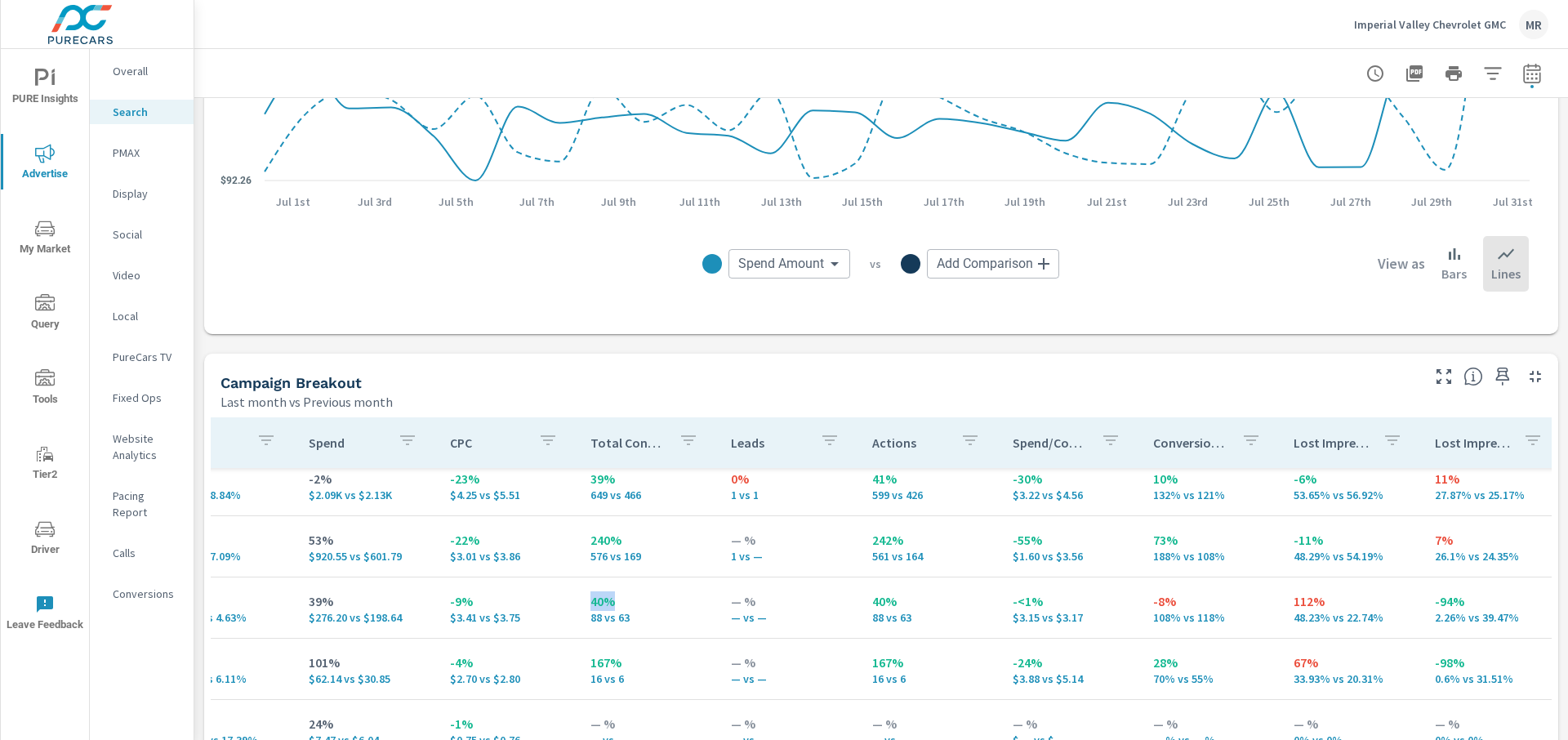 scroll, scrollTop: 140, scrollLeft: 771, axis: both 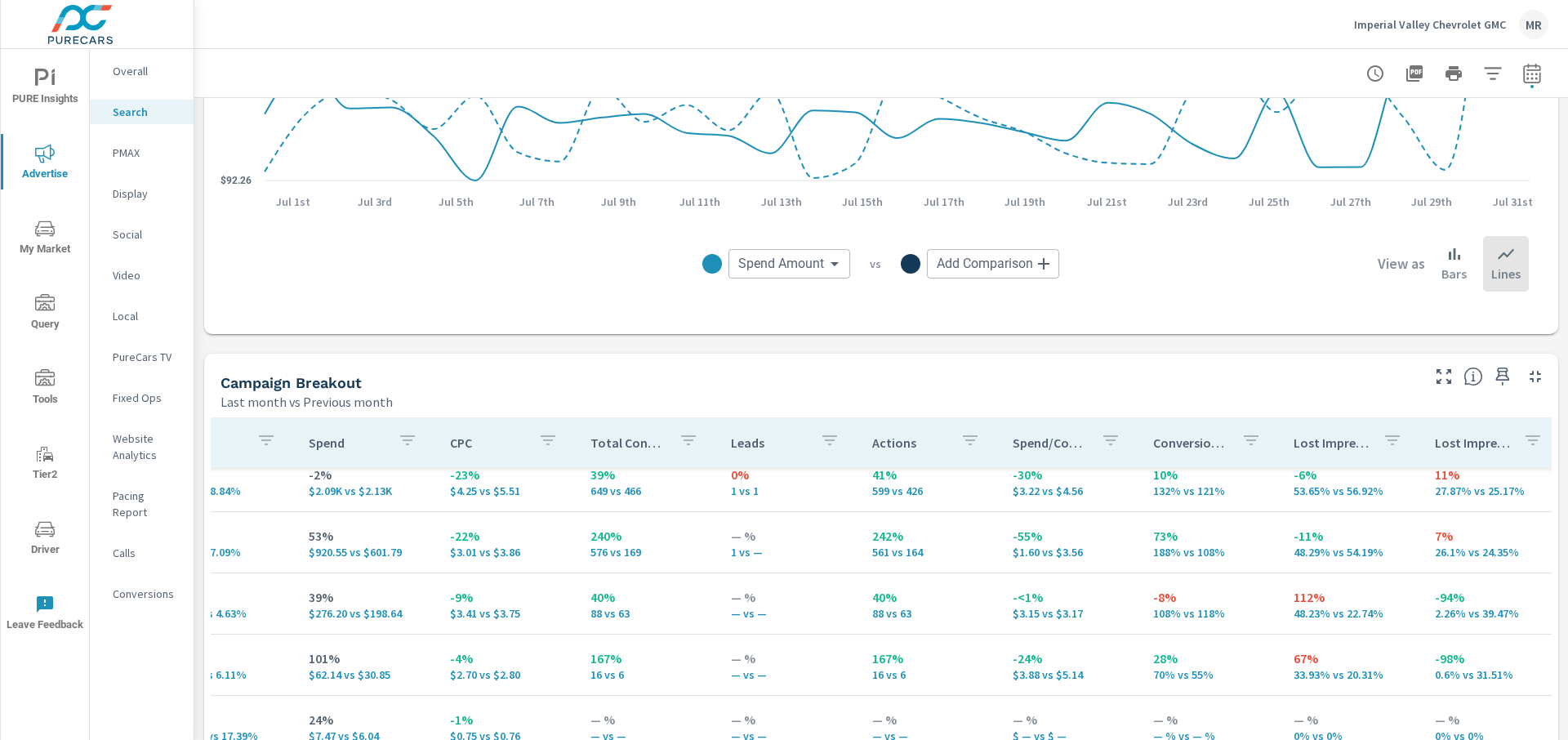 click on "Campaign Breakout" at bounding box center (819, 382) 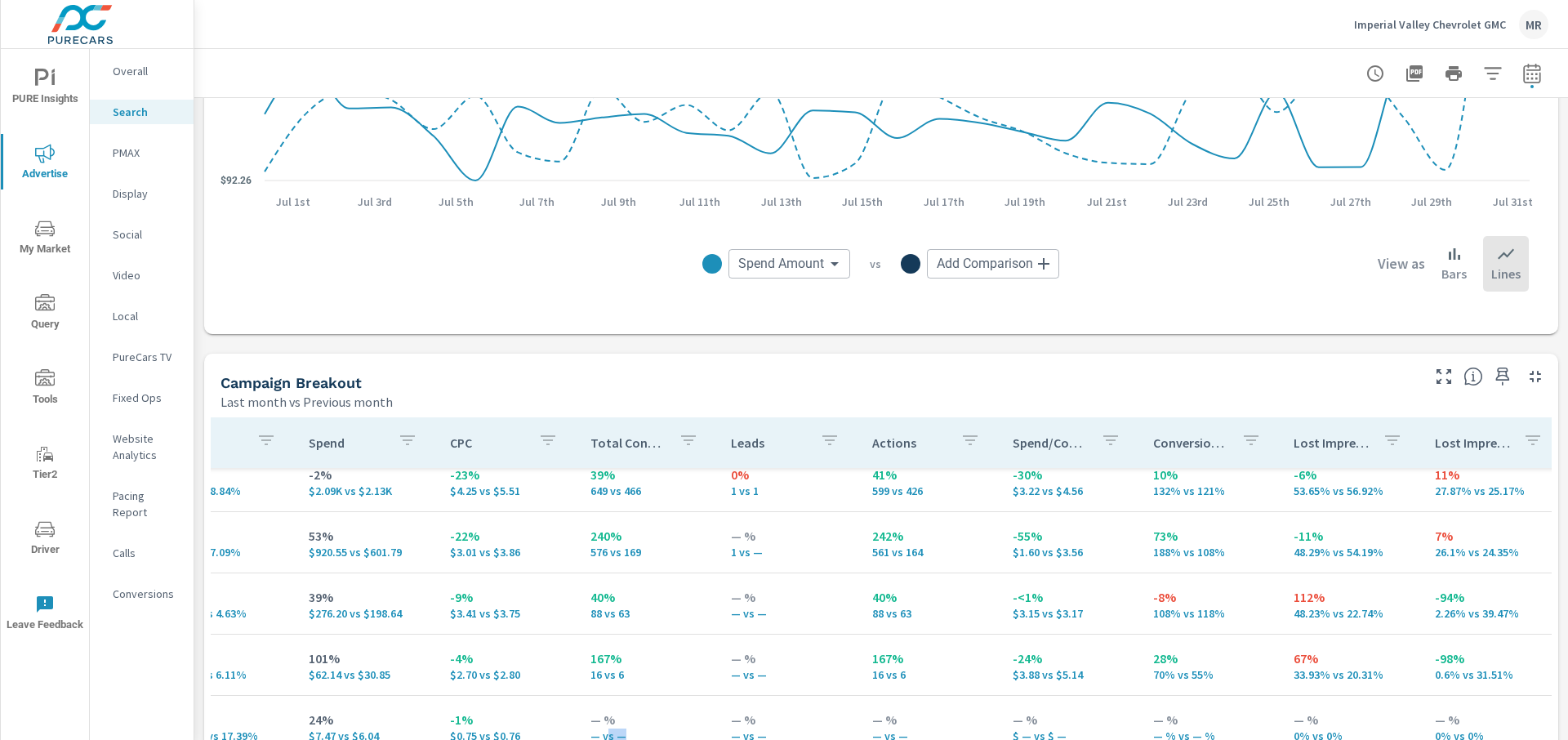 drag, startPoint x: 605, startPoint y: 738, endPoint x: 595, endPoint y: 733, distance: 11.1803399 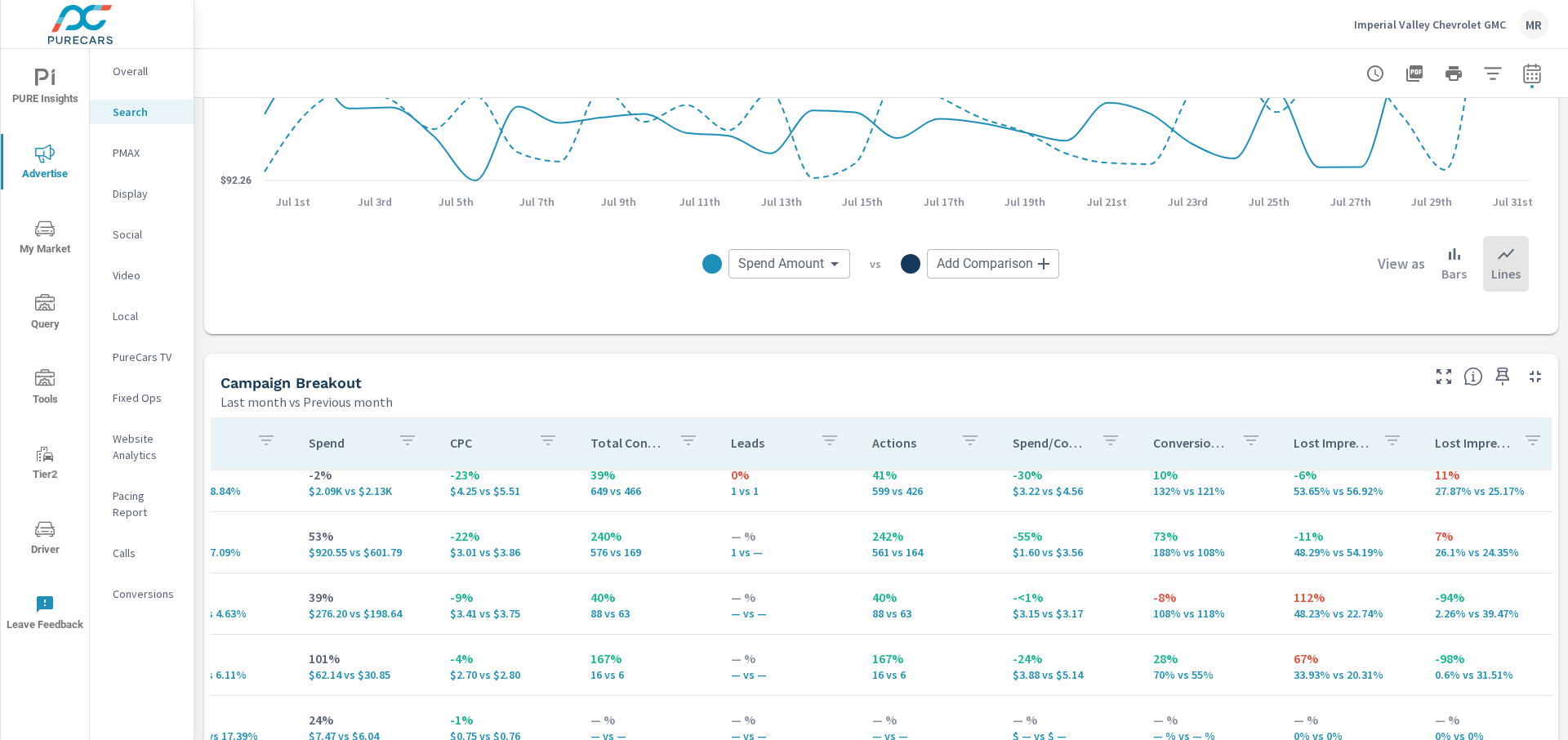 click on "Campaign Impressions Impression Share Clicks CTR Spend CPC Total Conversions Leads Actions Spend/Conversion Conversion Rate Lost Impression Share Rank Lost Impression Share Budget 18% 20.88K vs 17.72K 18% 27.93% vs 23.61% 24% 1.39K vs 1.12K 5% 6.65% vs 6.34% <1% $4.82K vs $4.80K -19% $3.47 vs $4.27 58% 1.71K vs 1.08K 300% 4 vs 1 59% 1.65K vs 1.04K -51% $3.13 vs $6.36 46% 116% vs 79% 23% 52.07% vs 42.21% -41% 19.63% vs 33.18% PRC|302969|CHV|NEW|New Chevrolet Silverado 1500 94% 8.57K vs 4.43K 40% 40.64% vs 29.02% 125% 468 vs 208 16% 5.46% vs 4.69% 73% $1.46K vs $843.09 -23% $3.12 vs $4.05 124% 384 vs 171 — % 2 vs — 123% 382 vs 171 -23% $3.80 vs $4.92 -<1% 82% vs 82% 82% 53.7% vs 29.5% -86% 5.52% vs 40.7% PRC|302969|CHV|NEW|New Chevrolet 39% 6.06K vs 4.37K 7% 17.97% vs 16.75% 27% 491 vs 386 -8% 8.1% vs 8.84% -2% $2.09K vs $2.13K -23% $4.25 vs $5.51 39% 649 vs 466 0% 1 vs 1 41% 599 vs 426 -30% $3.22 vs $4.56 10% 132% vs 121% -6% 53.65% vs 56.92% 11% 27.87% vs 25.17% PRC|302969|GMC|NEW|New GMC 76% 22% 96% 11%" at bounding box center [881, 722] 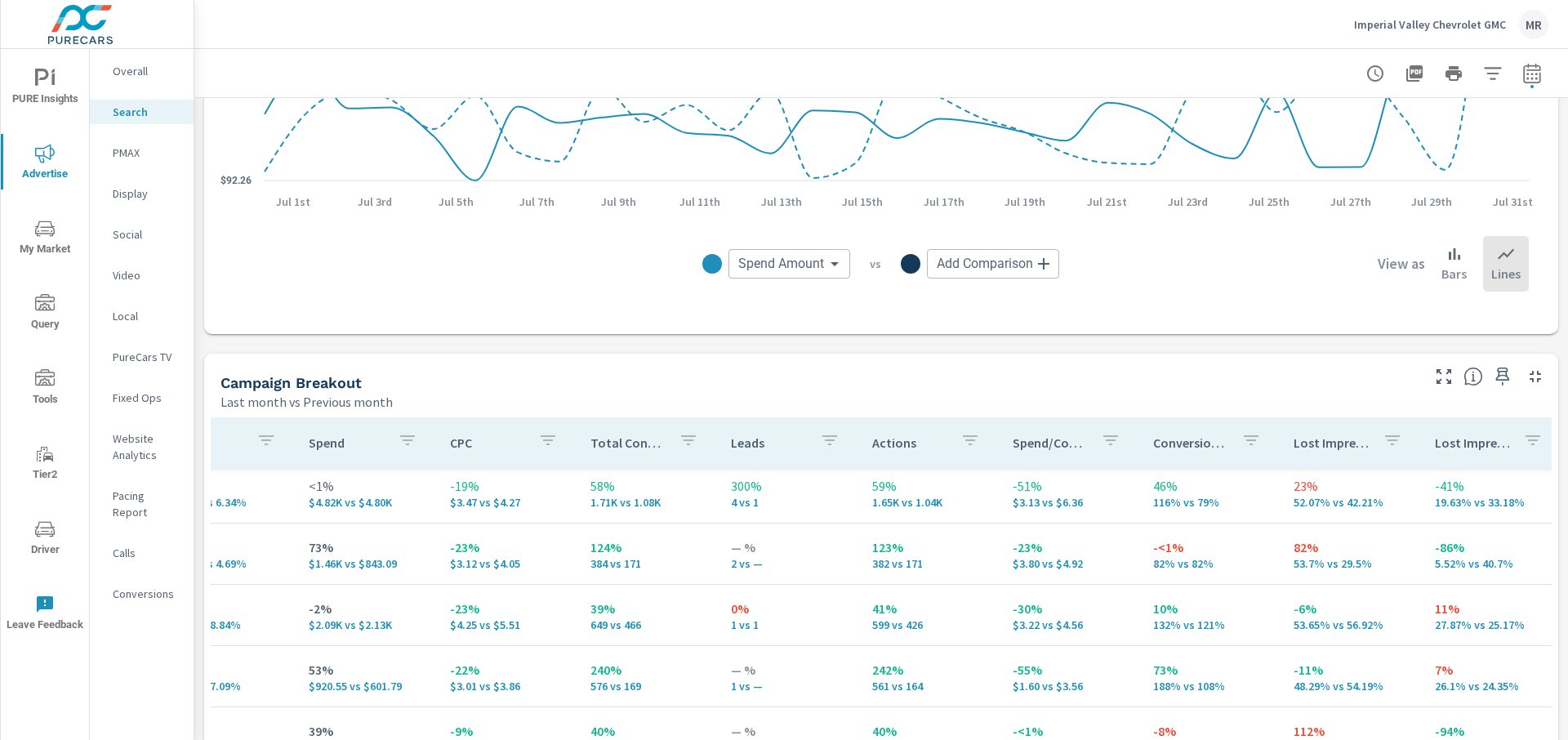 scroll, scrollTop: 0, scrollLeft: 771, axis: horizontal 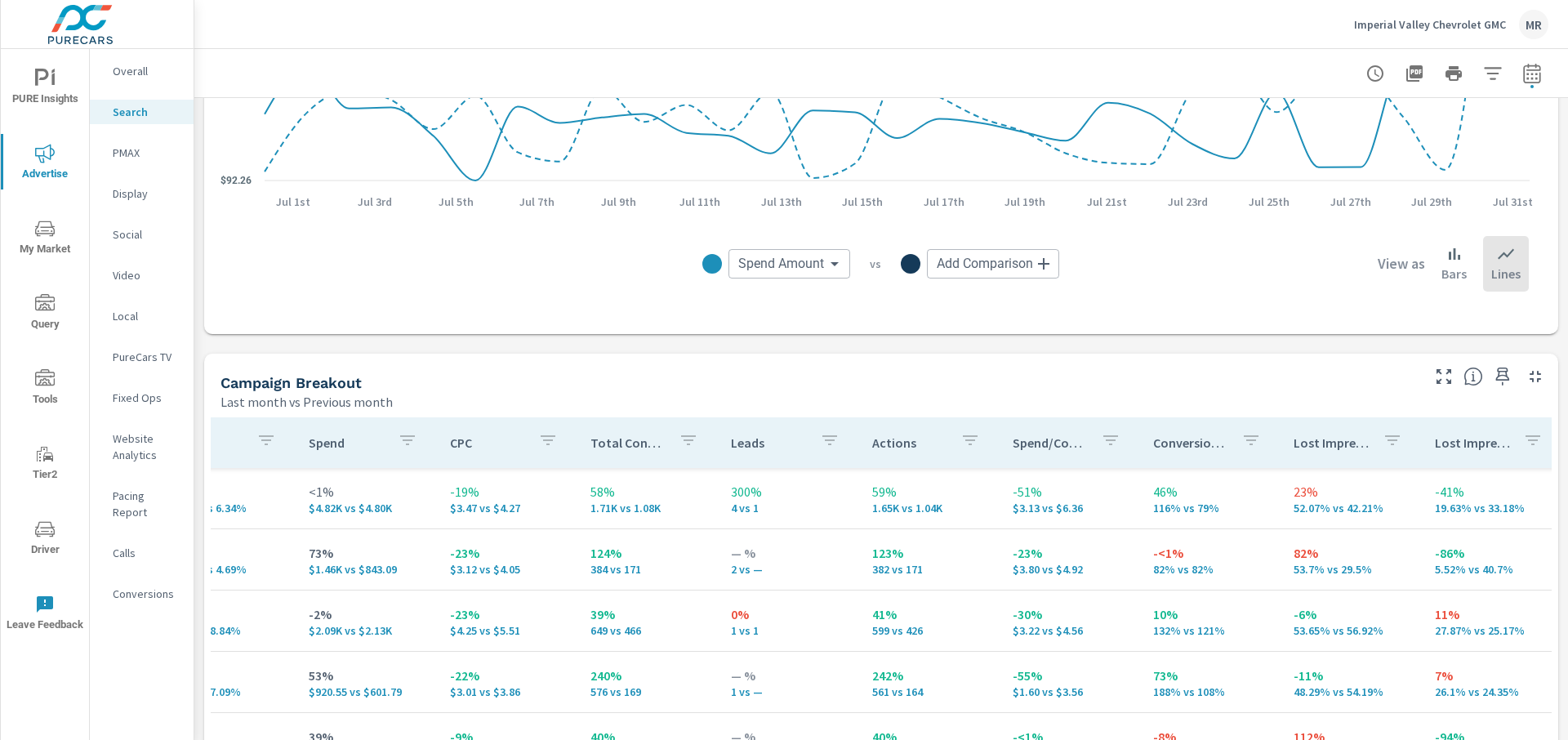 click on "Campaign Breakout" at bounding box center [819, 382] 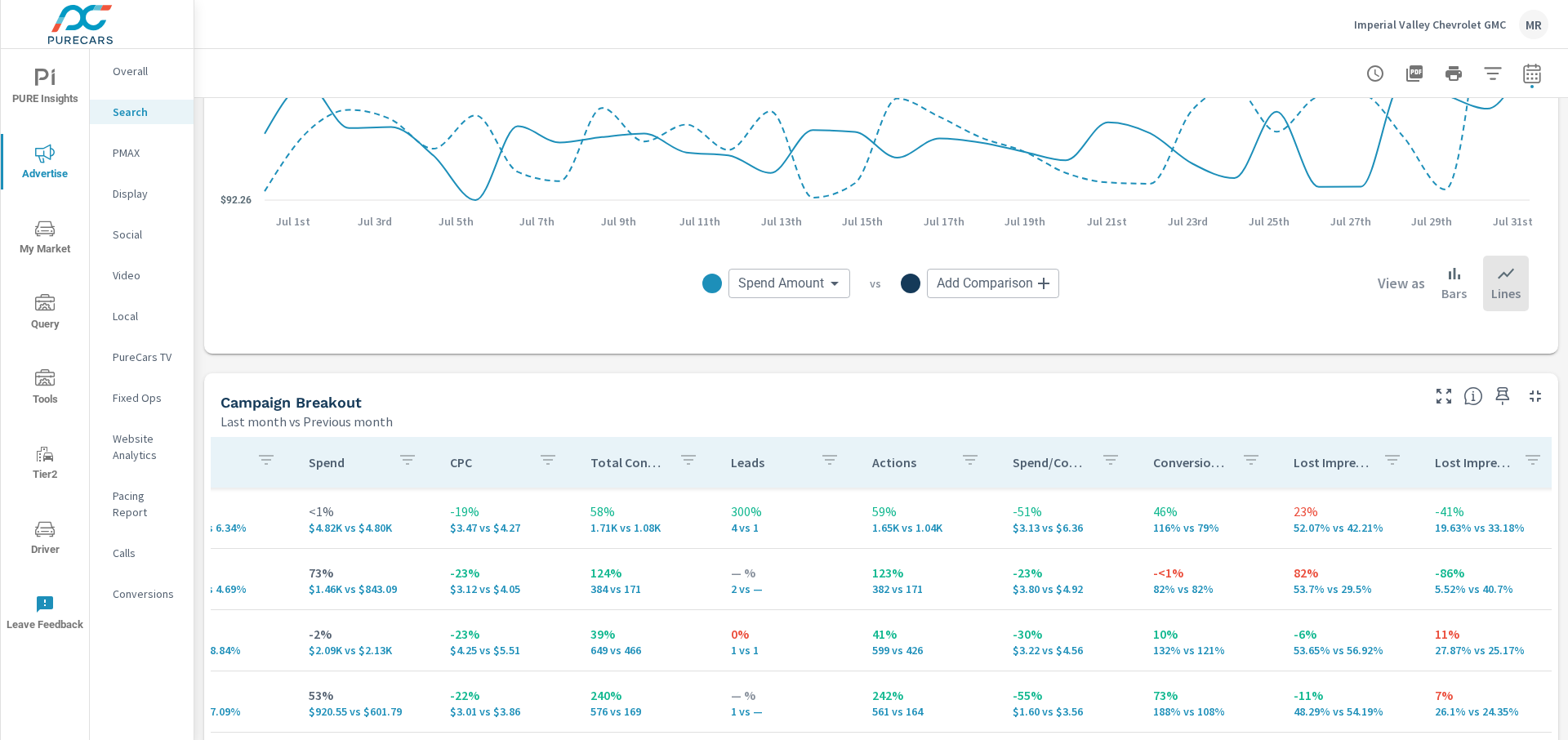 scroll, scrollTop: 1303, scrollLeft: 0, axis: vertical 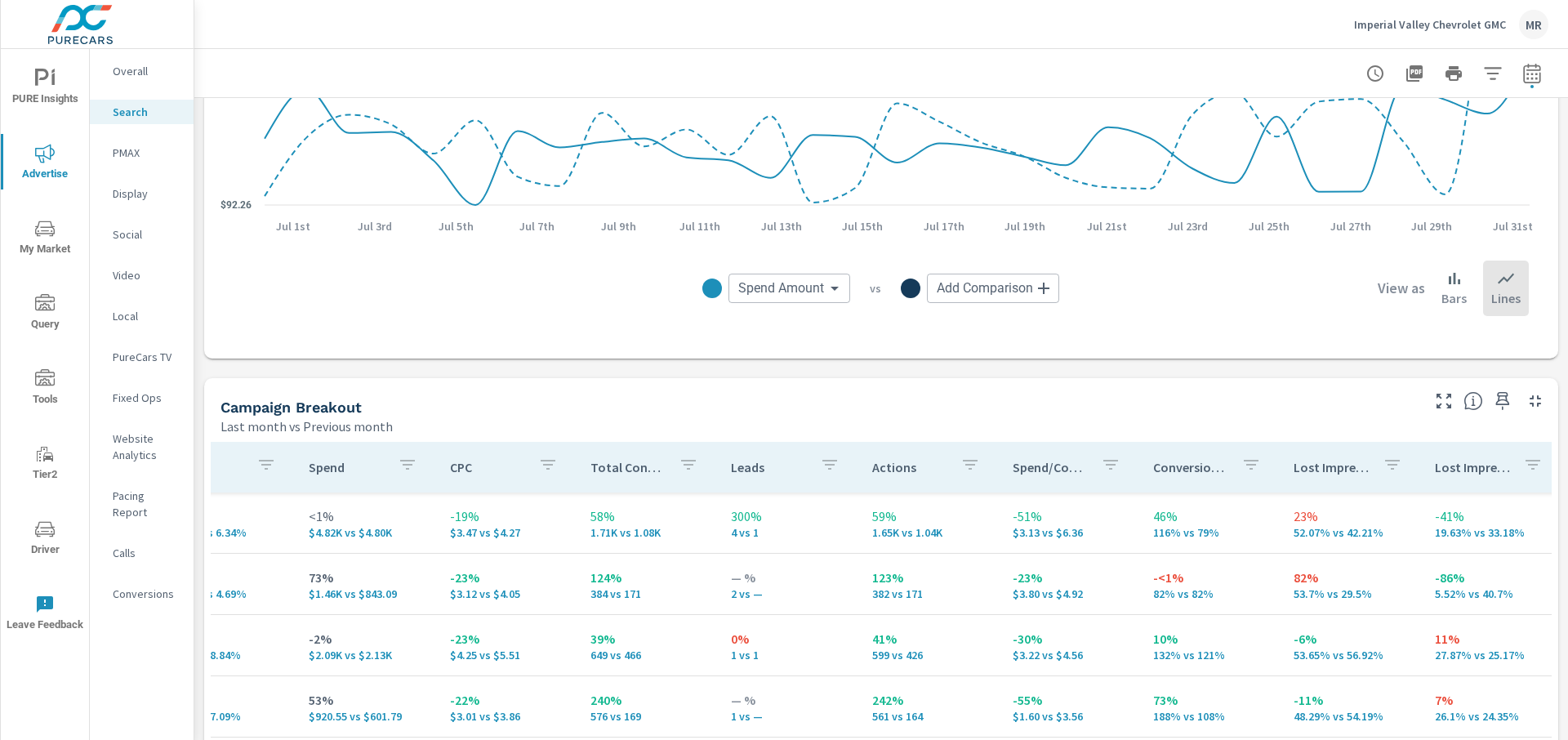 click on "Imperial Valley Chevrolet GMC" at bounding box center (1430, 25) 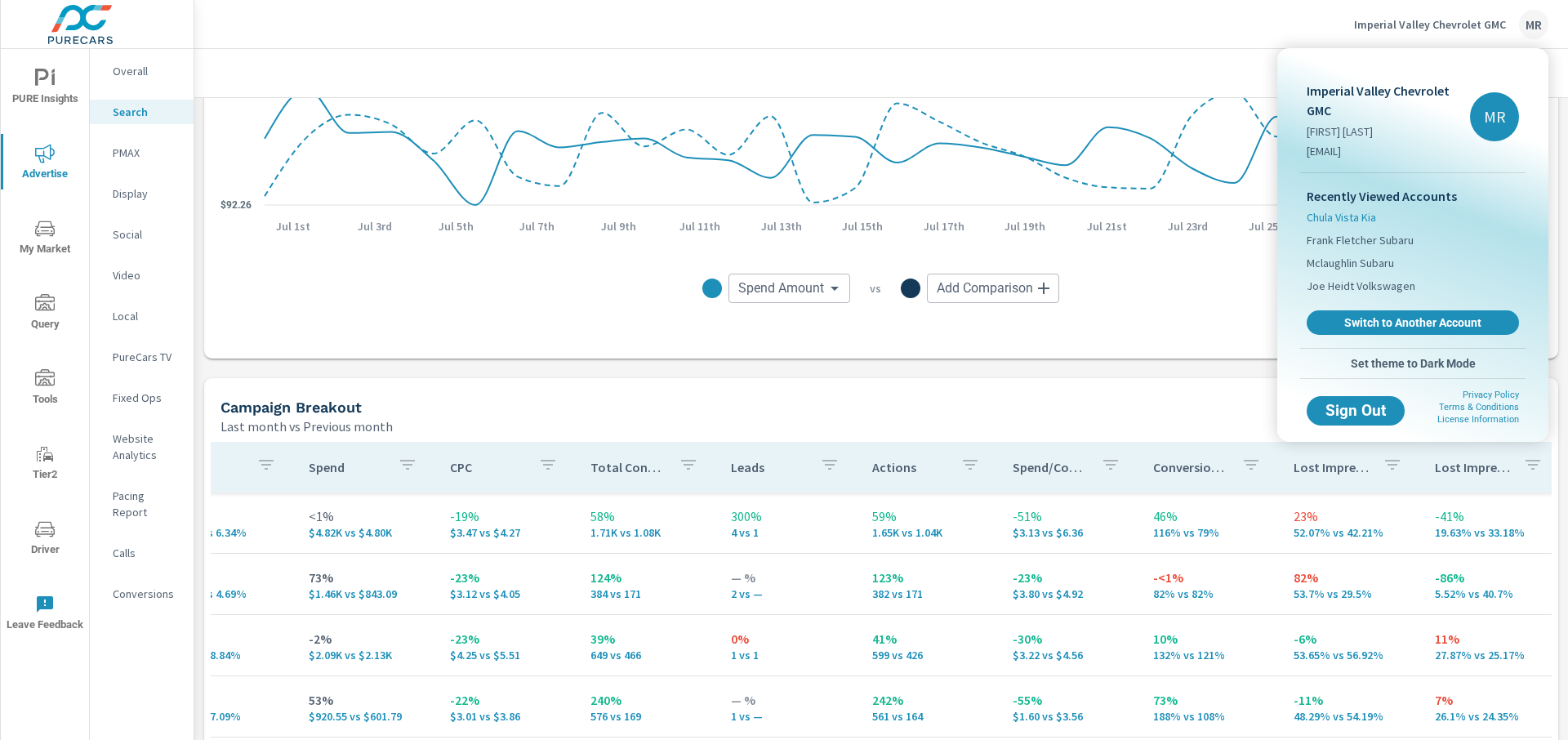 click on "Chula Vista Kia" at bounding box center (1341, 217) 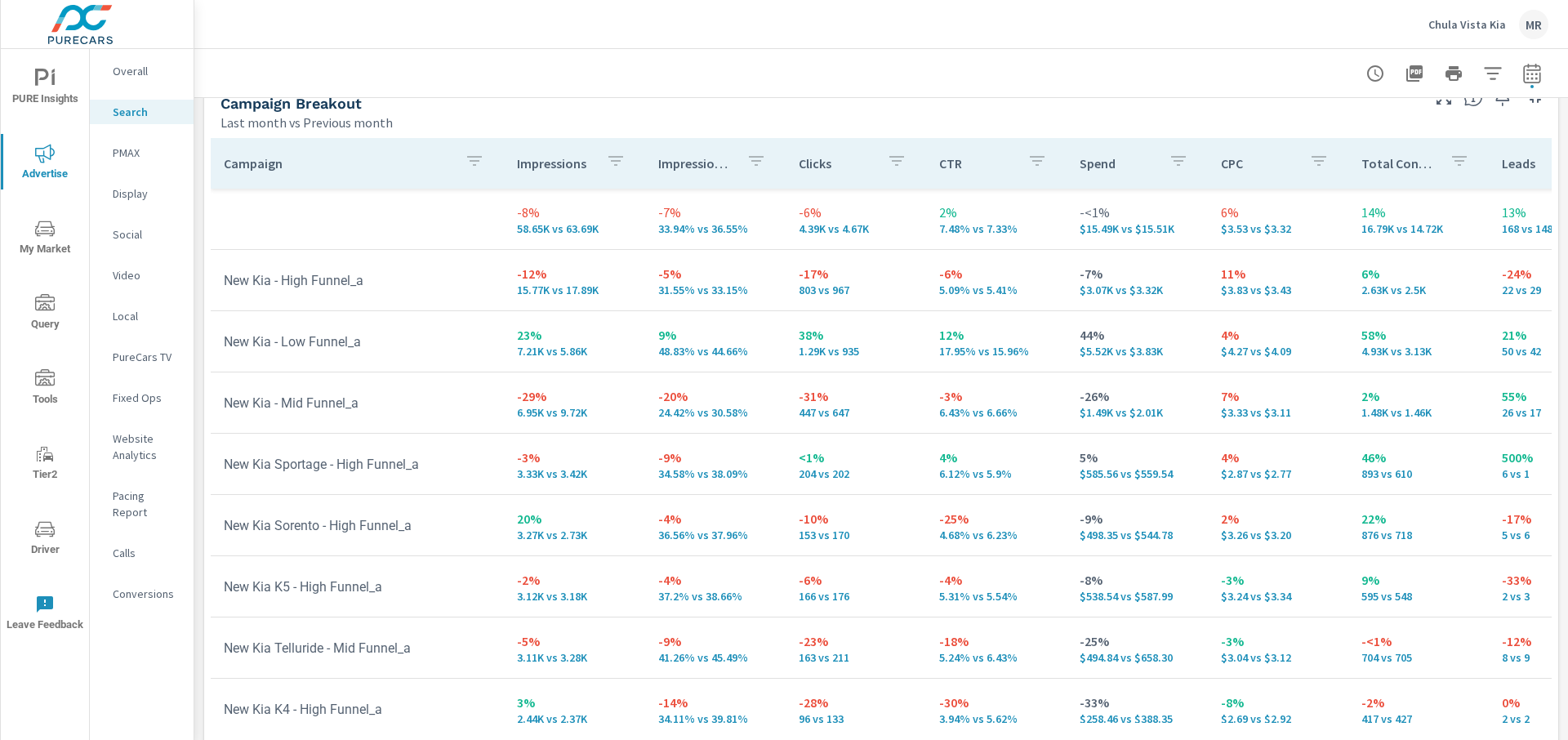 scroll, scrollTop: 1630, scrollLeft: 0, axis: vertical 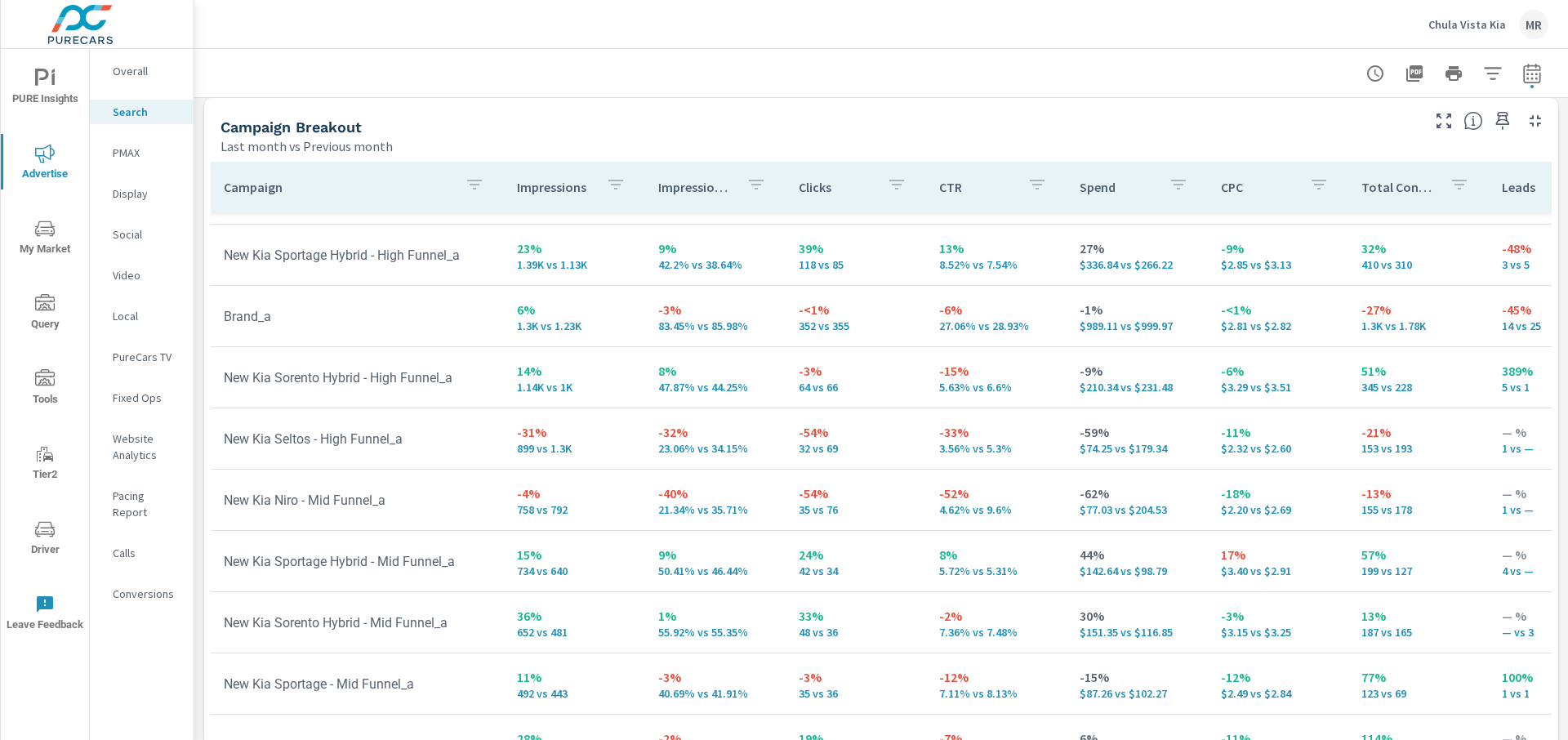 drag, startPoint x: 902, startPoint y: 470, endPoint x: 923, endPoint y: 480, distance: 23.259407 